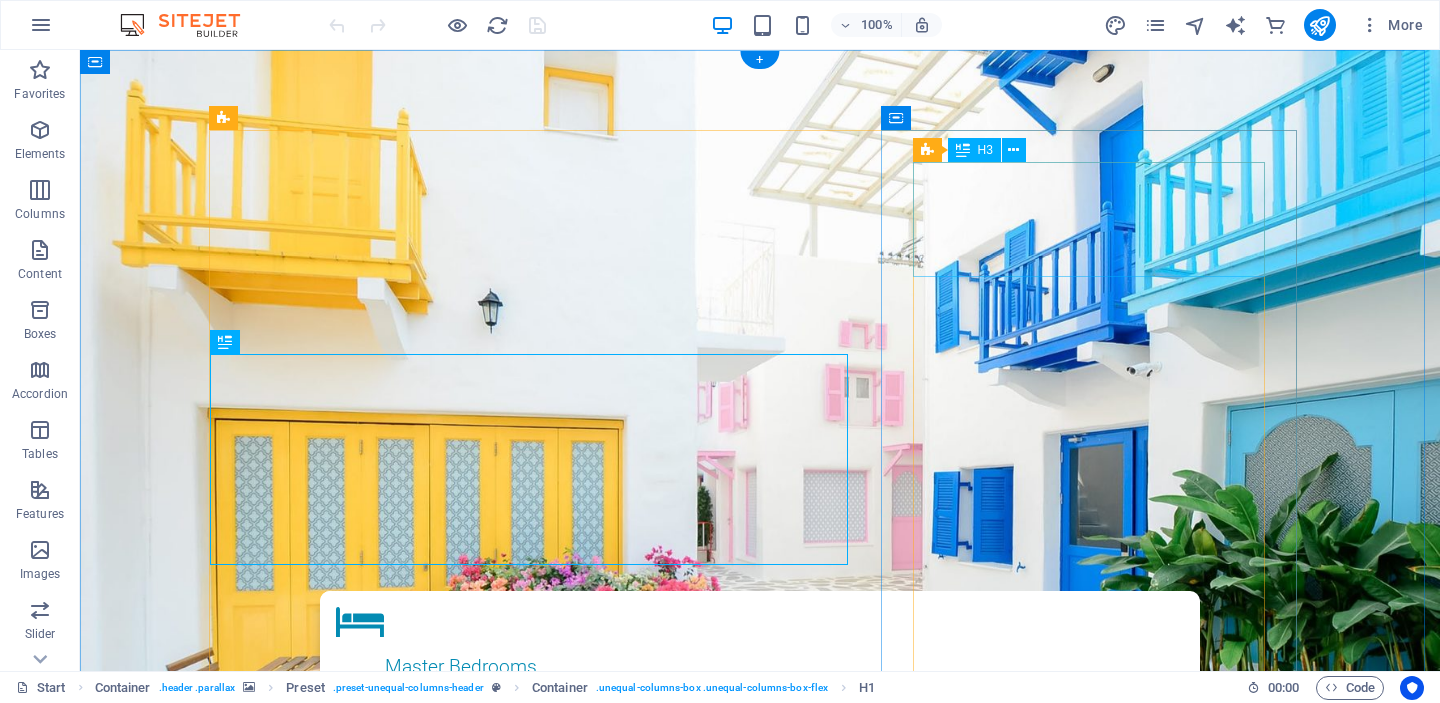 scroll, scrollTop: 0, scrollLeft: 0, axis: both 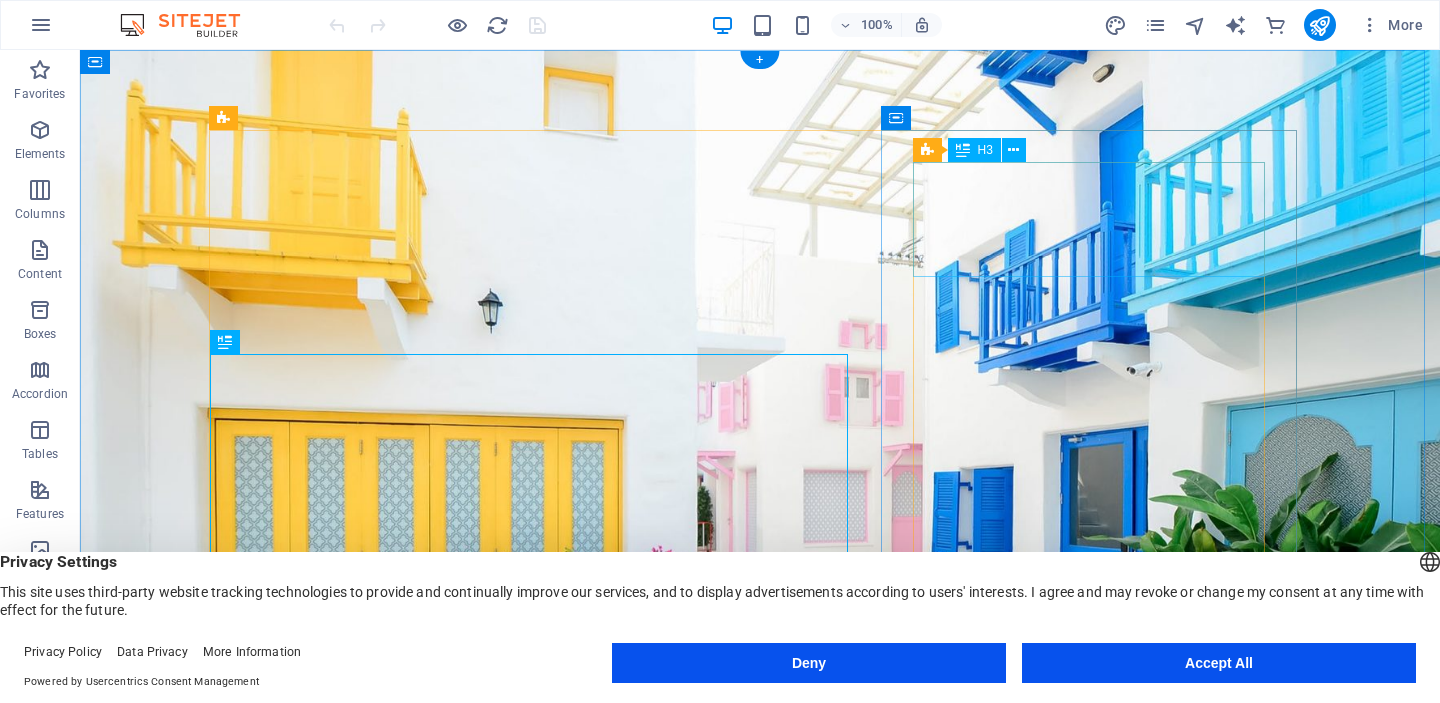 click on "Request a Booking" at bounding box center [760, 1620] 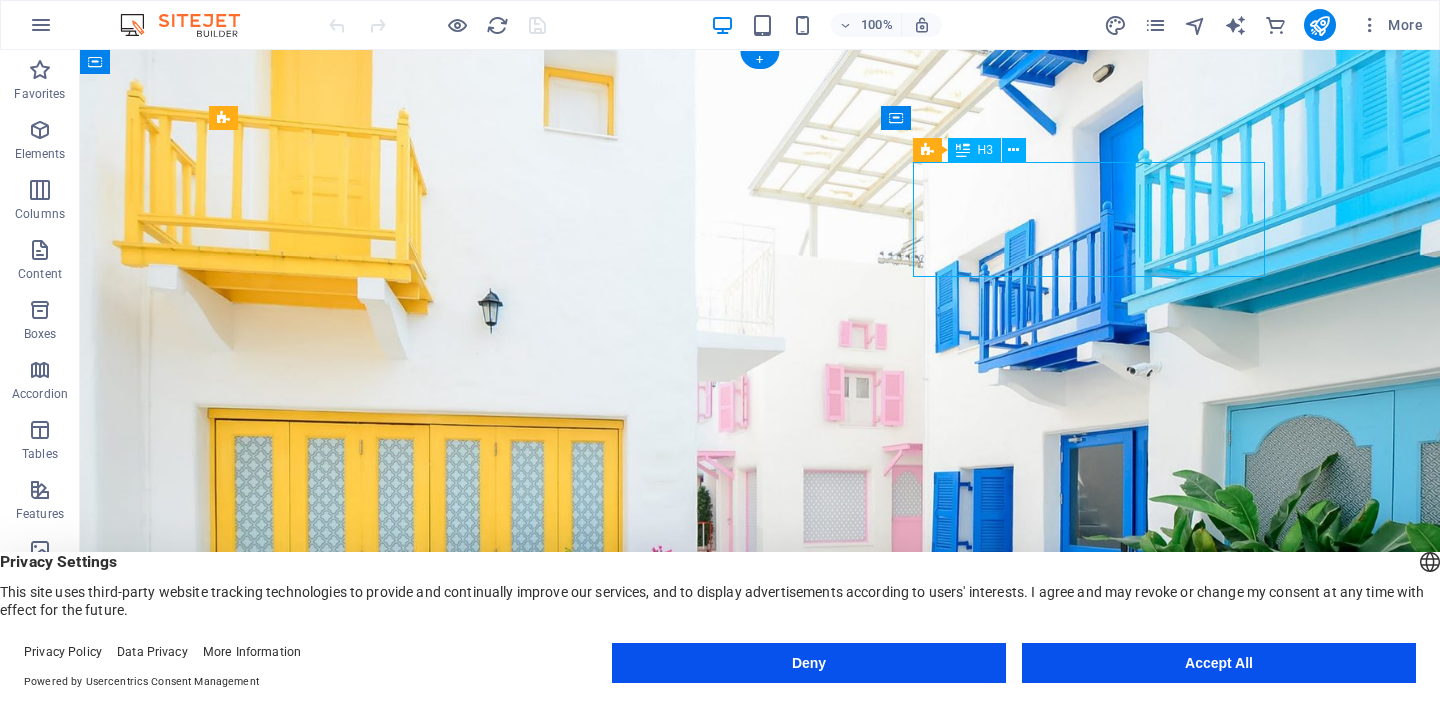 click on "Request a Booking" at bounding box center [760, 1620] 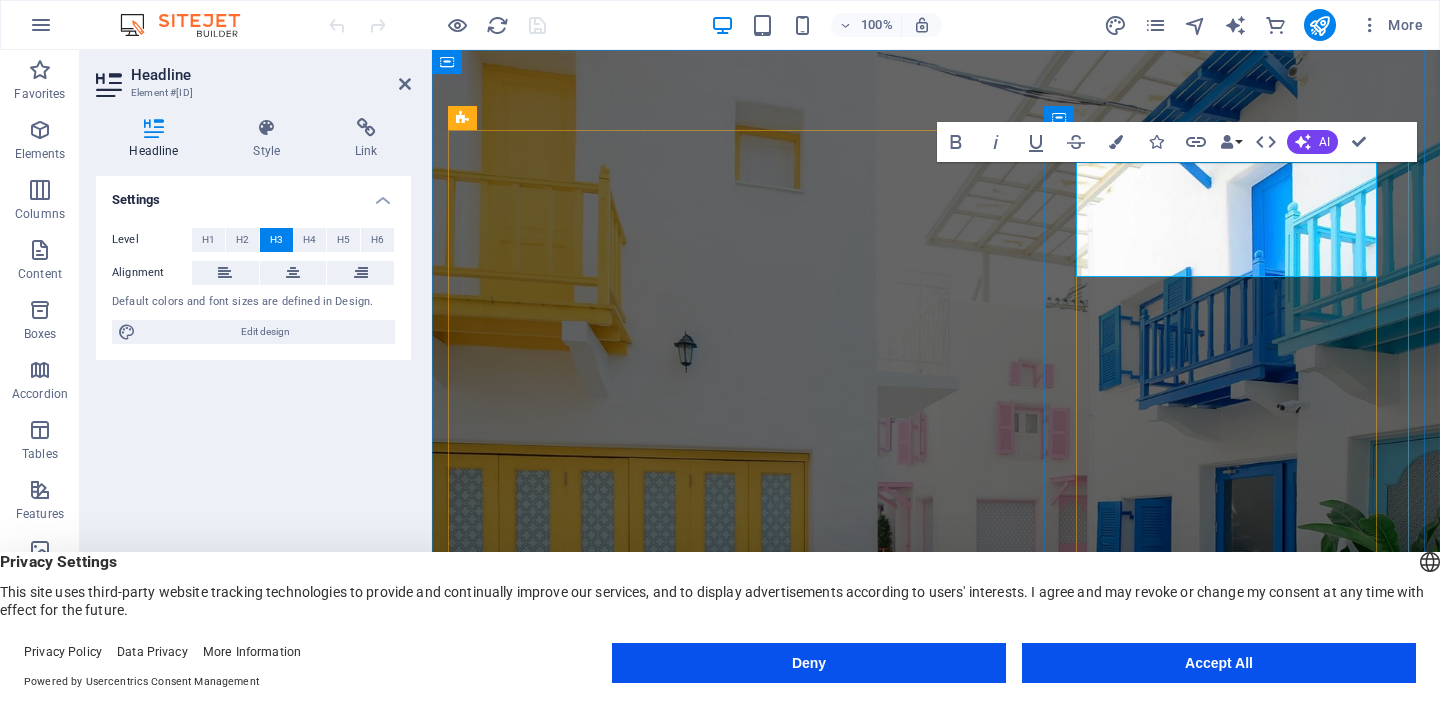 click on "Request a Booking" at bounding box center (936, 1620) 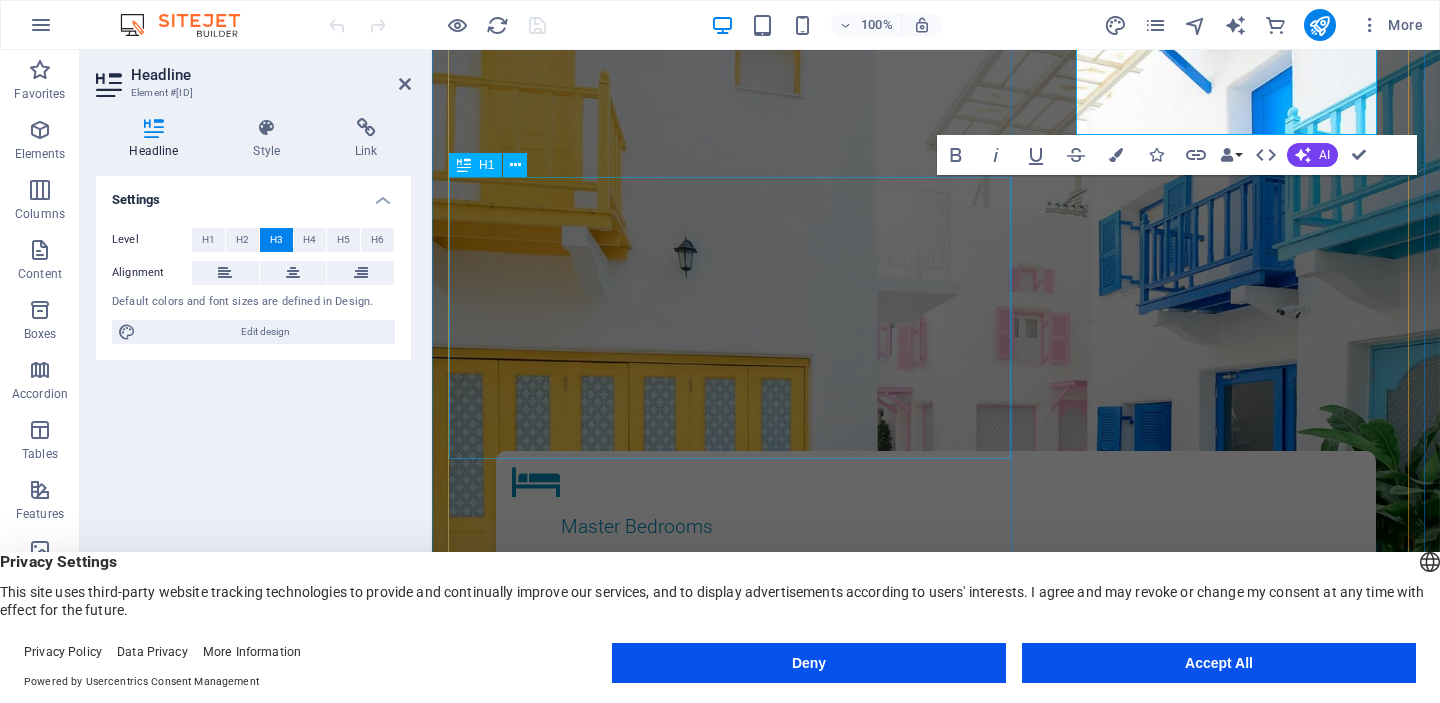 scroll, scrollTop: 164, scrollLeft: 0, axis: vertical 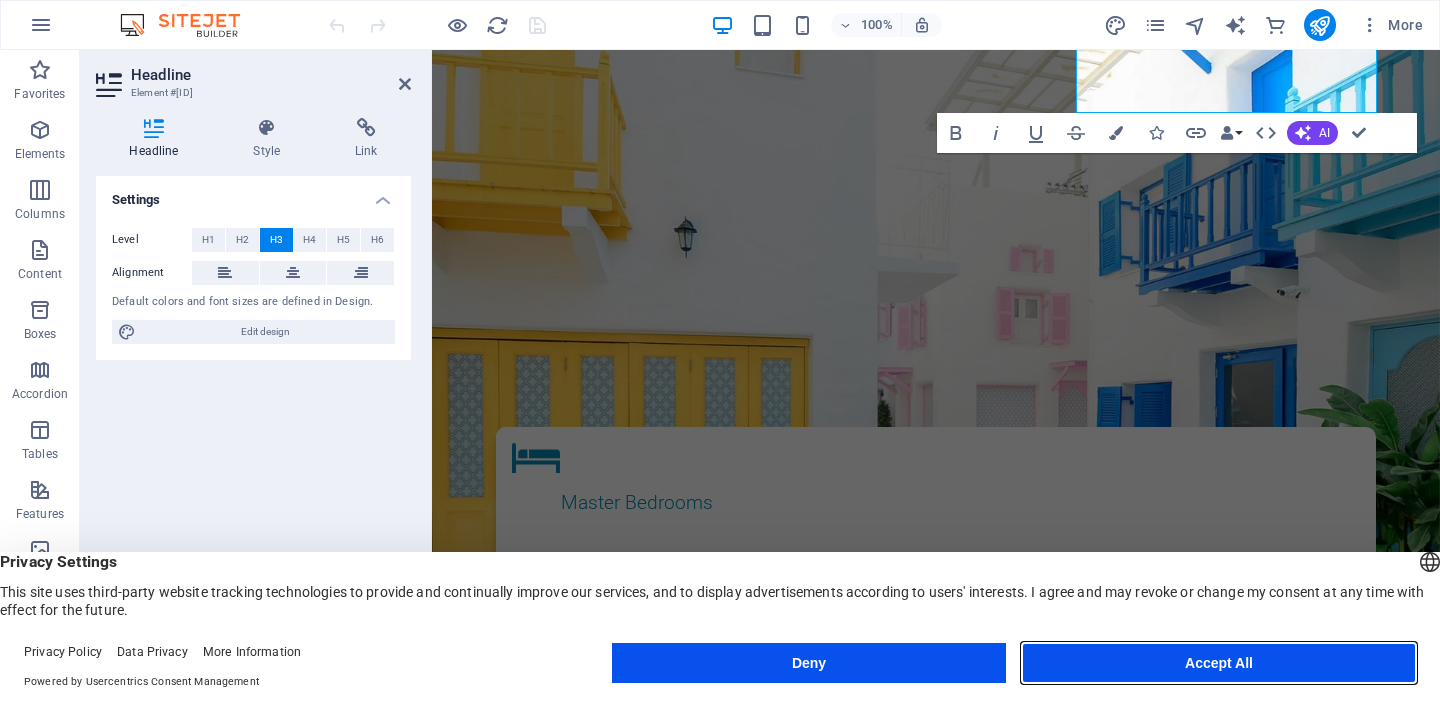 click on "Accept All" at bounding box center [1219, 663] 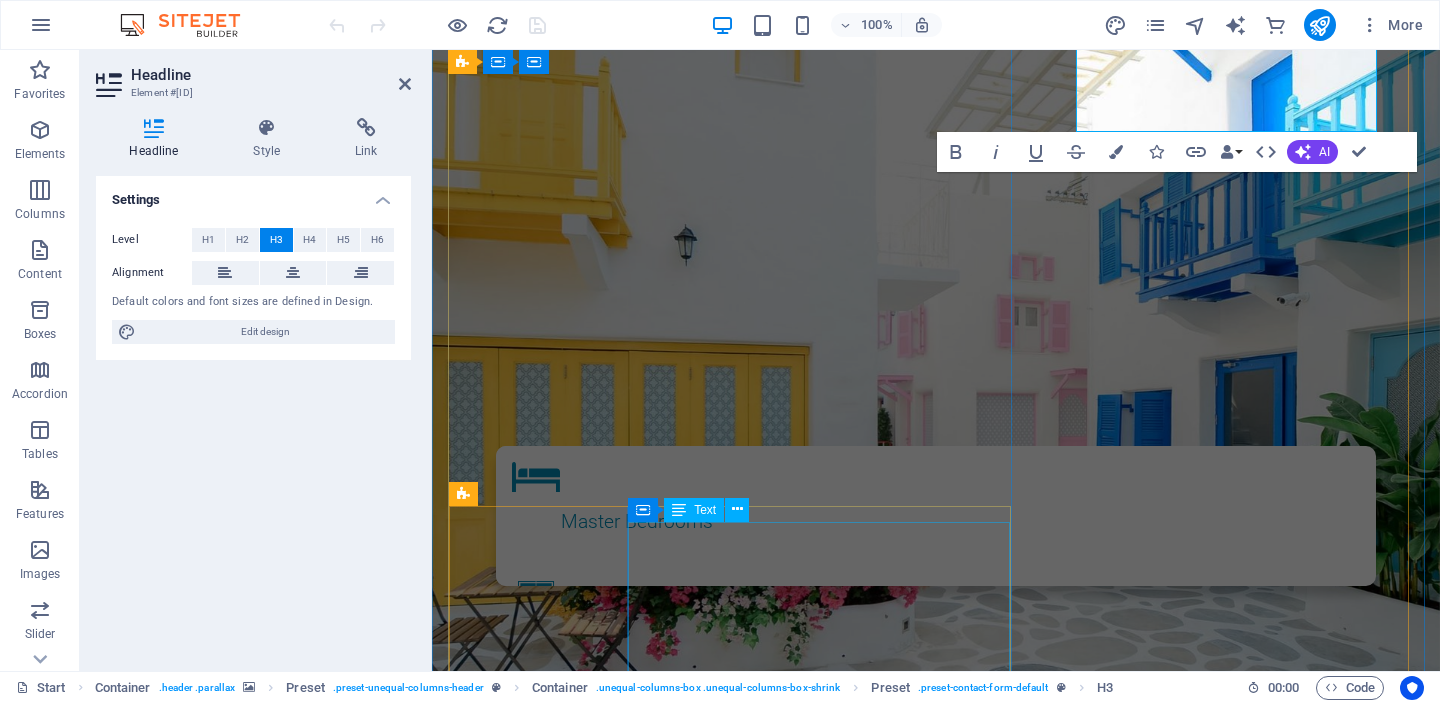 scroll, scrollTop: 110, scrollLeft: 0, axis: vertical 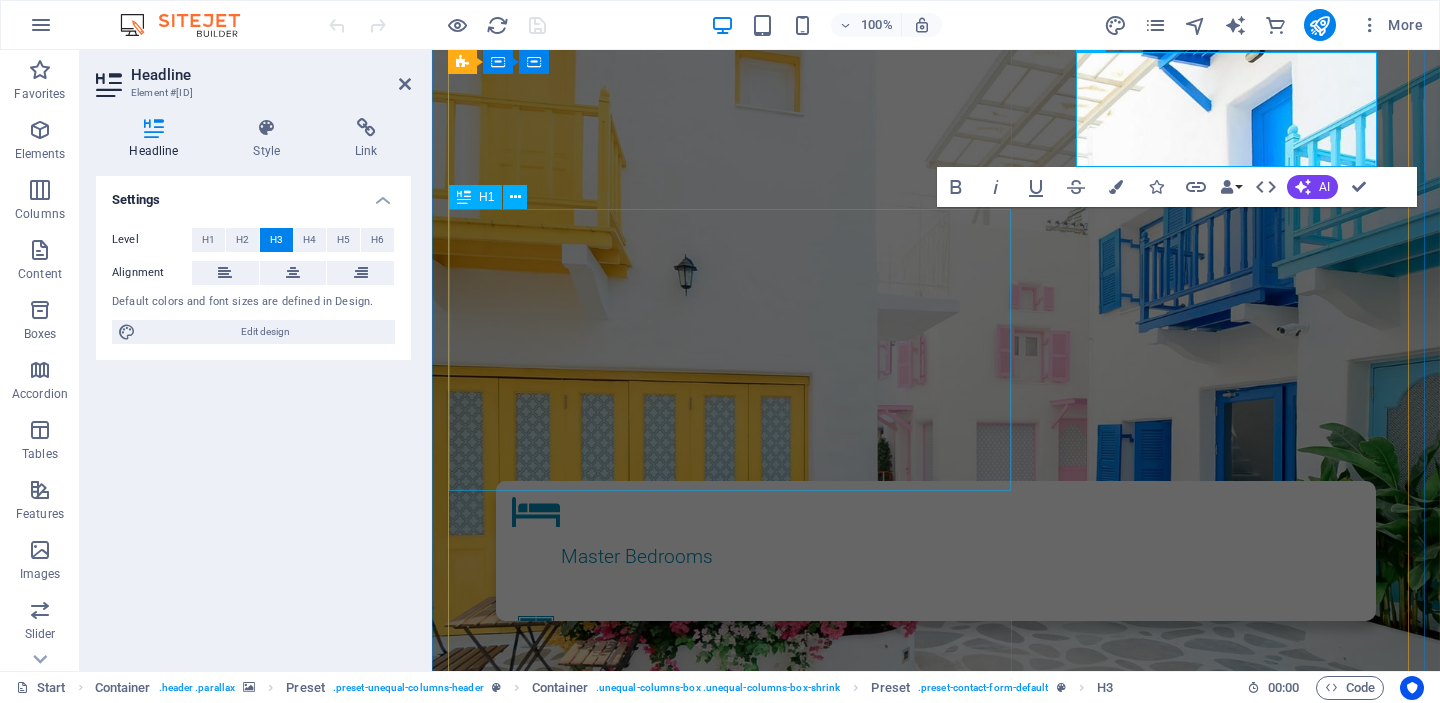 click on "Beautiful and Cosy Apartment with an Amazing View" at bounding box center [936, 990] 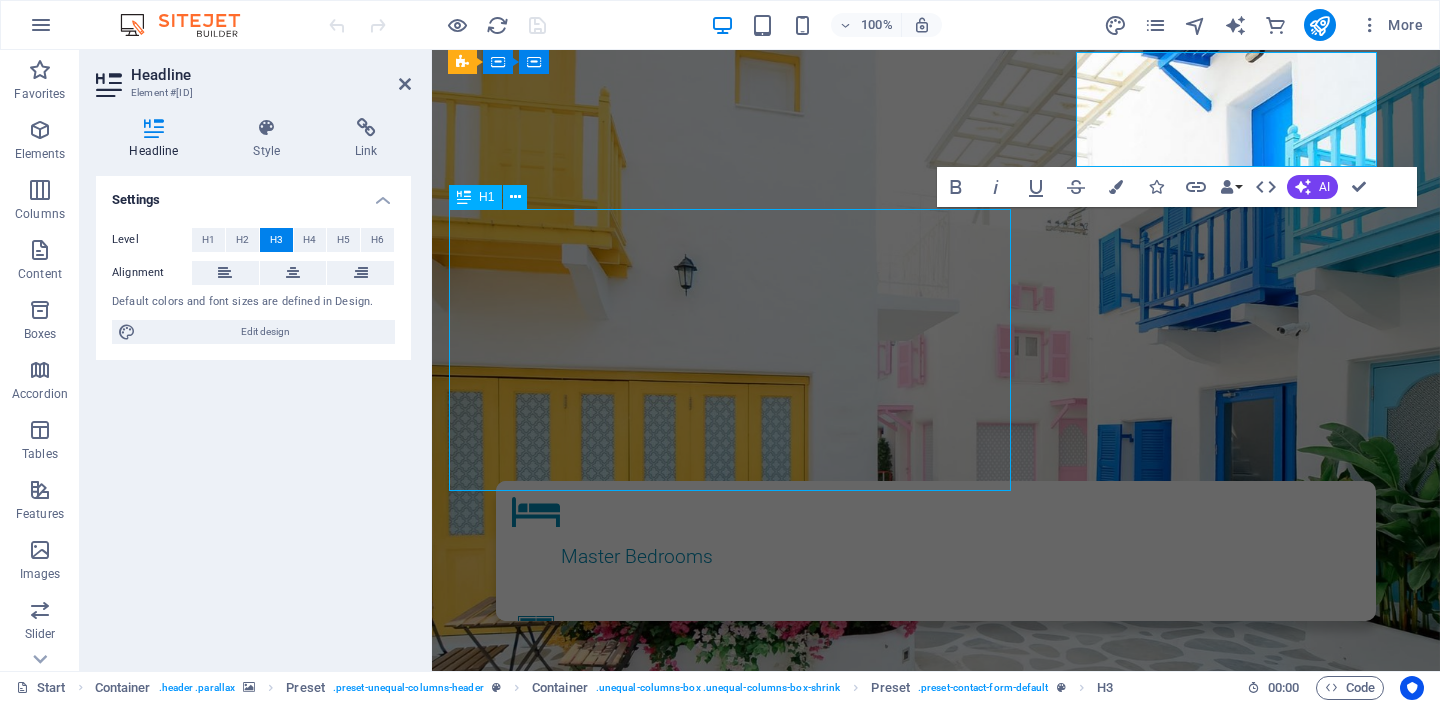click on "Beautiful and Cosy Apartment with an Amazing View" at bounding box center [936, 990] 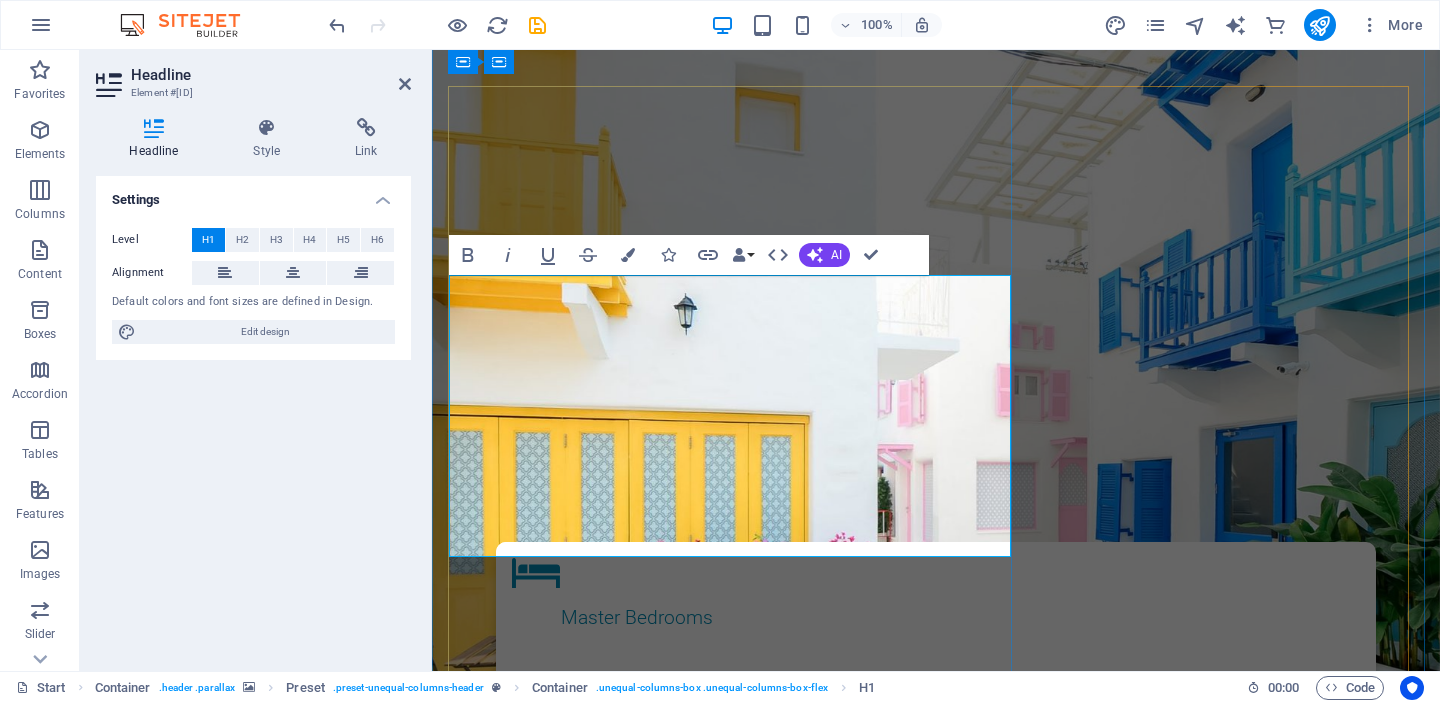 scroll, scrollTop: 35, scrollLeft: 0, axis: vertical 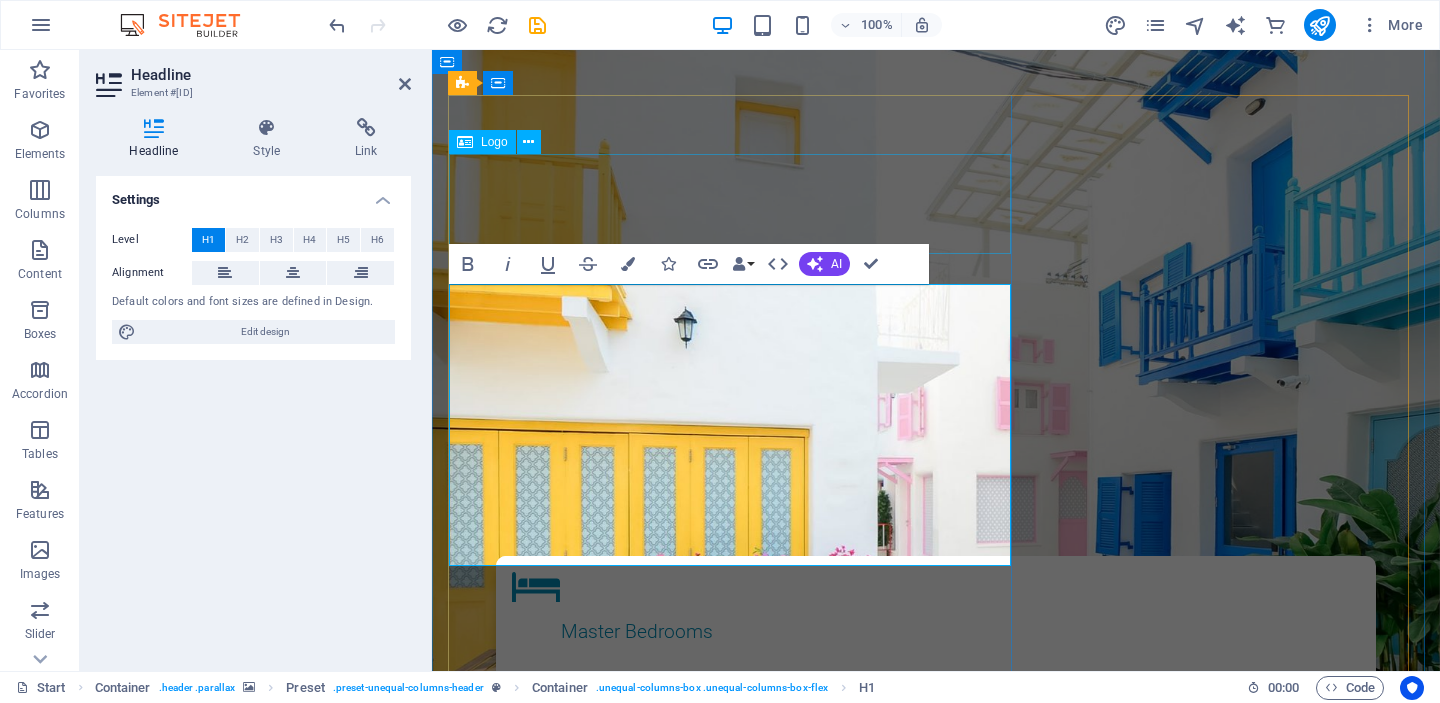 click at bounding box center (936, 953) 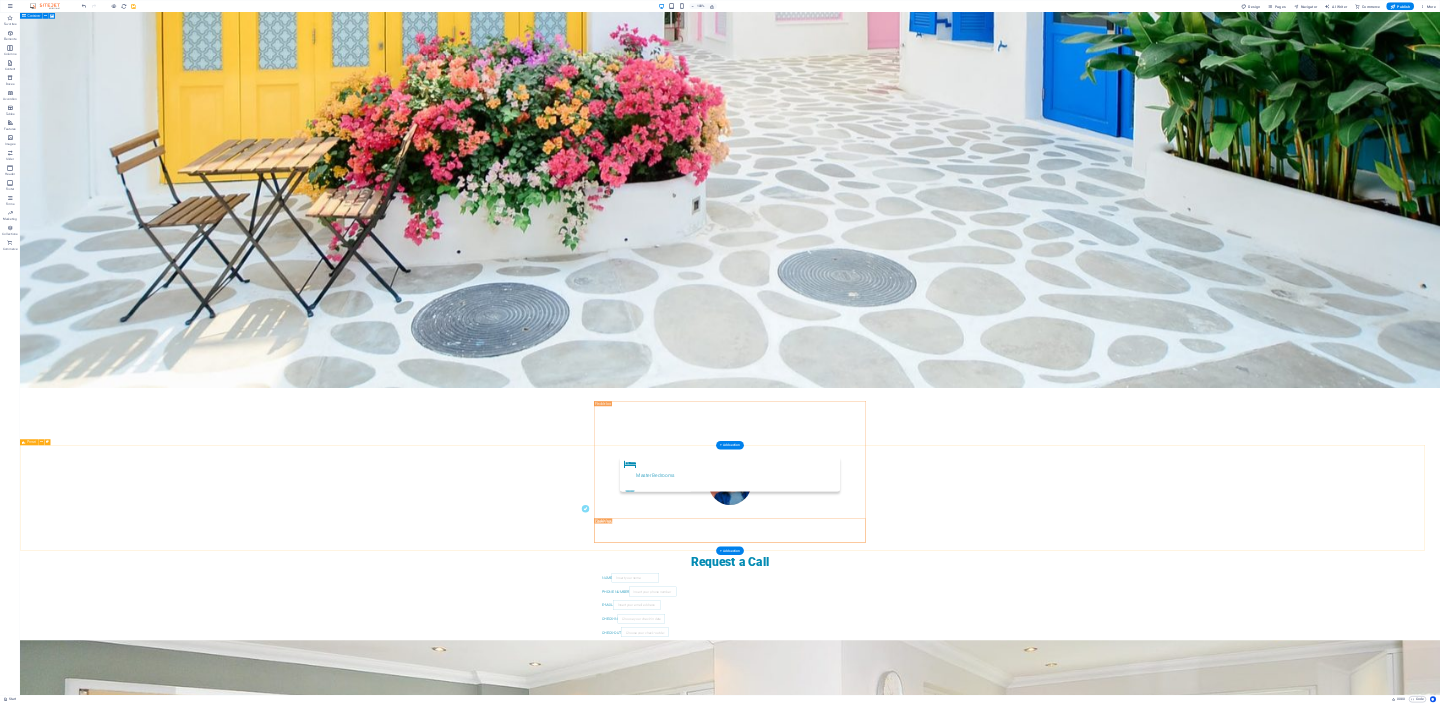 scroll, scrollTop: 0, scrollLeft: 0, axis: both 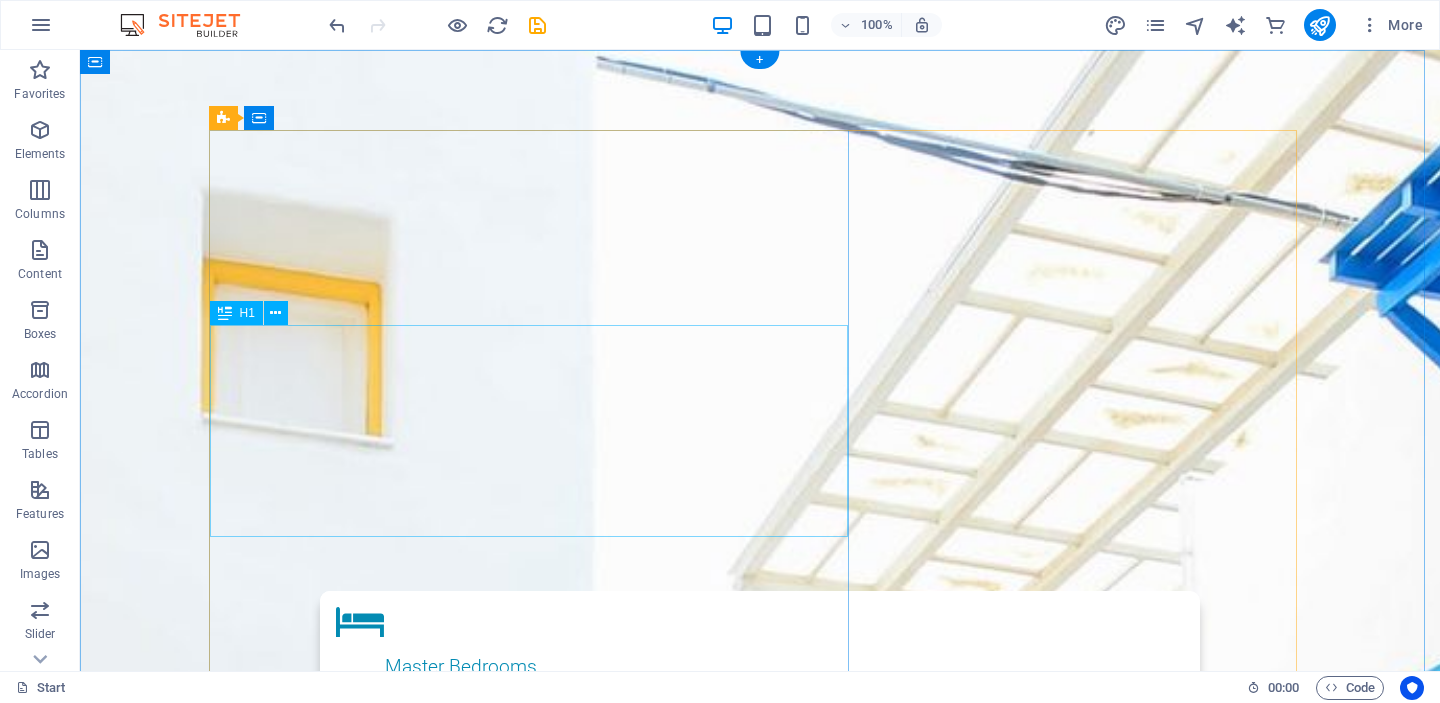 click on "Beautiful and Cosy Apartment with an Amazing View" at bounding box center [760, 2603] 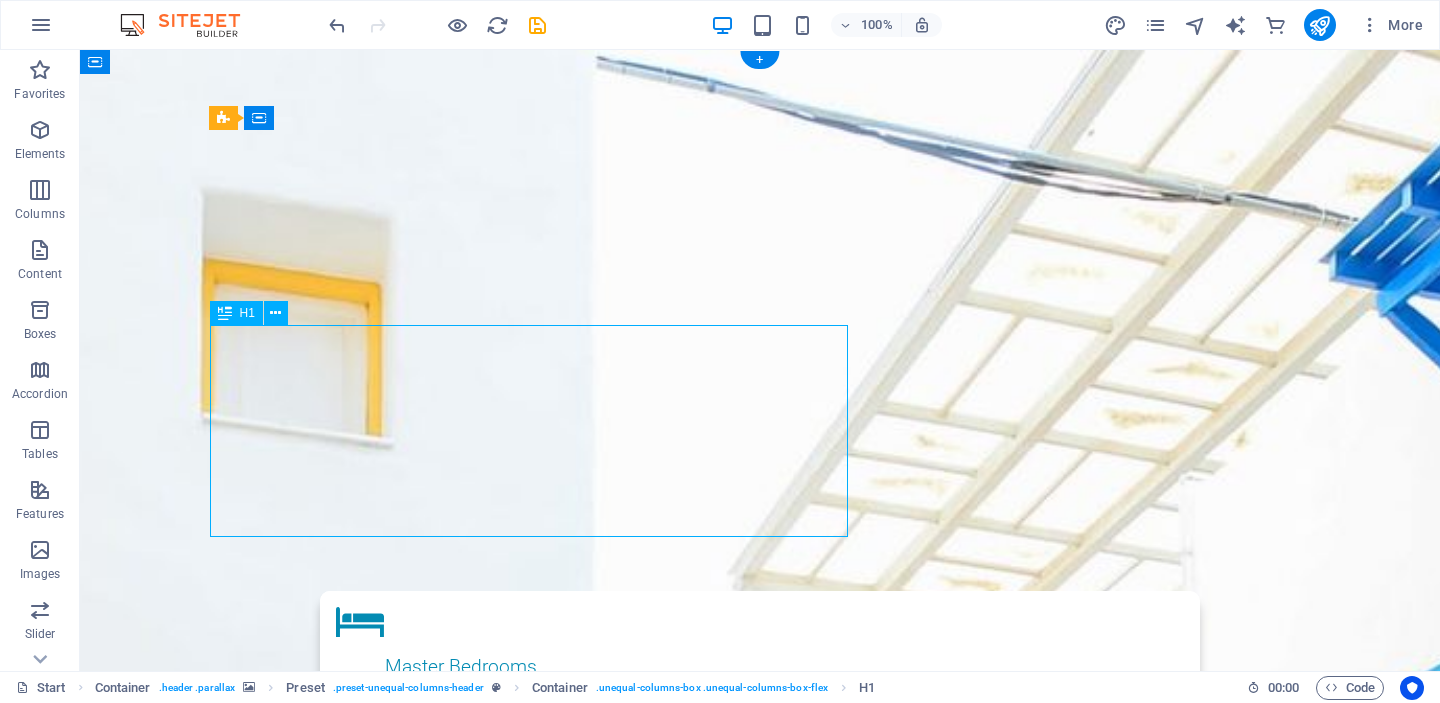 click on "Beautiful and Cosy Apartment with an Amazing View" at bounding box center [760, 2603] 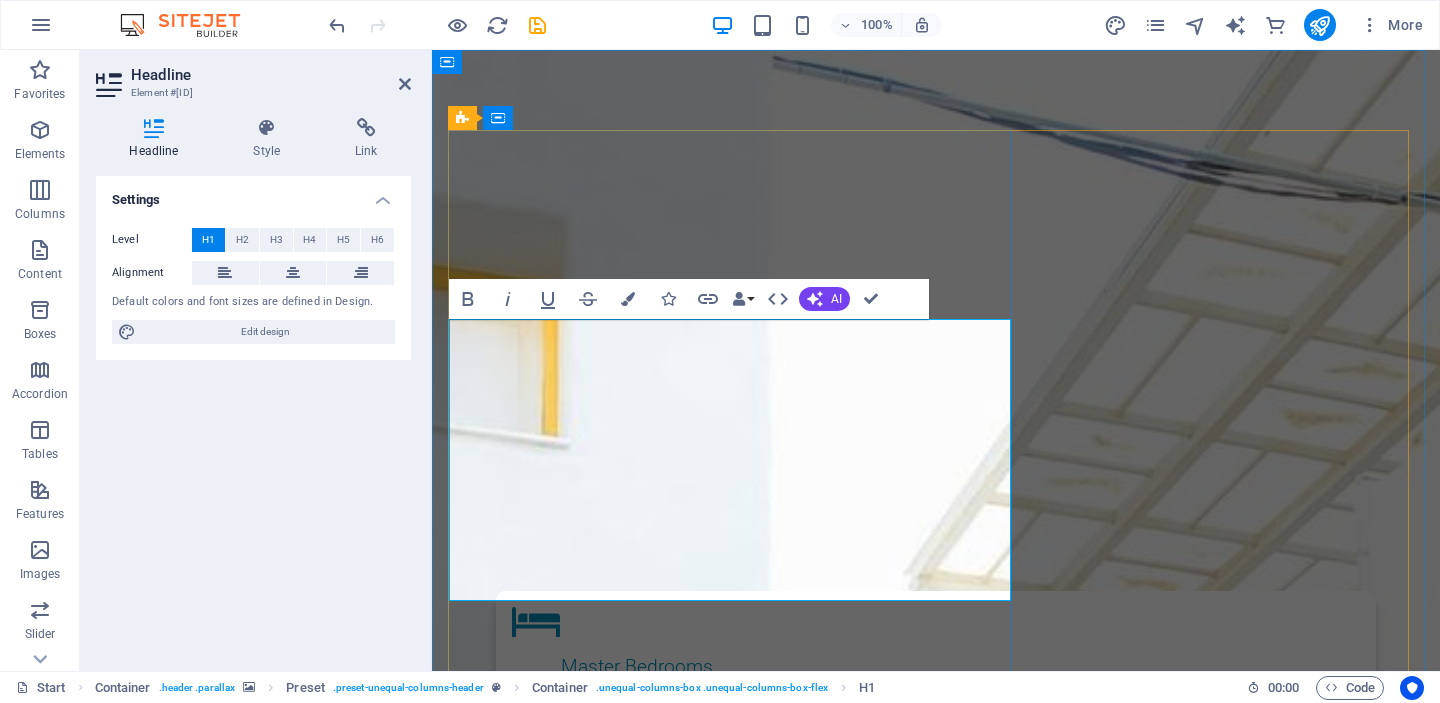 click on "Beautiful and Cosy Apartment with an Amazing View" at bounding box center (936, 2603) 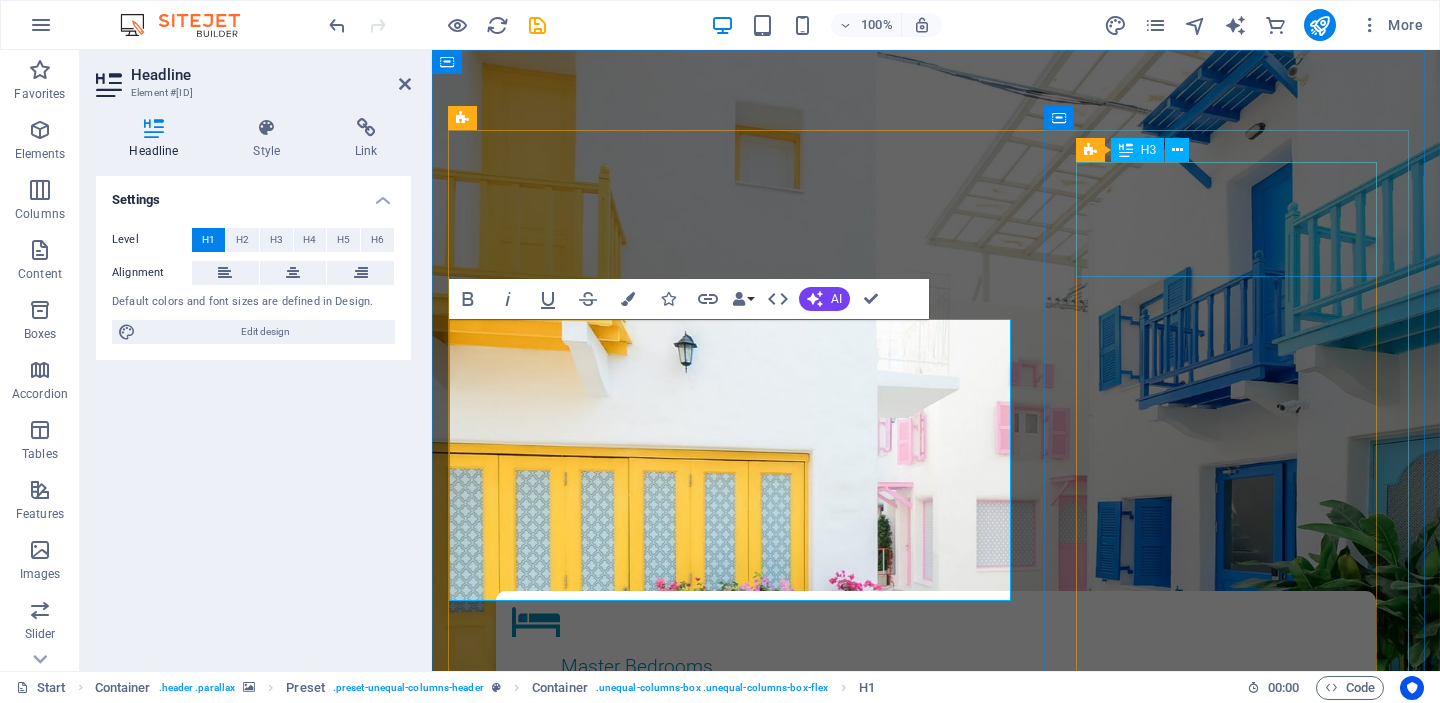 click on "Request a Call" at bounding box center [936, 1620] 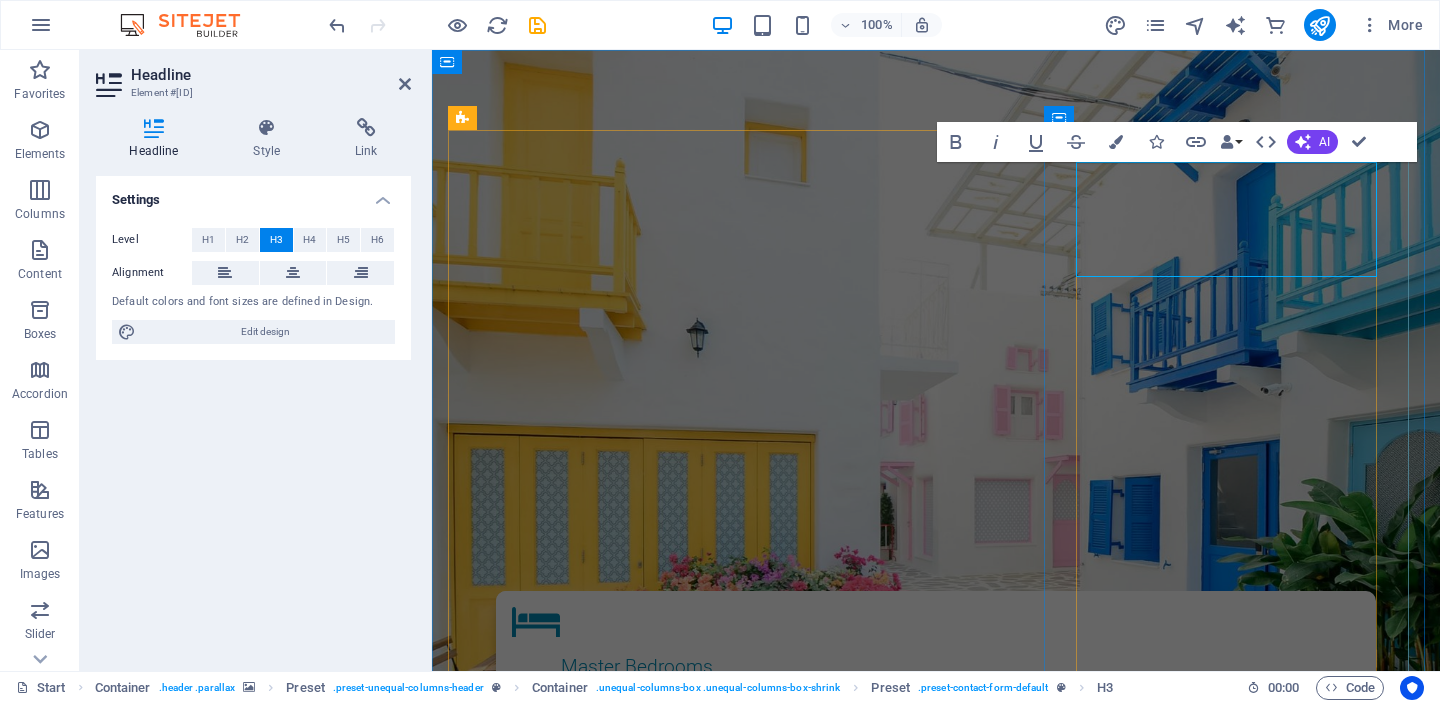 click on "Request a Call" at bounding box center [936, 1580] 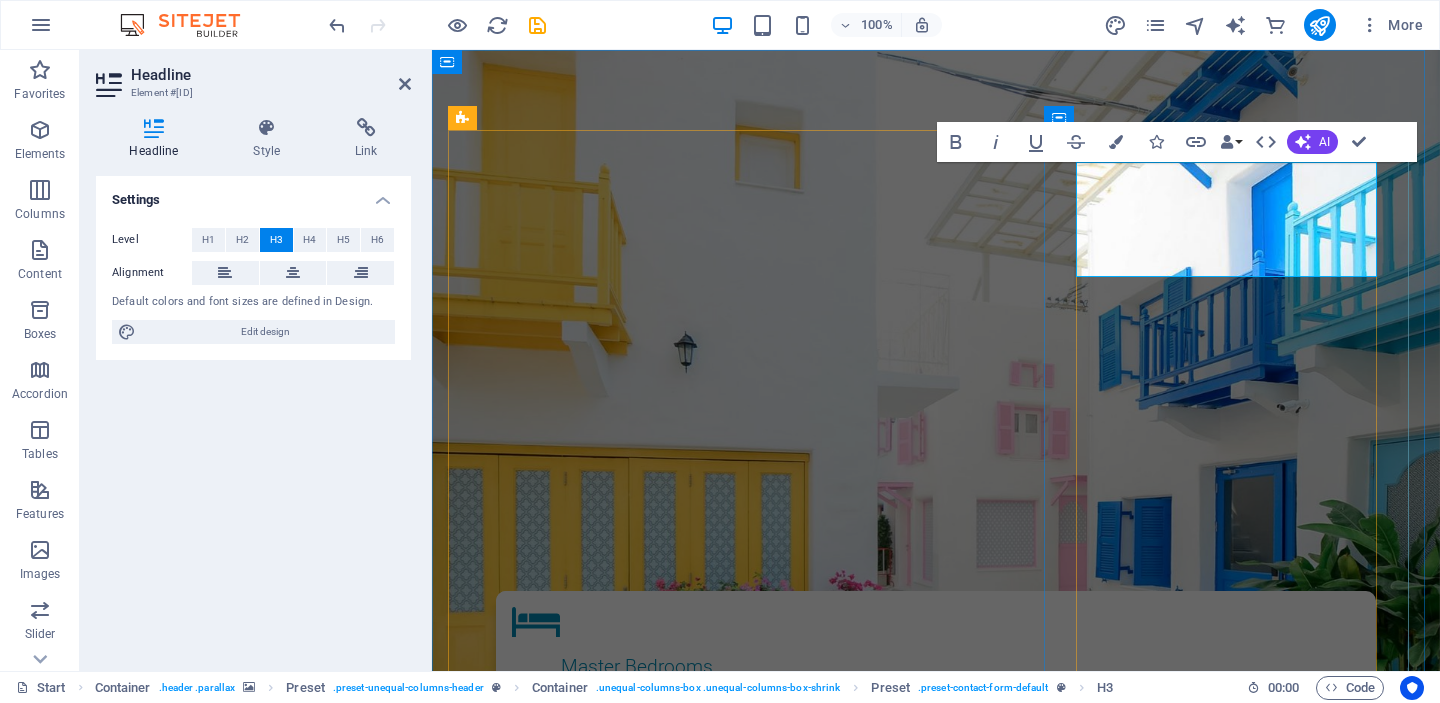 type 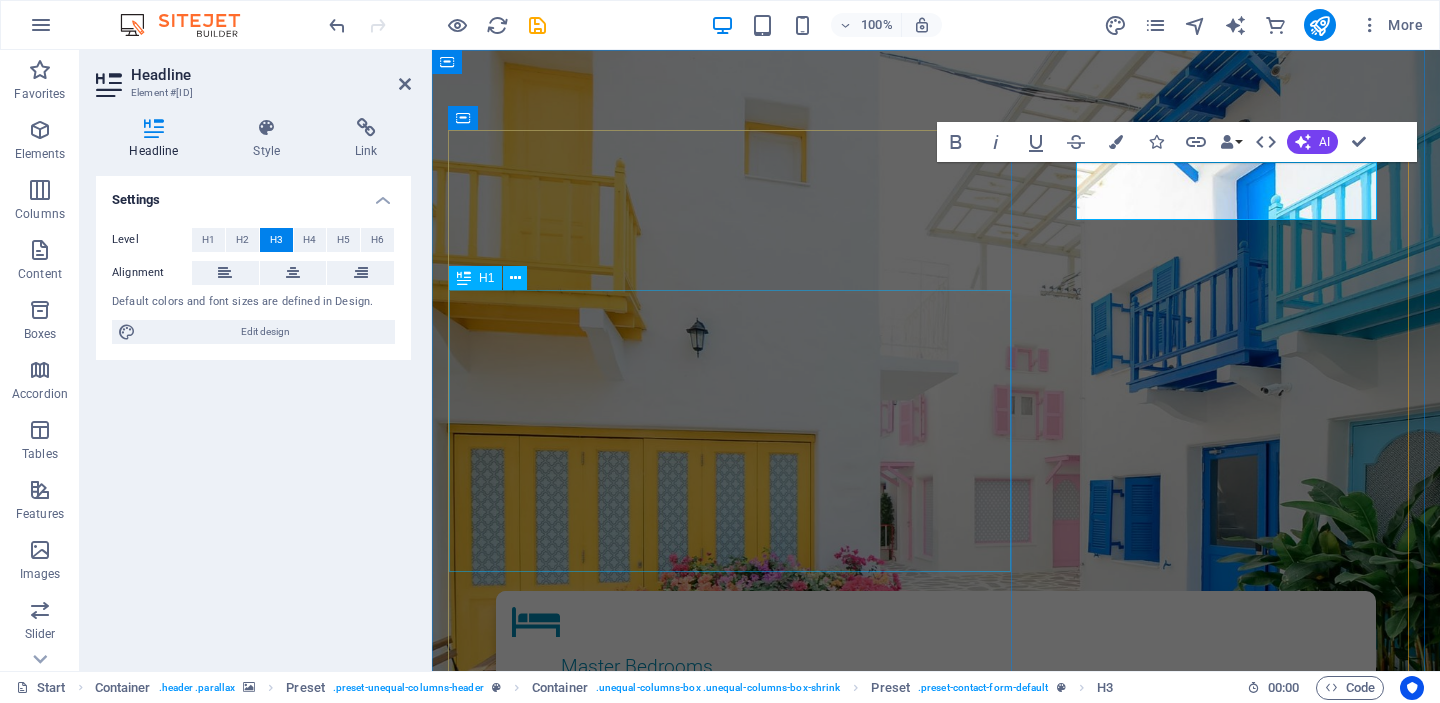 click on "احجز أرضك في الواحة الخضراء – استثمر مع ضمان العائد!" at bounding box center [936, 1060] 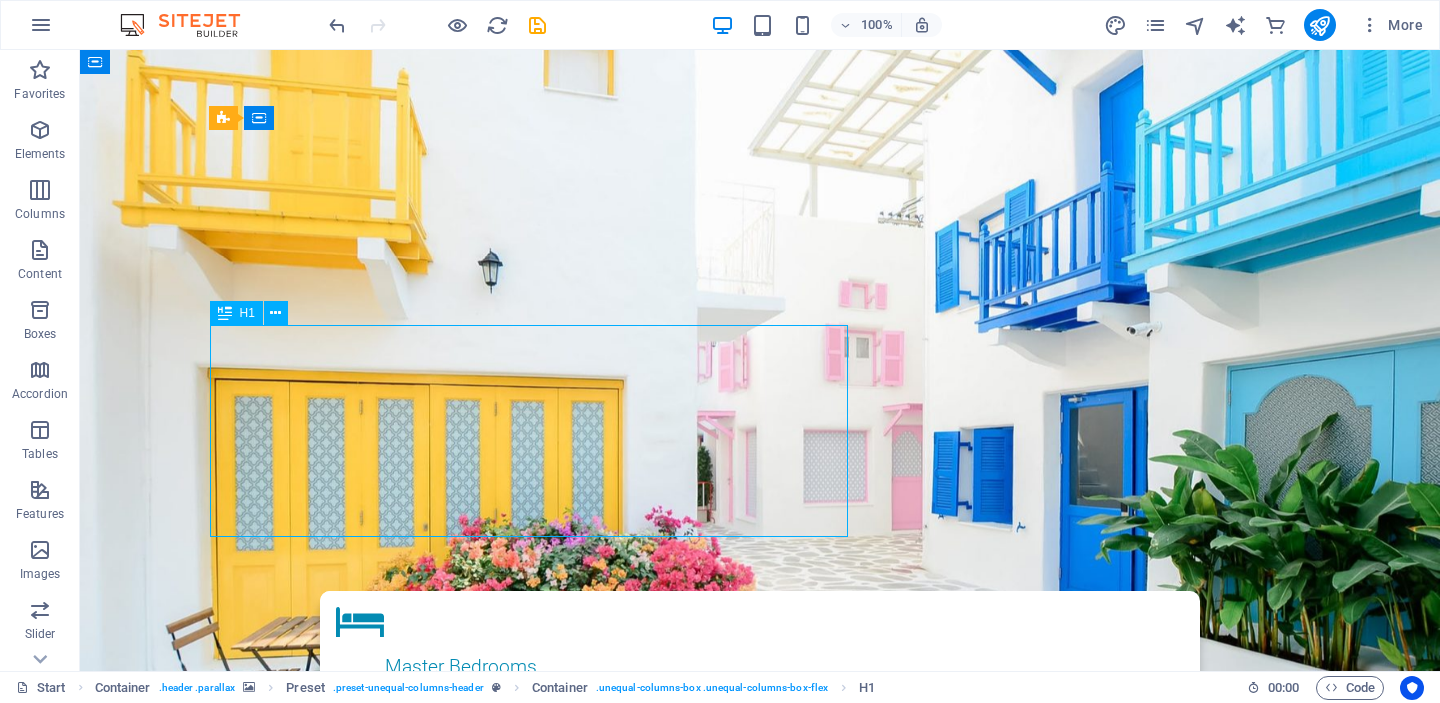 click on "احجز أرضك في الواحة الخضراء – استثمر مع ضمان العائد!" at bounding box center [760, 1060] 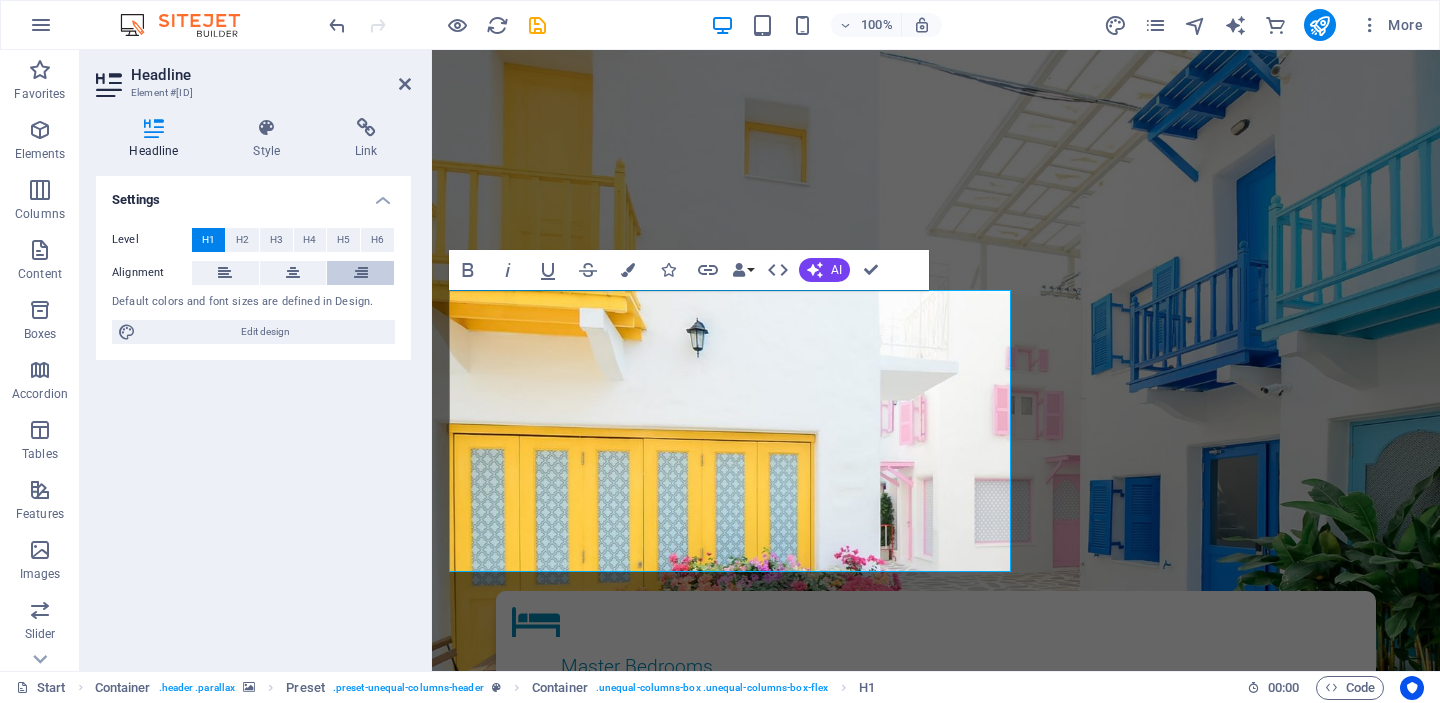 click at bounding box center [361, 273] 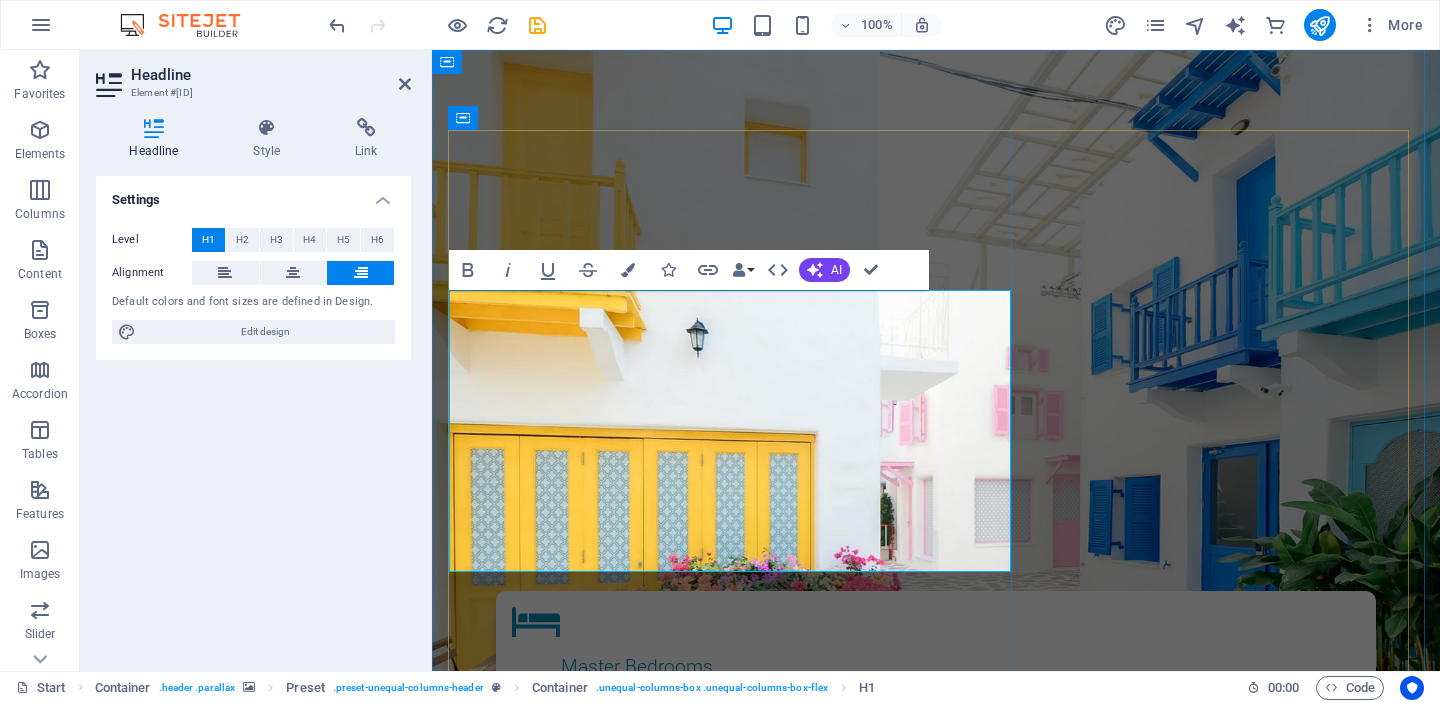 click on "احجز أرضك في الواحة الخضراء – استثمر مع ضمان العائد!" at bounding box center (936, 1060) 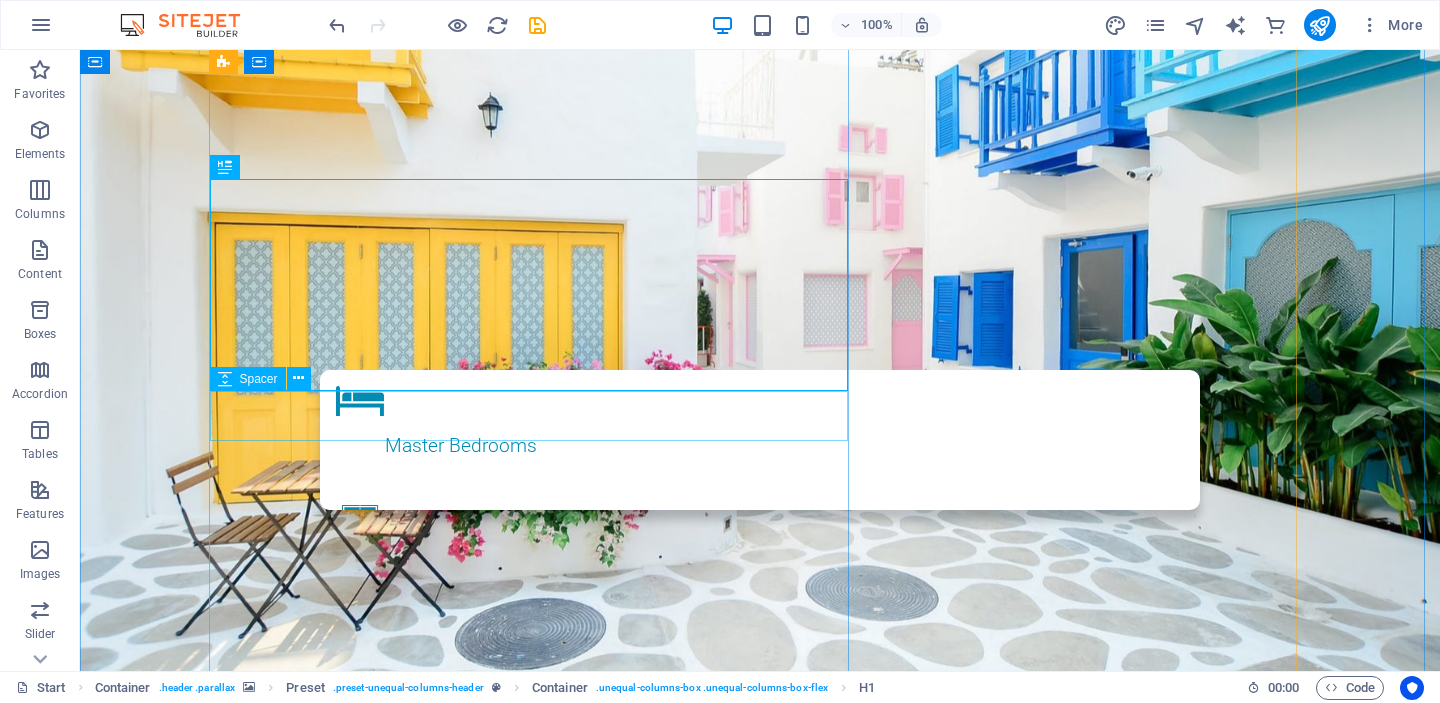 scroll, scrollTop: 223, scrollLeft: 0, axis: vertical 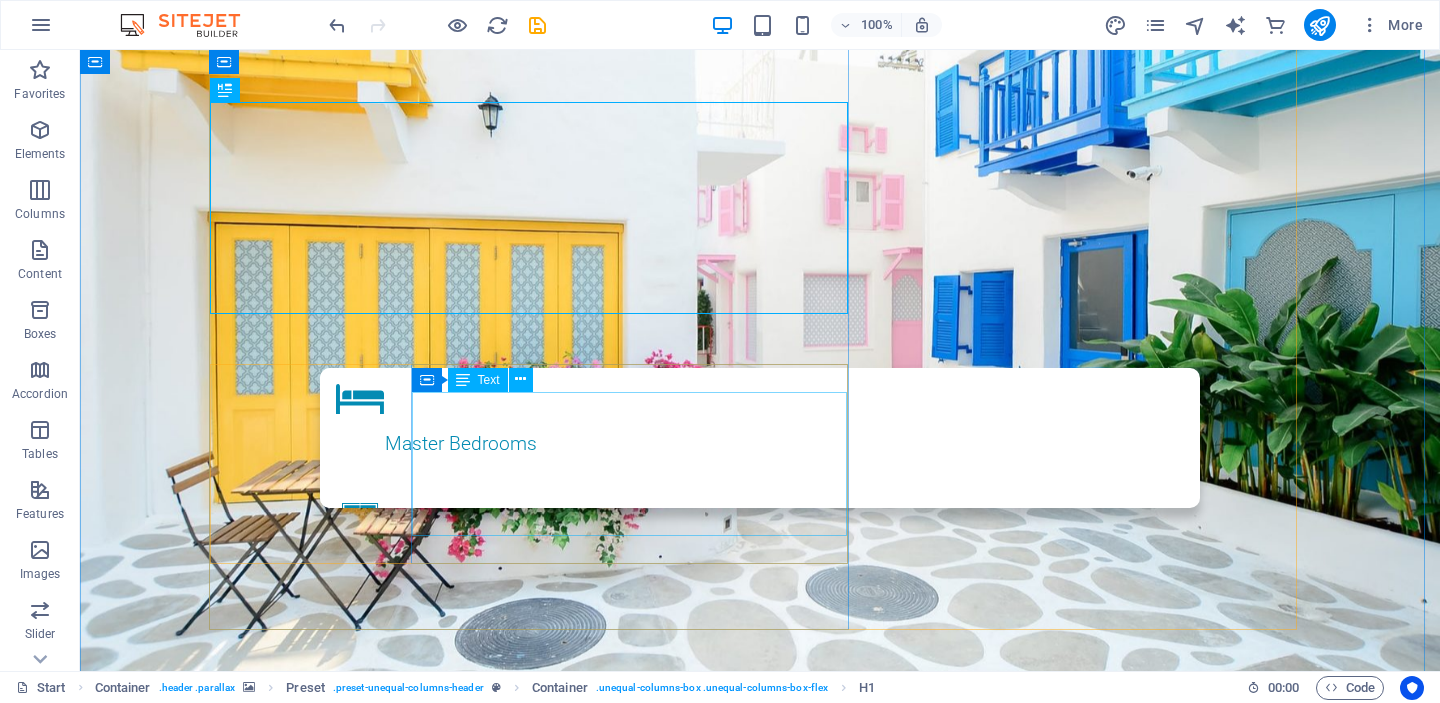 click on "Lorem ipsum dolor sit amet, consetetur sadipscing elitr, sed diam nonumy eirmod tempor invidunt ut labore et dolore magna aliquyam erat, sed diam voluptua. At vero eos et accusam et justo duo dolores et ea rebum.  [FIRST] [LAST]" at bounding box center (760, 1230) 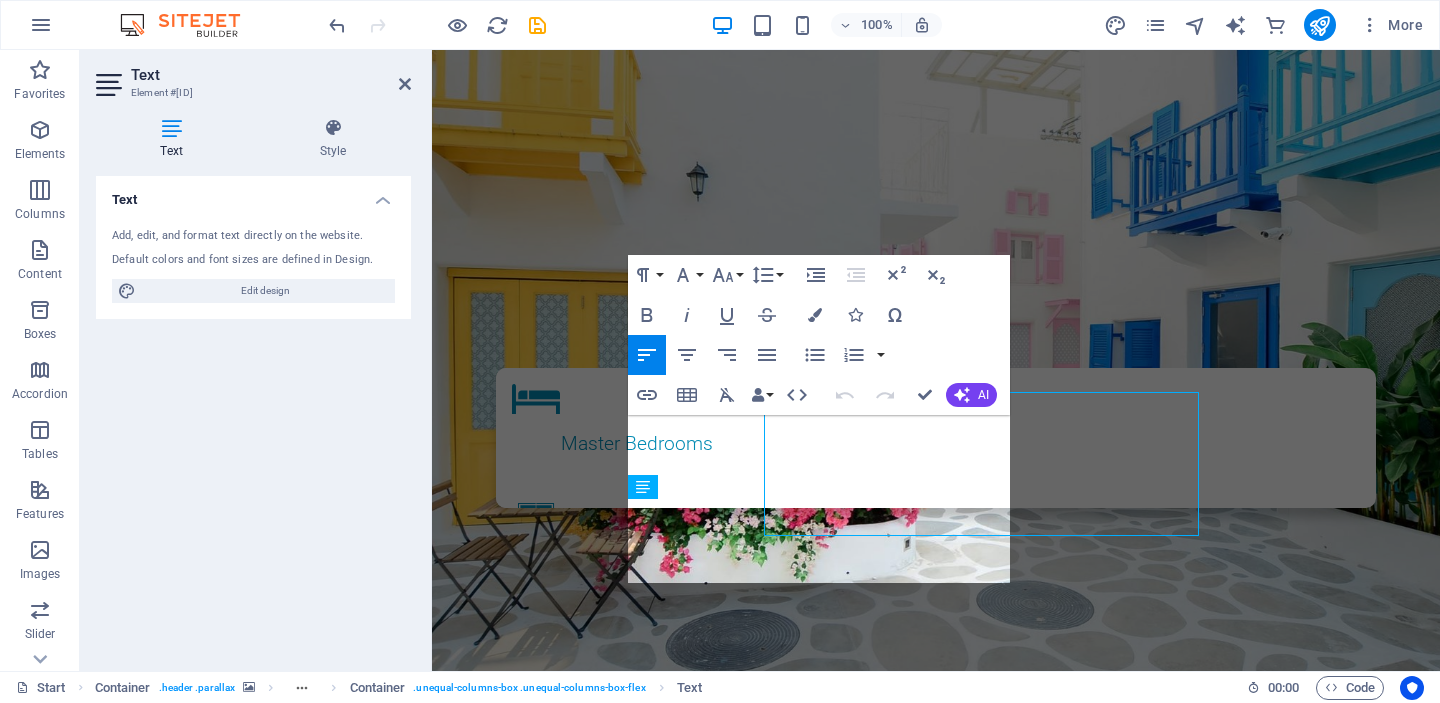 click on "Insert Link" at bounding box center (647, 395) 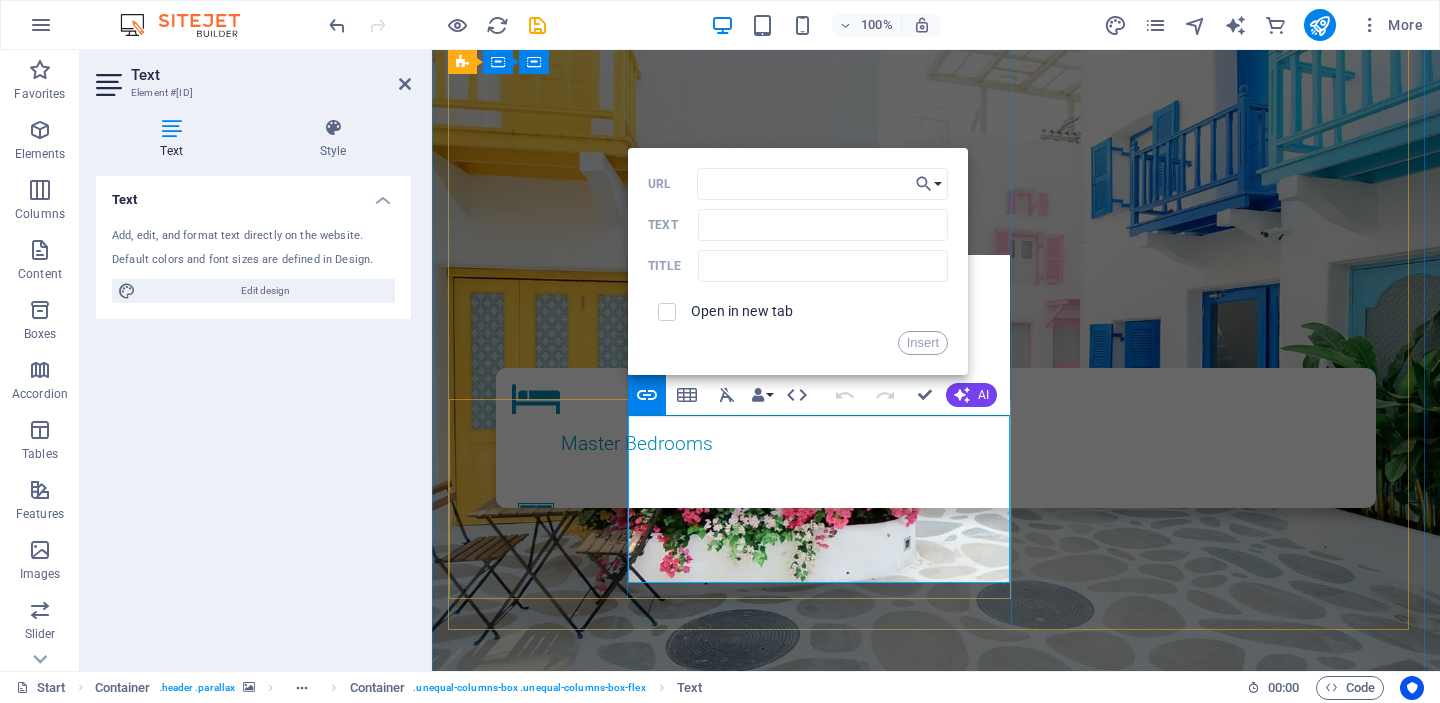 click on "​ ​ Lorem ipsum dolor sit amet, consetetur sadipscing elitr, sed diam nonumy eirmod tempor invidunt ut labore et dolore magna aliquyam erat, sed diam voluptua. At vero eos et accusam et justo duo dolores et ea rebum." at bounding box center [936, 1206] 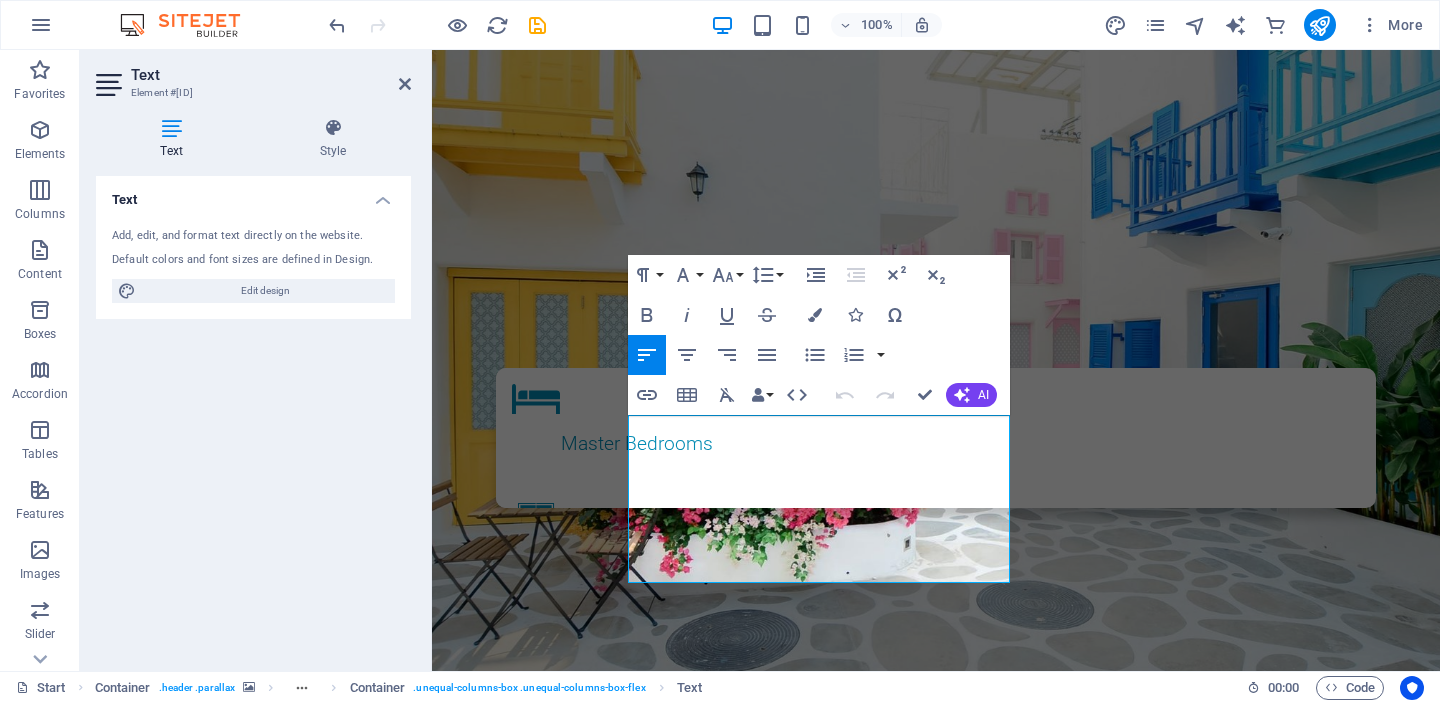 click at bounding box center (709, 486) 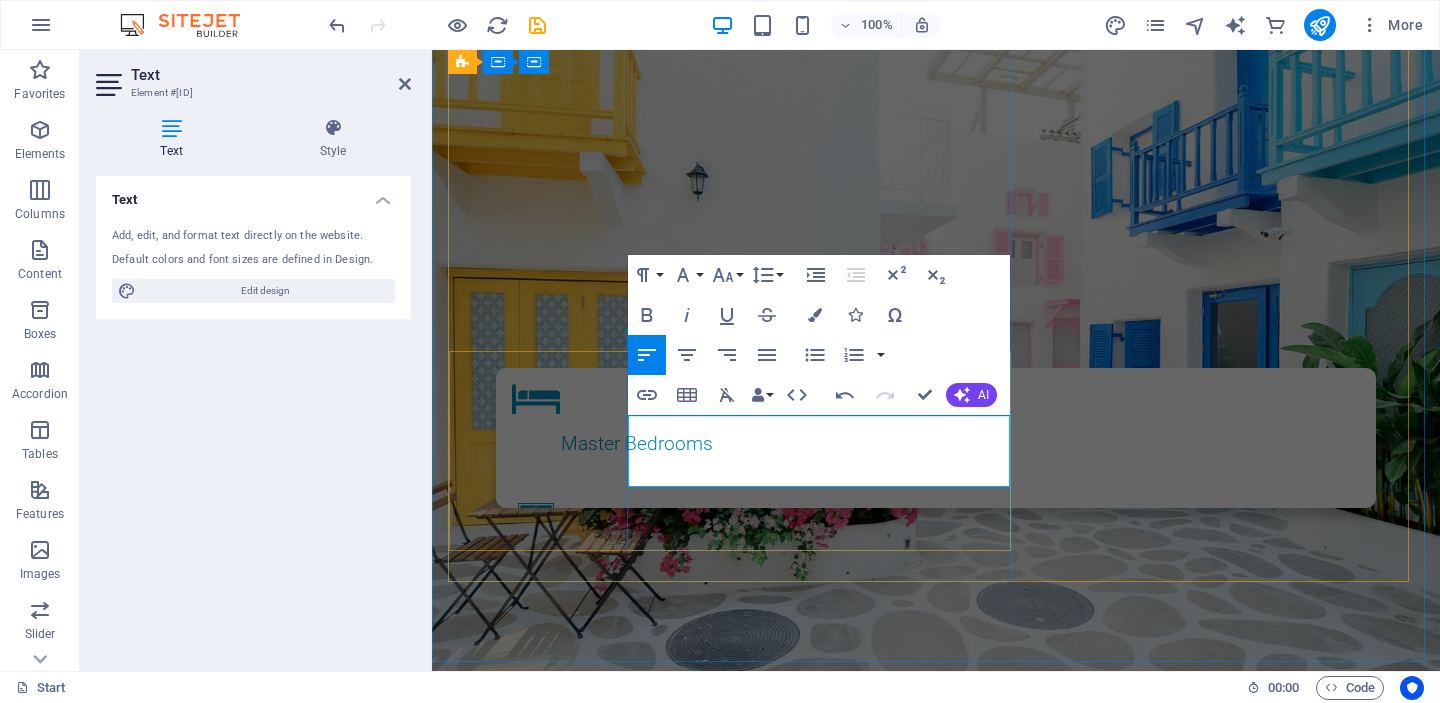 scroll, scrollTop: 271, scrollLeft: 0, axis: vertical 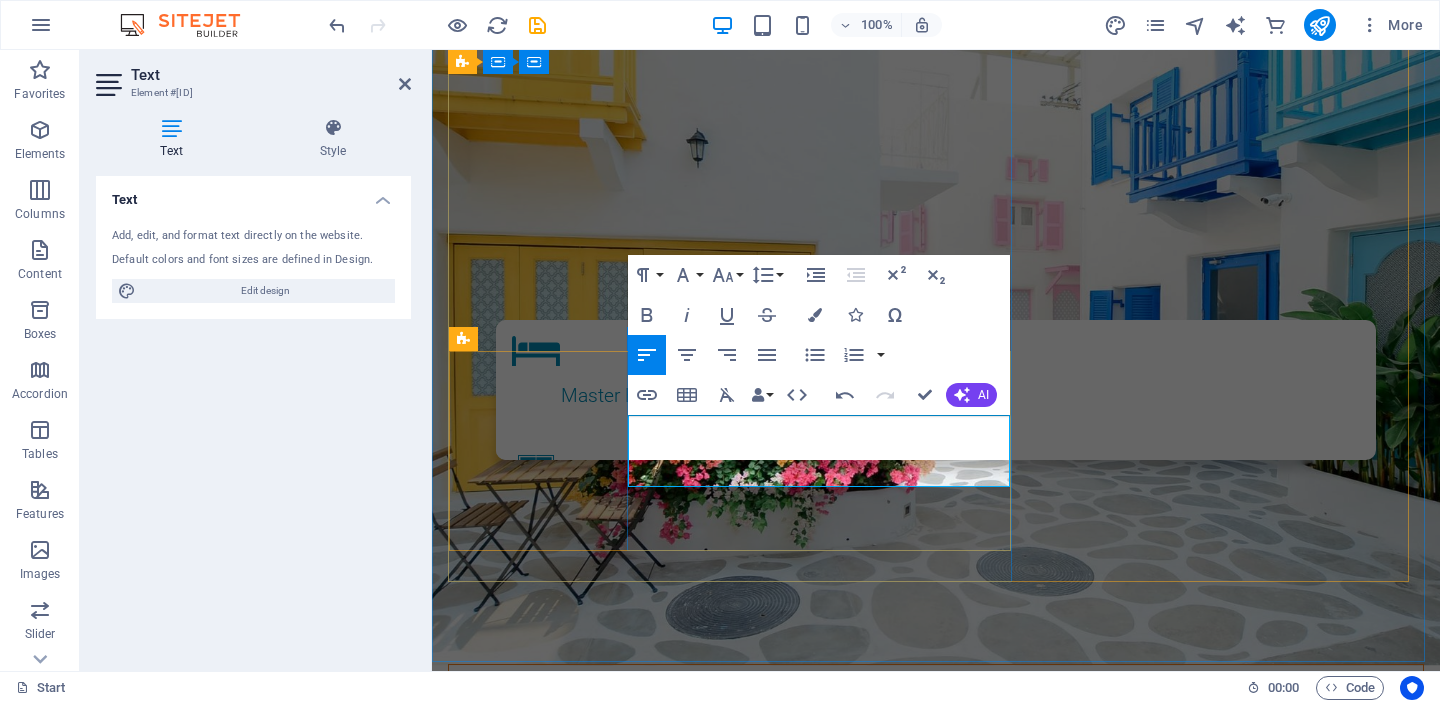 click on "مشروع زراعي استثماري مميز في قلب الأردن، يقدّم لك فرصة تملك أو استئجار محمية زراعية مجهّزة بالكامل بتقنية الزراعة المائية (Hydroponic)، مع عائد سنوي ثابت يصل إلى 600 دينار." at bounding box center (936, 1158) 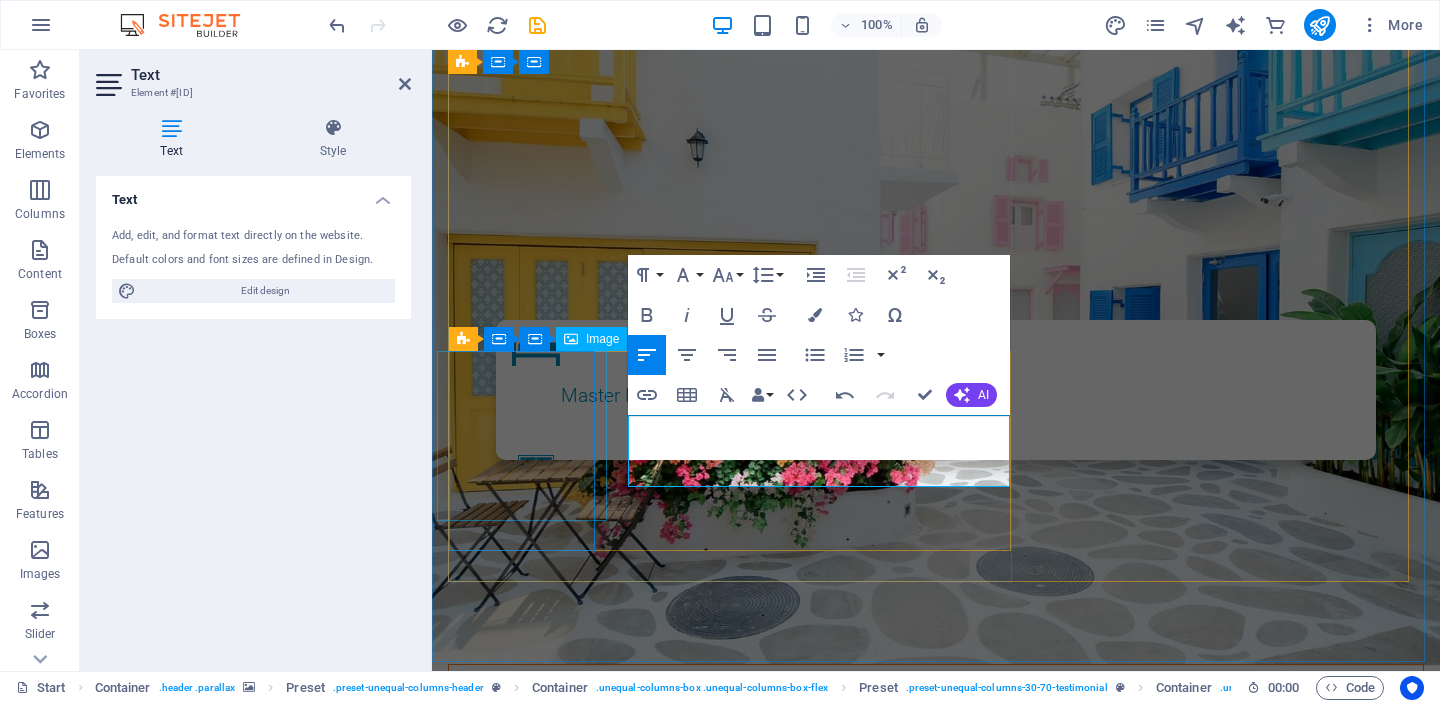 click at bounding box center [936, 995] 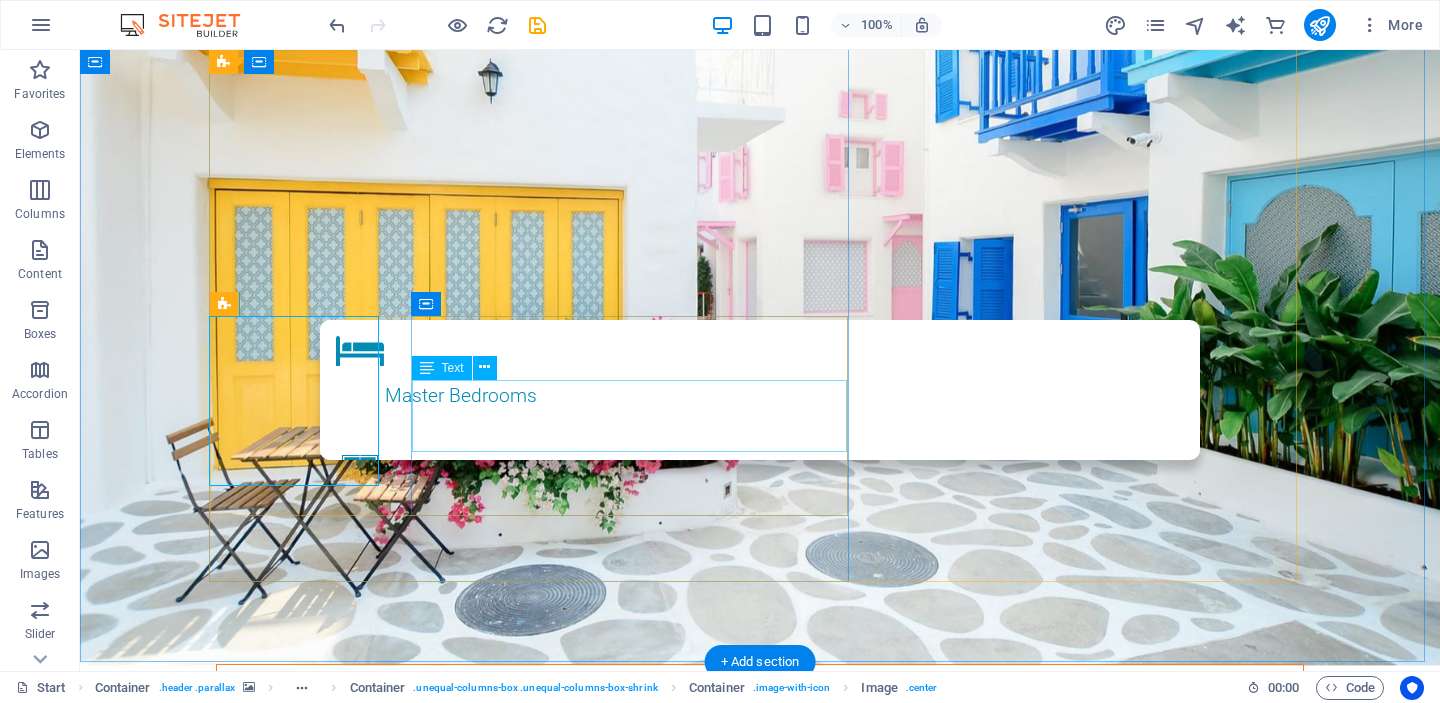 click on "مشروع زراعي استثماري مميز في قلب الأردن، يقدّم لك فرصة تملك أو استئجار محمية زراعية مجهّزة بالكامل بتقنية الزراعة المائية (Hydroponic)، مع عائد سنوي ثابت يصل إلى 600 دينار." at bounding box center [760, 1158] 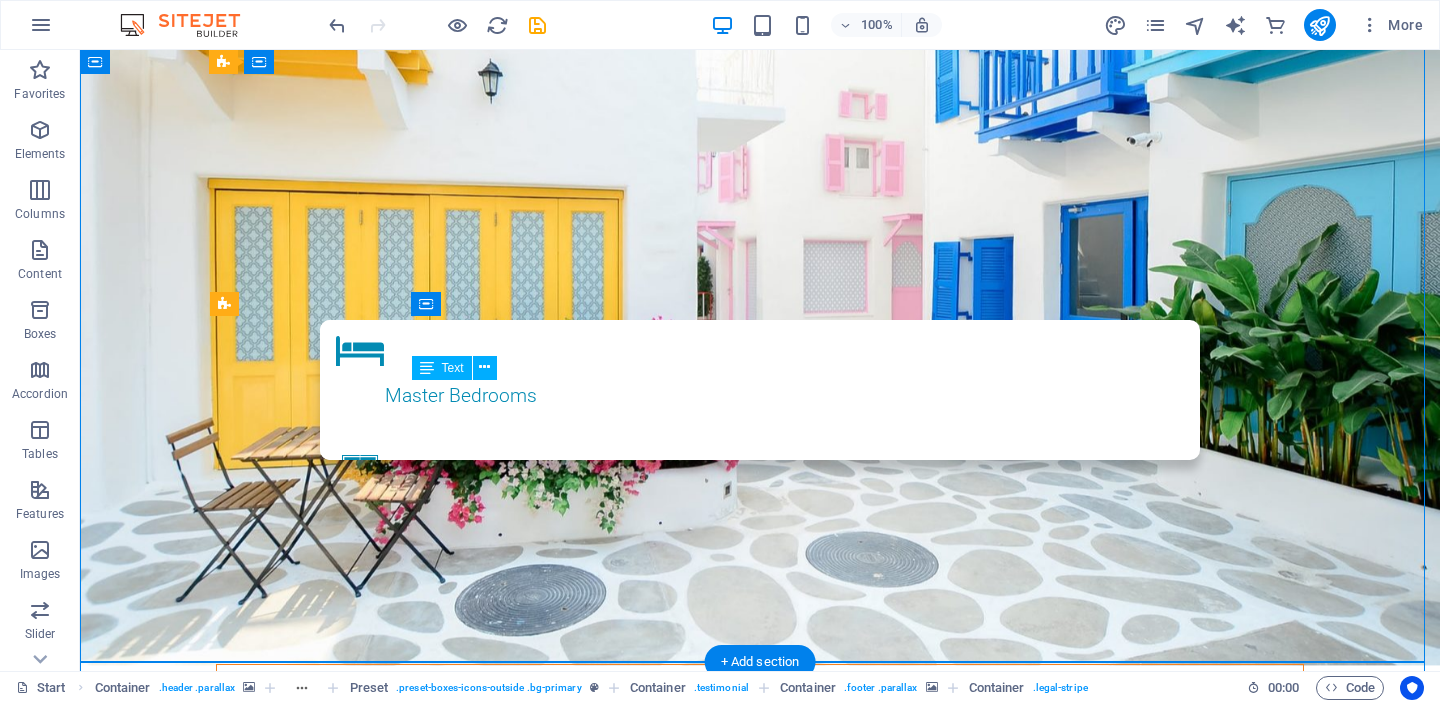 click on "مشروع زراعي استثماري مميز في قلب الأردن، يقدّم لك فرصة تملك أو استئجار محمية زراعية مجهّزة بالكامل بتقنية الزراعة المائية (Hydroponic)، مع عائد سنوي ثابت يصل إلى 600 دينار." at bounding box center [760, 1158] 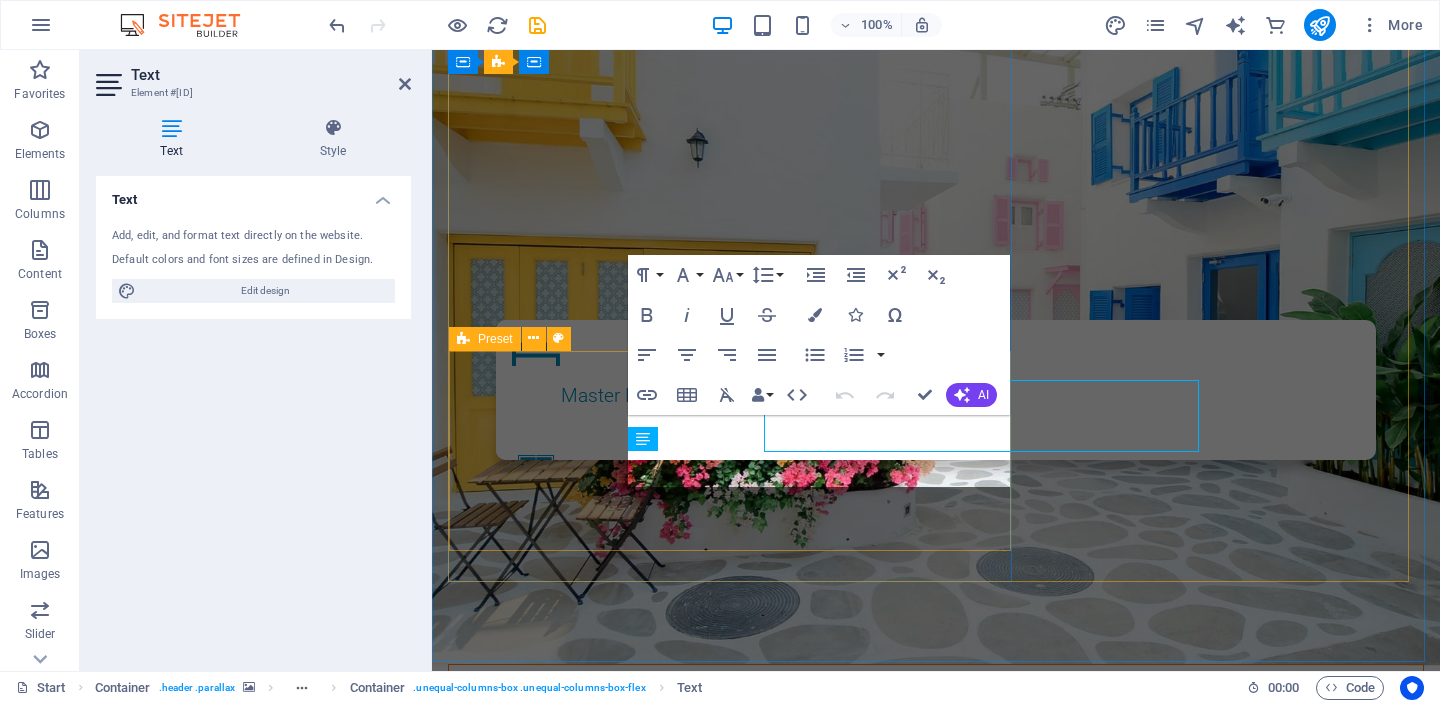 click on "مشروع زراعي استثماري مميز في قلب الأردن، يقدّم لك فرصة تملك أو استئجار محمية زراعية مجهّزة بالكامل بتقنية الزراعة المائية (Hydroponic)، مع عائد سنوي ثابت يصل إلى 600 دينار." at bounding box center (936, 1046) 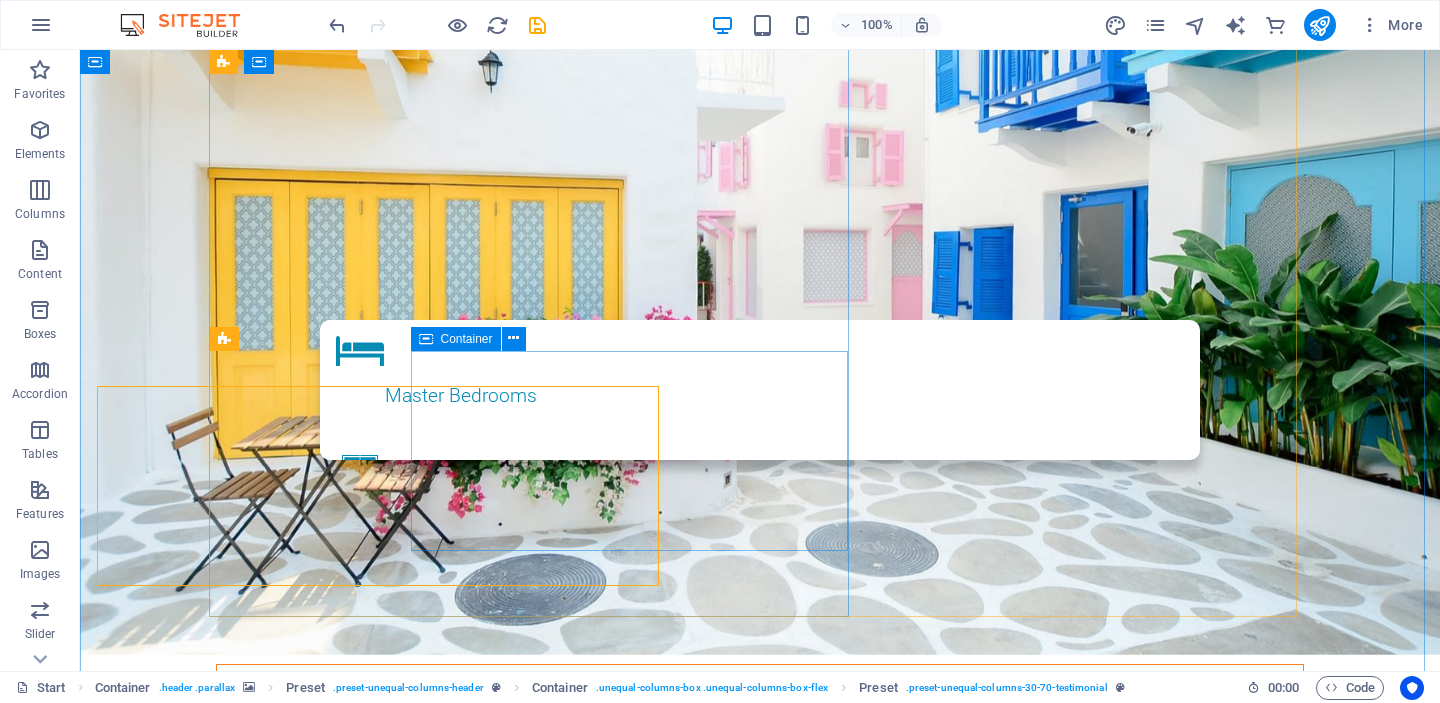 scroll, scrollTop: 236, scrollLeft: 0, axis: vertical 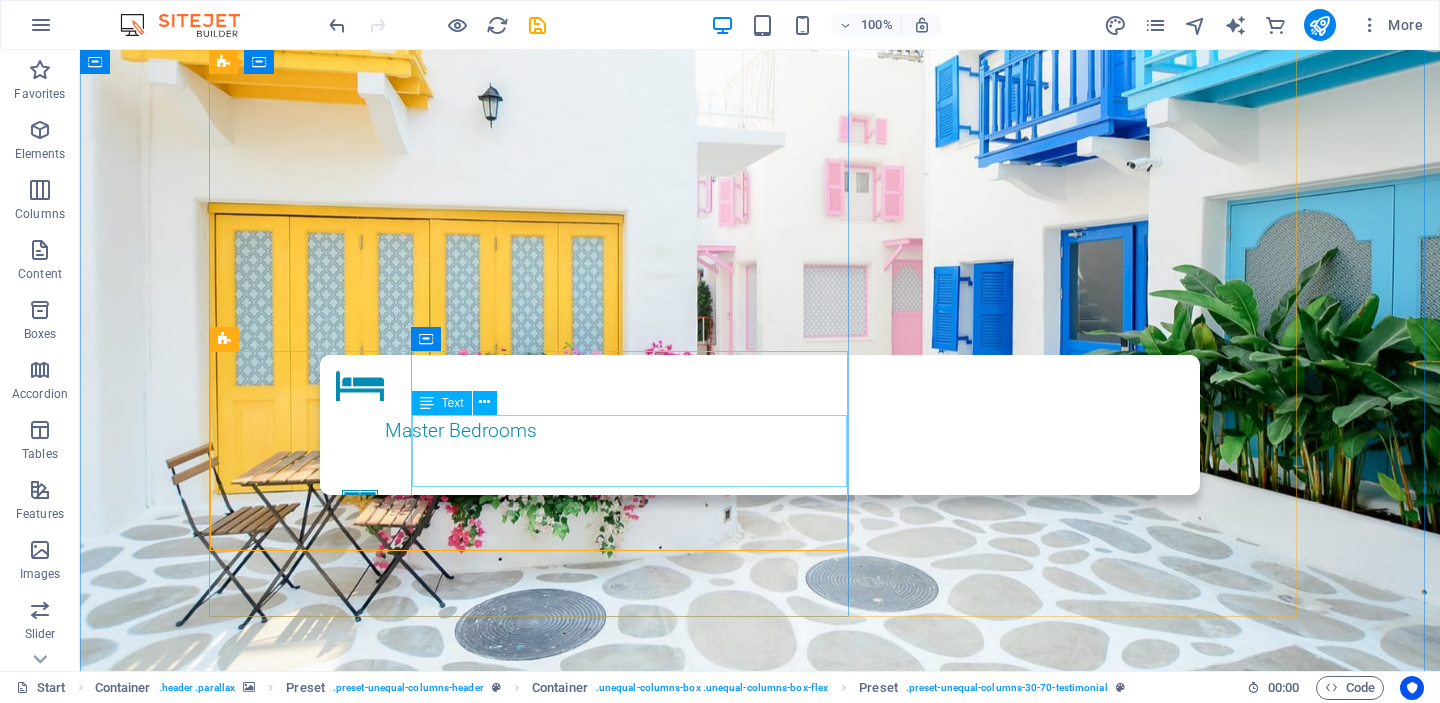 click on "مشروع زراعي استثماري مميز في قلب الأردن، يقدّم لك فرصة تملك أو استئجار محمية زراعية مجهّزة بالكامل بتقنية الزراعة المائية (Hydroponic)، مع عائد سنوي ثابت يصل إلى 600 دينار." at bounding box center [760, 1193] 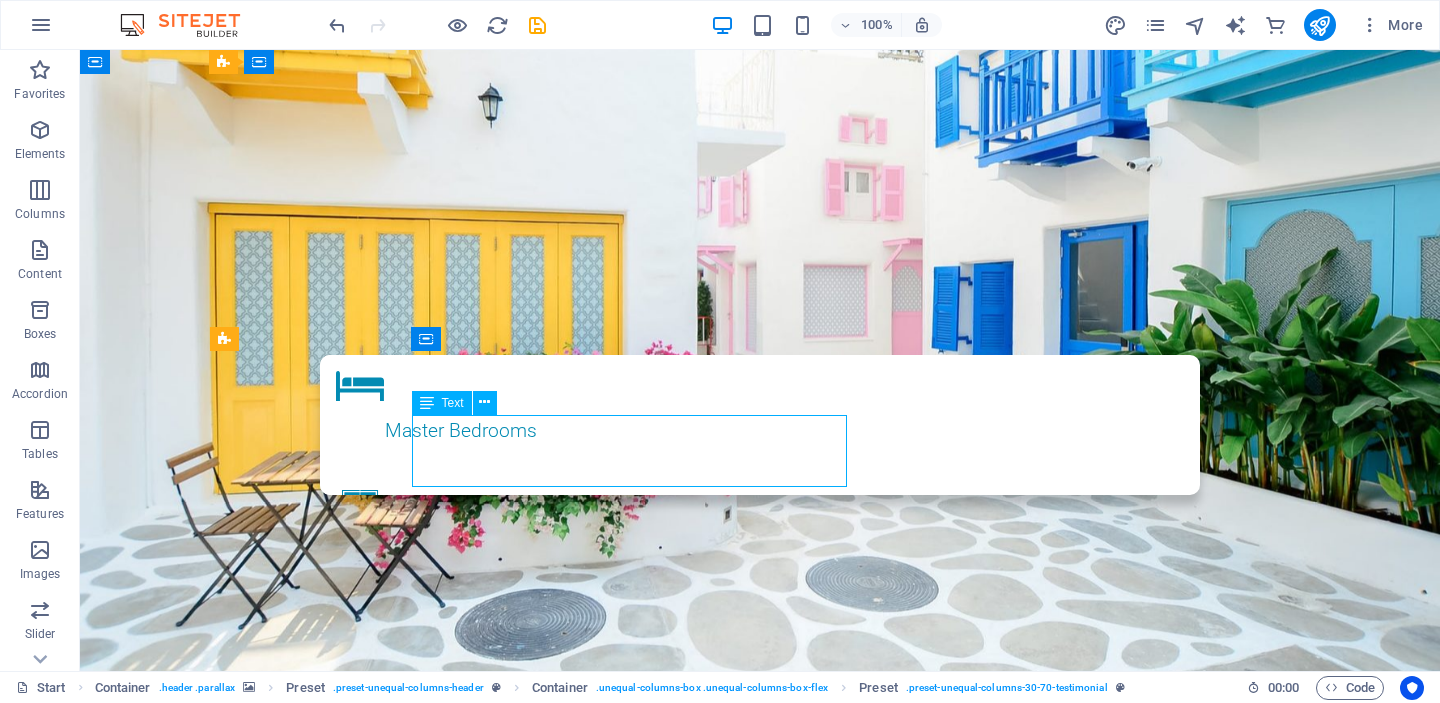 click on "مشروع زراعي استثماري مميز في قلب الأردن، يقدّم لك فرصة تملك أو استئجار محمية زراعية مجهّزة بالكامل بتقنية الزراعة المائية (Hydroponic)، مع عائد سنوي ثابت يصل إلى 600 دينار." at bounding box center (760, 1193) 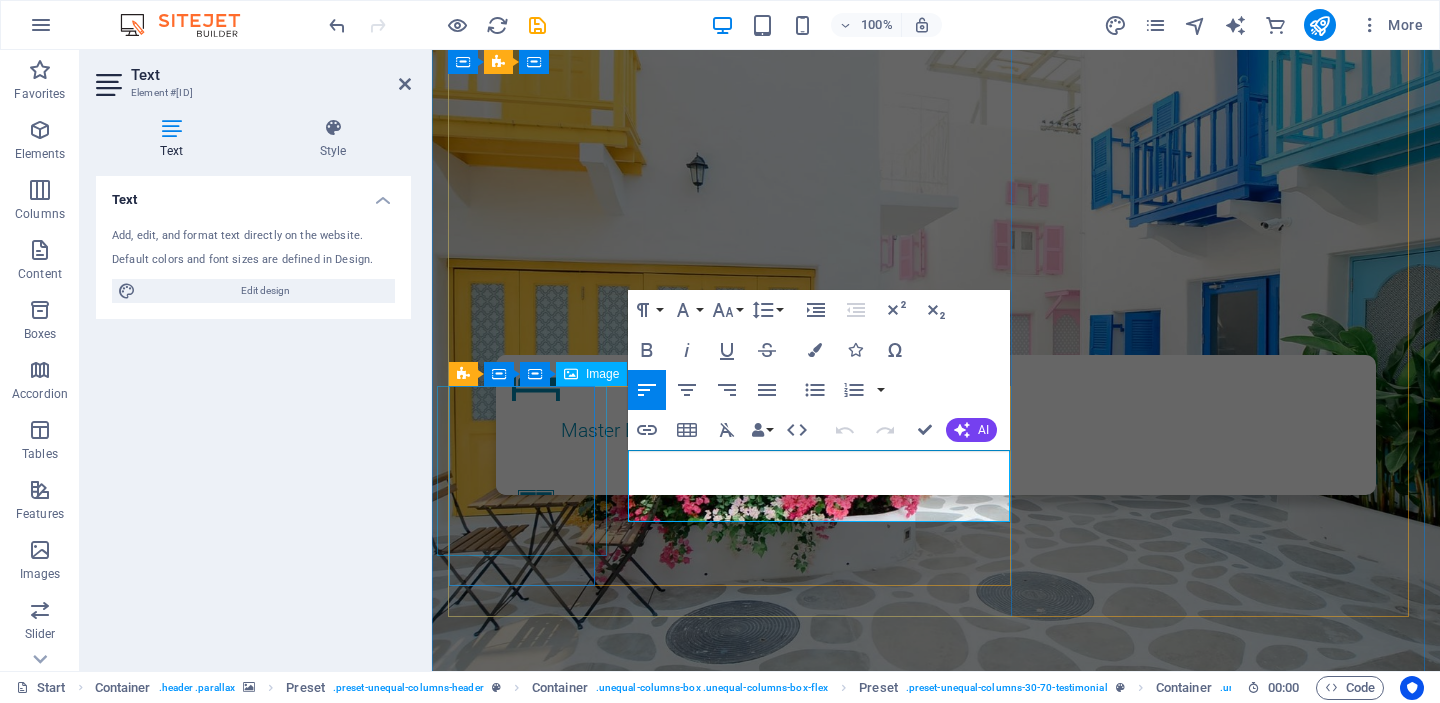 click at bounding box center [936, 1030] 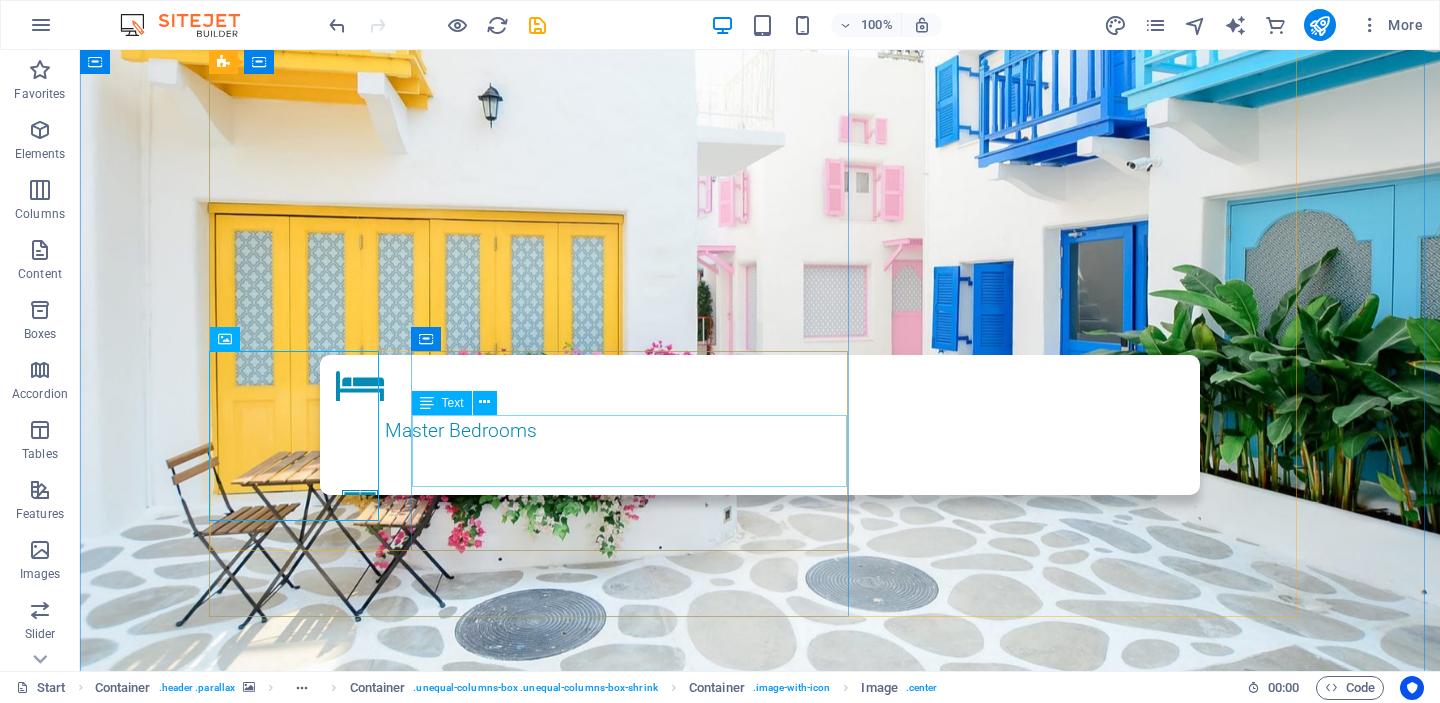 click on "مشروع زراعي استثماري مميز في قلب الأردن، يقدّم لك فرصة تملك أو استئجار محمية زراعية مجهّزة بالكامل بتقنية الزراعة المائية (Hydroponic)، مع عائد سنوي ثابت يصل إلى 600 دينار." at bounding box center (760, 1193) 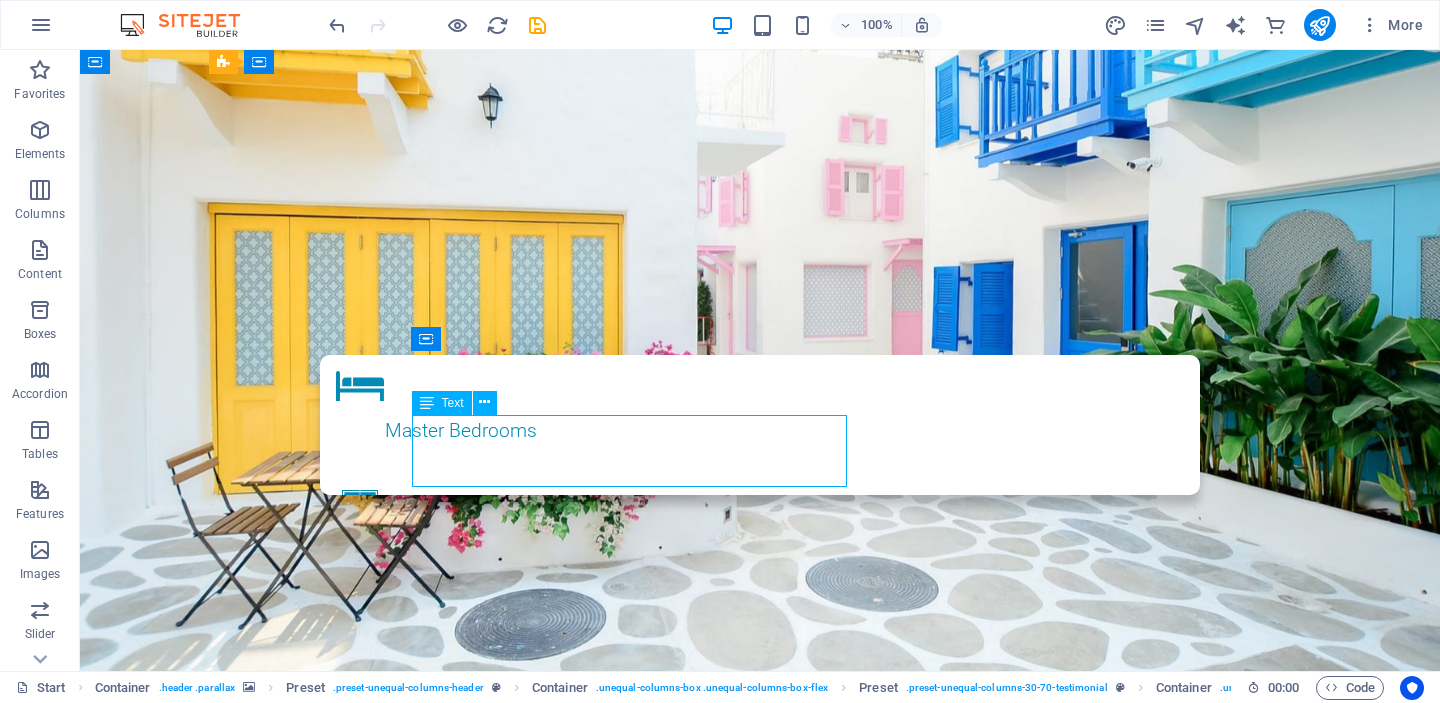 click on "مشروع زراعي استثماري مميز في قلب الأردن، يقدّم لك فرصة تملك أو استئجار محمية زراعية مجهّزة بالكامل بتقنية الزراعة المائية (Hydroponic)، مع عائد سنوي ثابت يصل إلى 600 دينار." at bounding box center [760, 1193] 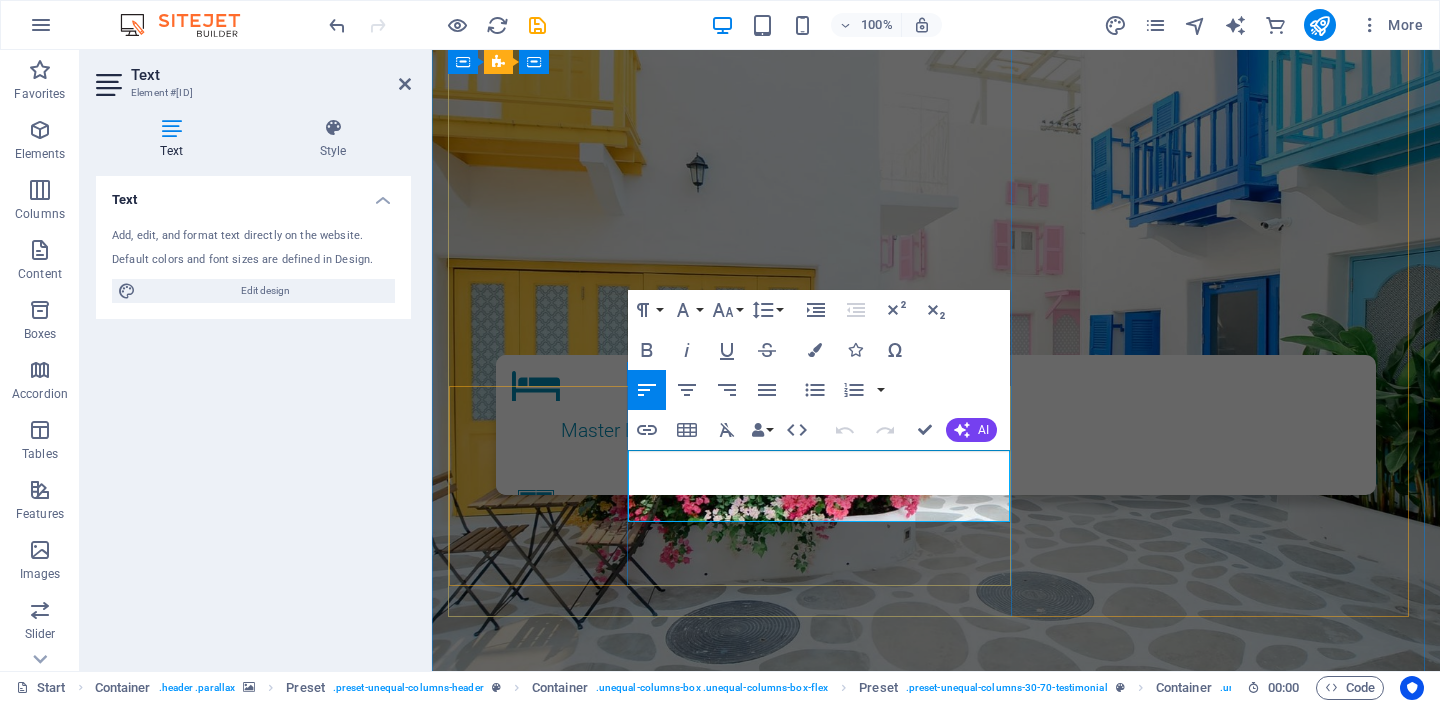 click on "مشروع زراعي استثماري مميز في قلب الأردن، يقدّم لك فرصة تملك أو استئجار محمية زراعية مجهّزة بالكامل بتقنية الزراعة المائية (Hydroponic)، مع عائد سنوي ثابت يصل إلى 600 دينار." at bounding box center (936, 1193) 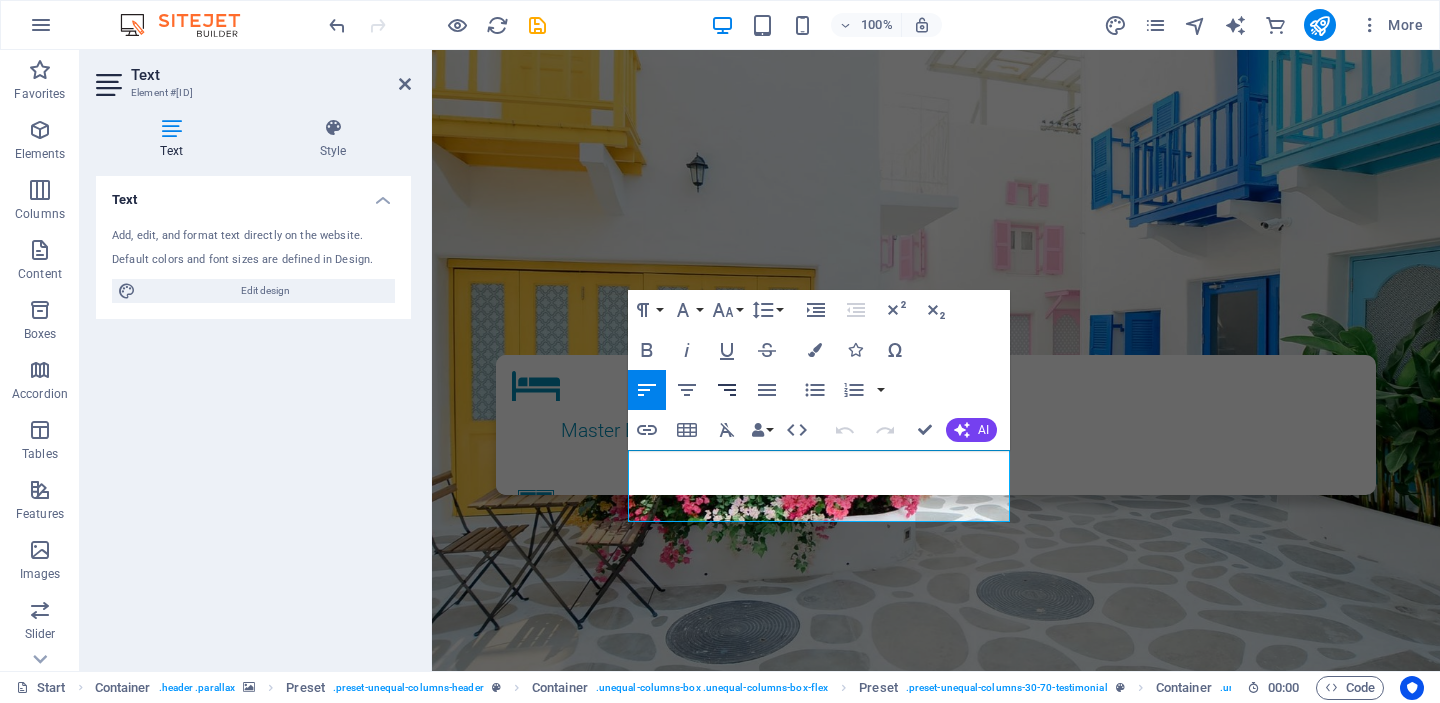 click 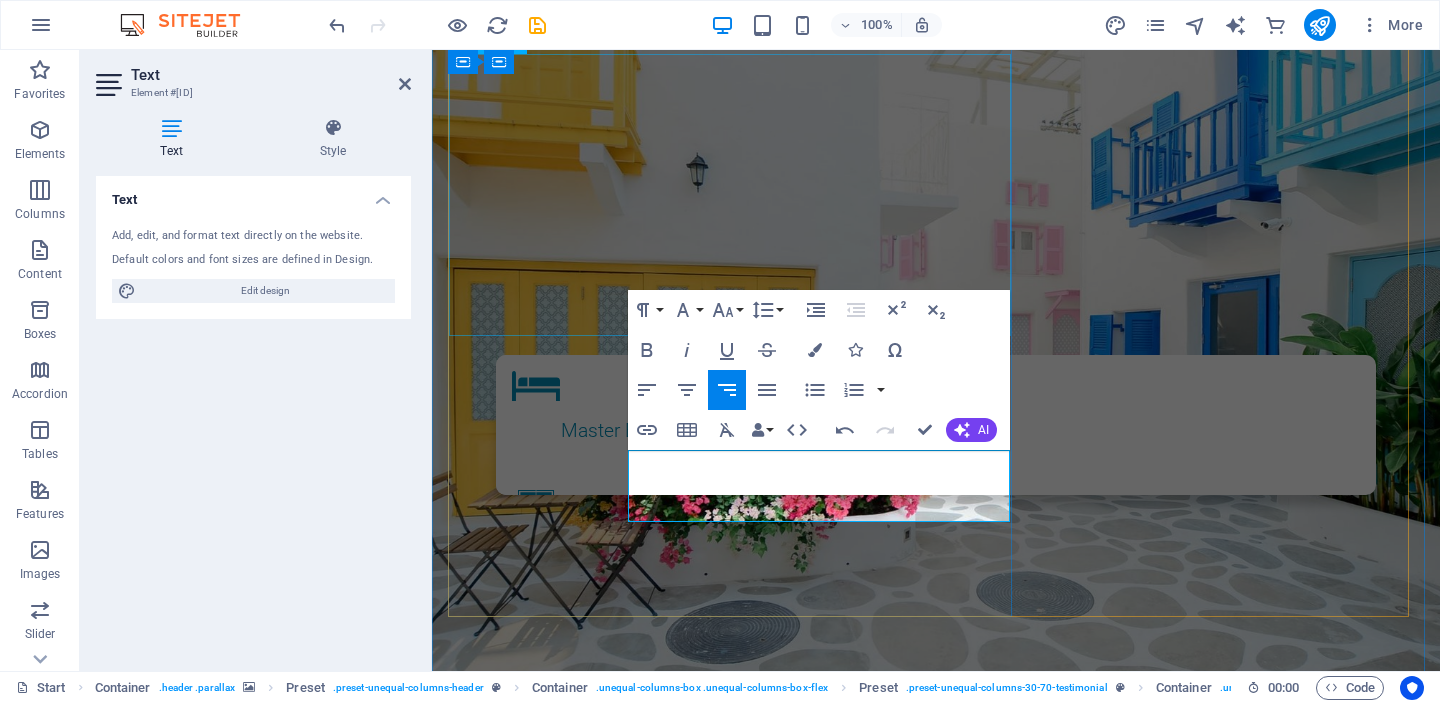 click on "احجز أرضك في الواحة الخضراء – استثمر مع ضمان العائد!" at bounding box center [936, 824] 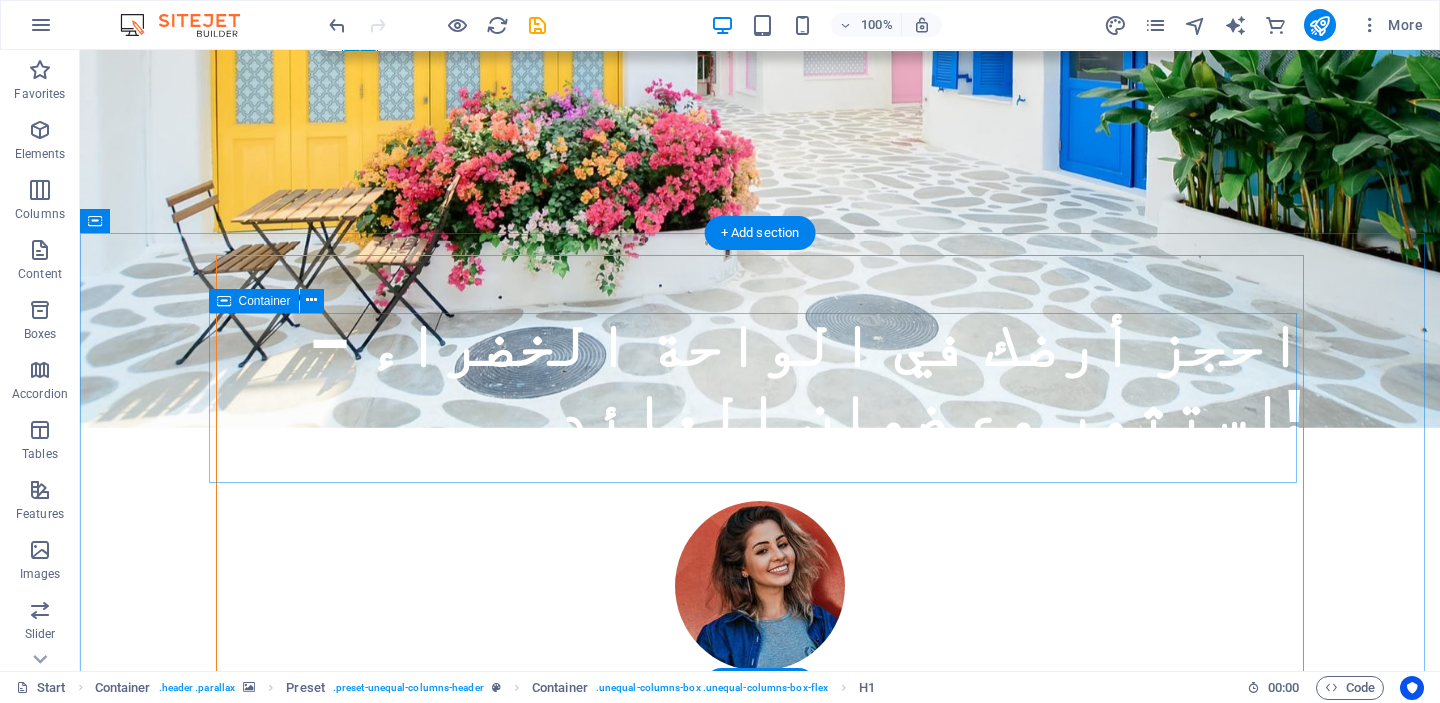 scroll, scrollTop: 856, scrollLeft: 0, axis: vertical 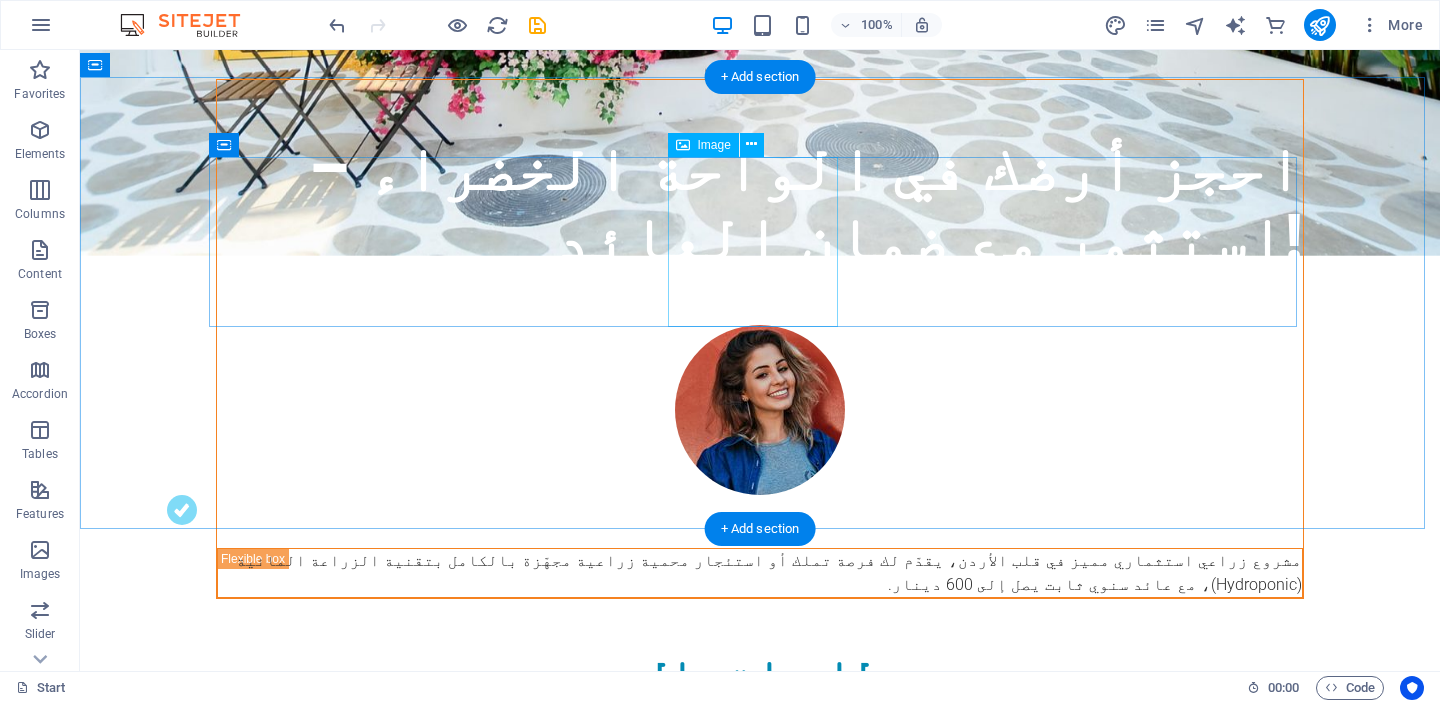 click at bounding box center [760, 1426] 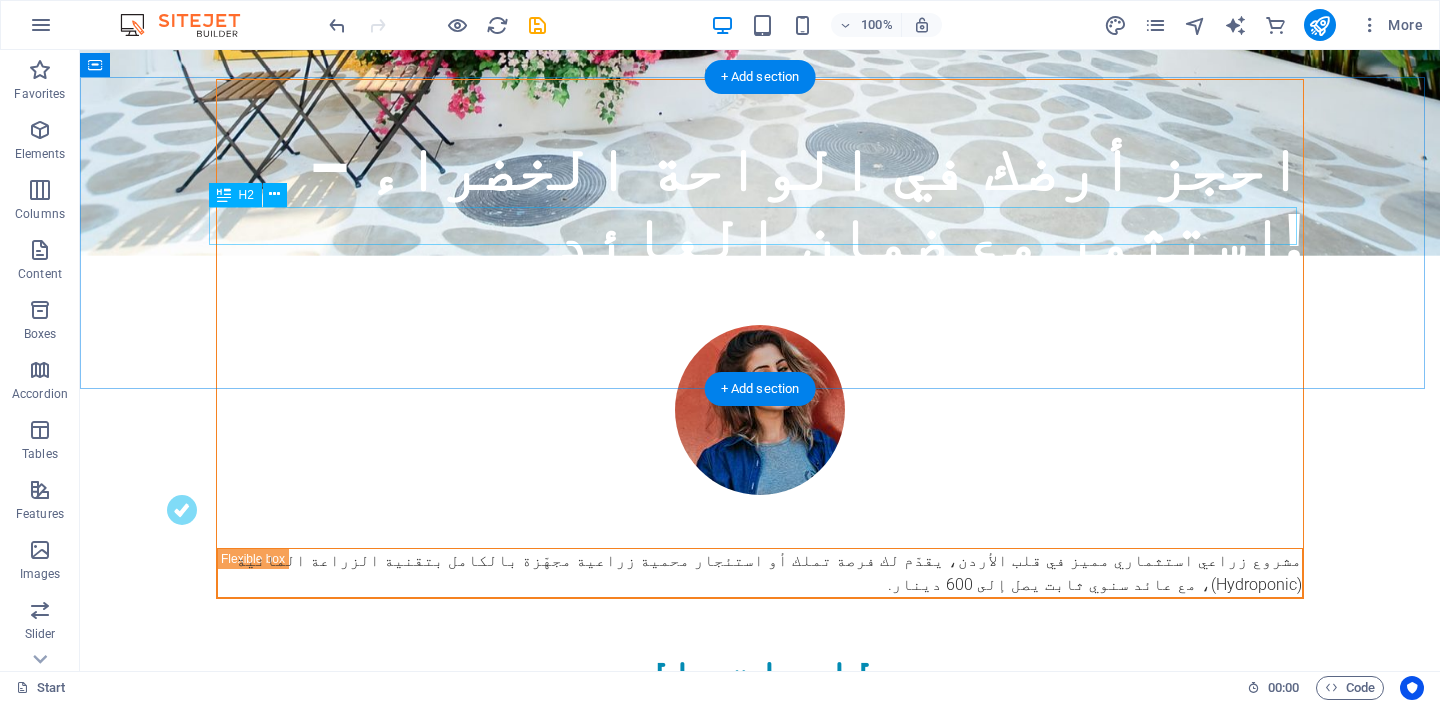 click on "Rise Above the City" at bounding box center (760, 1417) 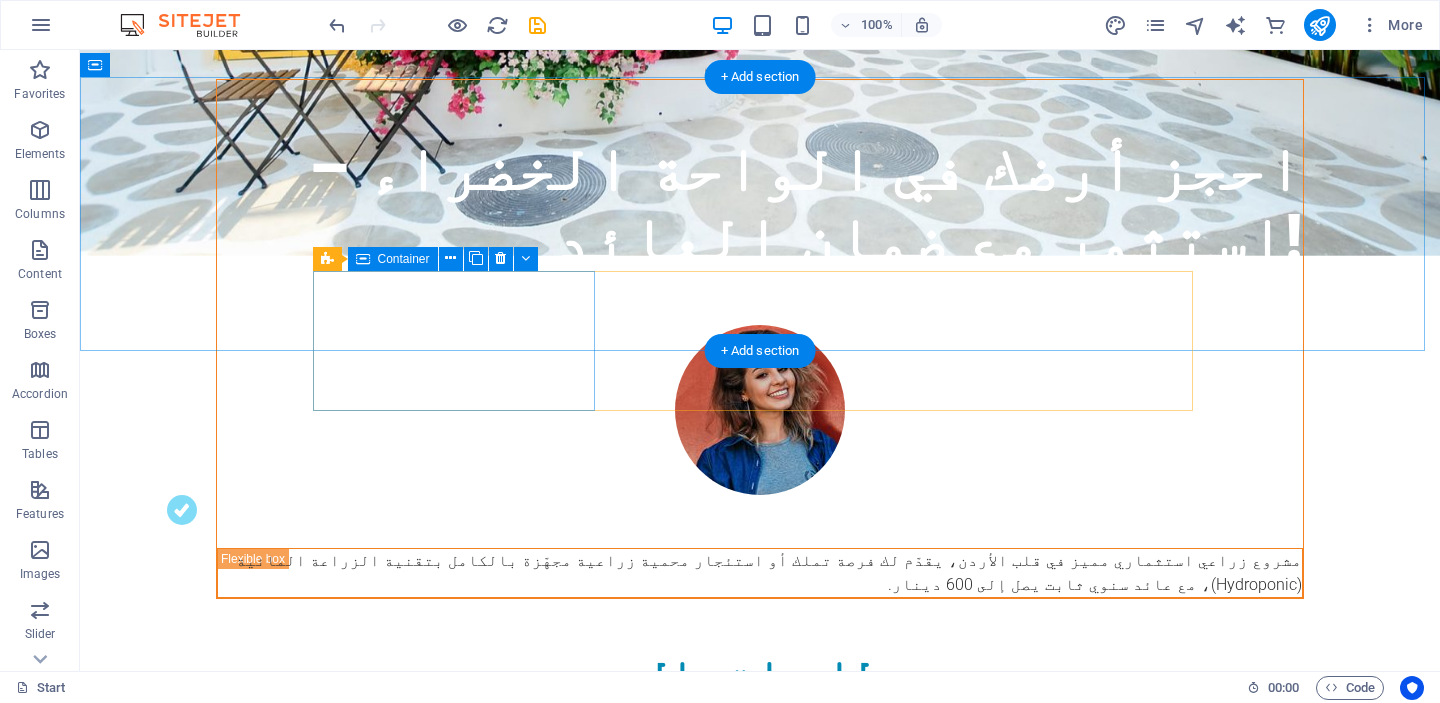 click on "Master Bedrooms" at bounding box center [461, -210] 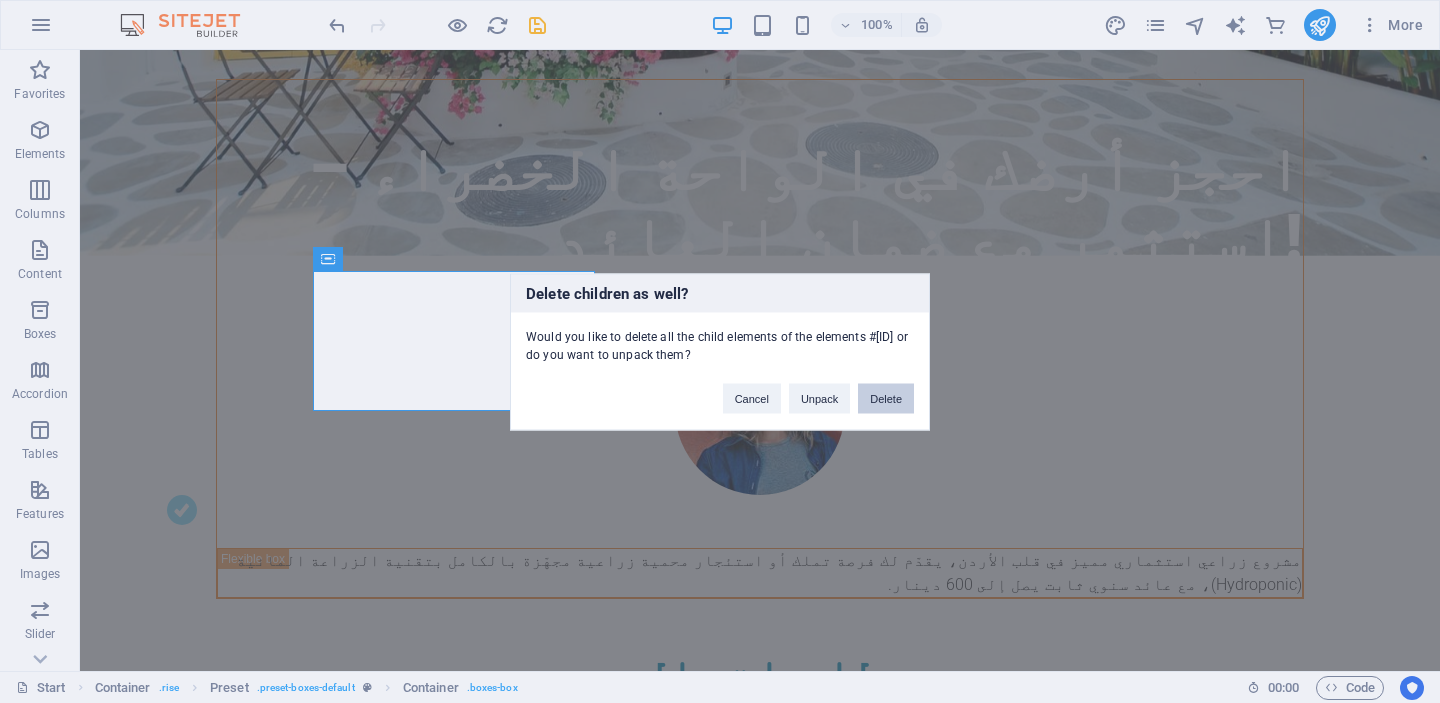 click on "Delete" at bounding box center (886, 398) 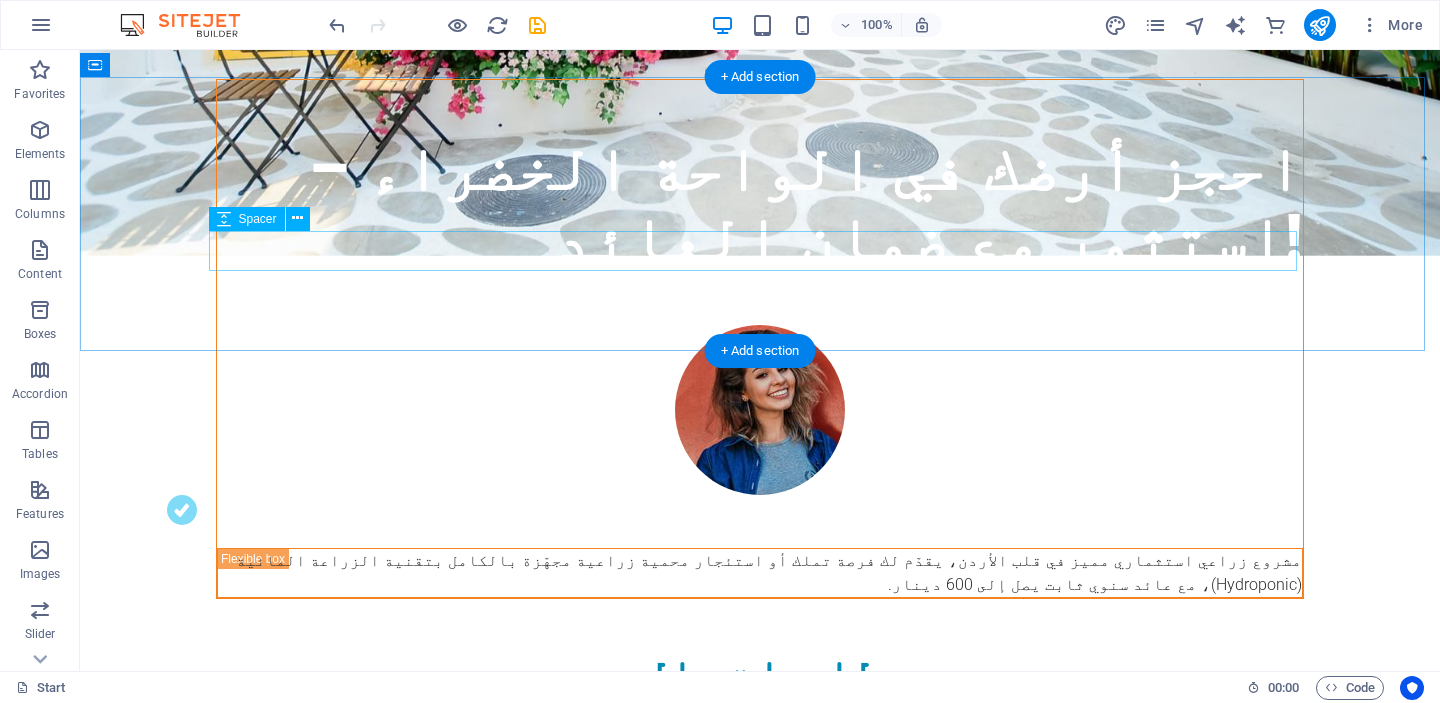 click at bounding box center (760, 1442) 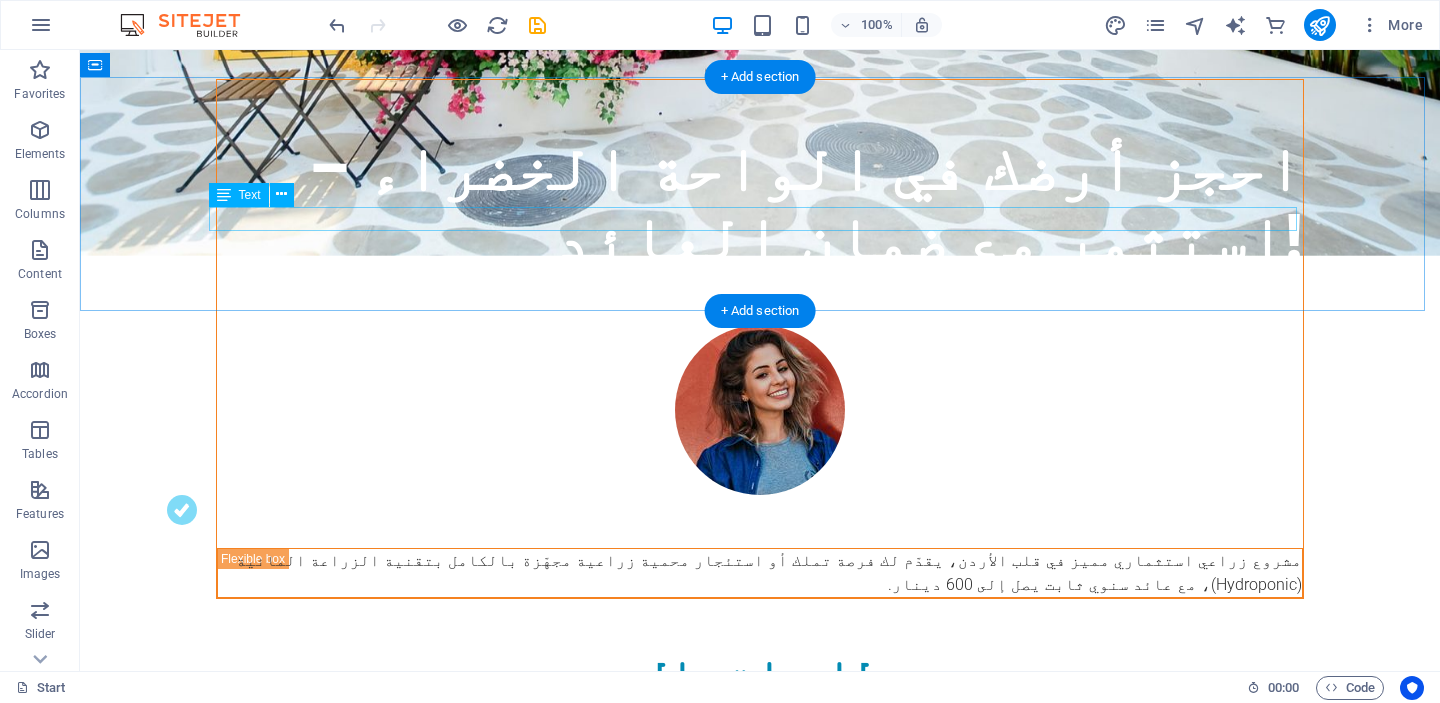 click on "Live in spacious luxury and have access to all amenities at your fingertips." at bounding box center [760, 1410] 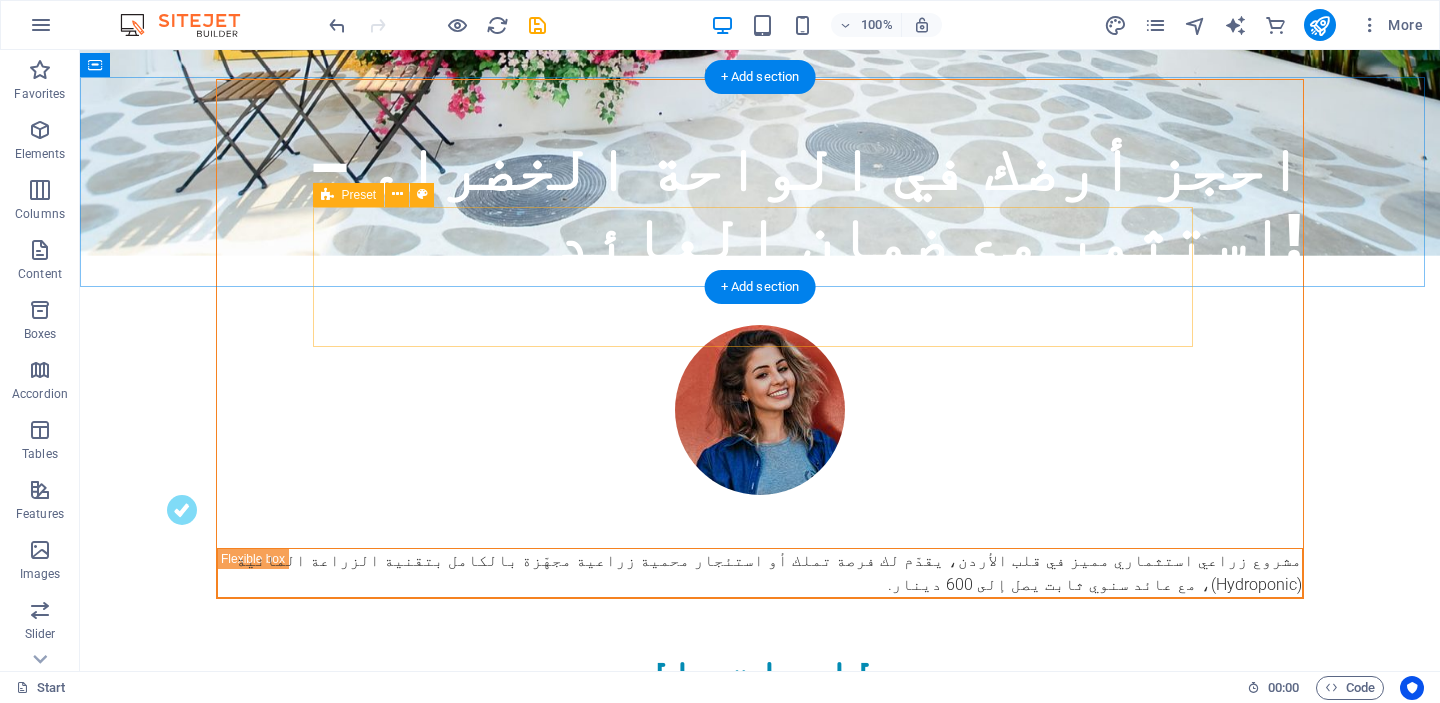 click on "Fine Restaurants Free Wi-Fi" at bounding box center (760, -195) 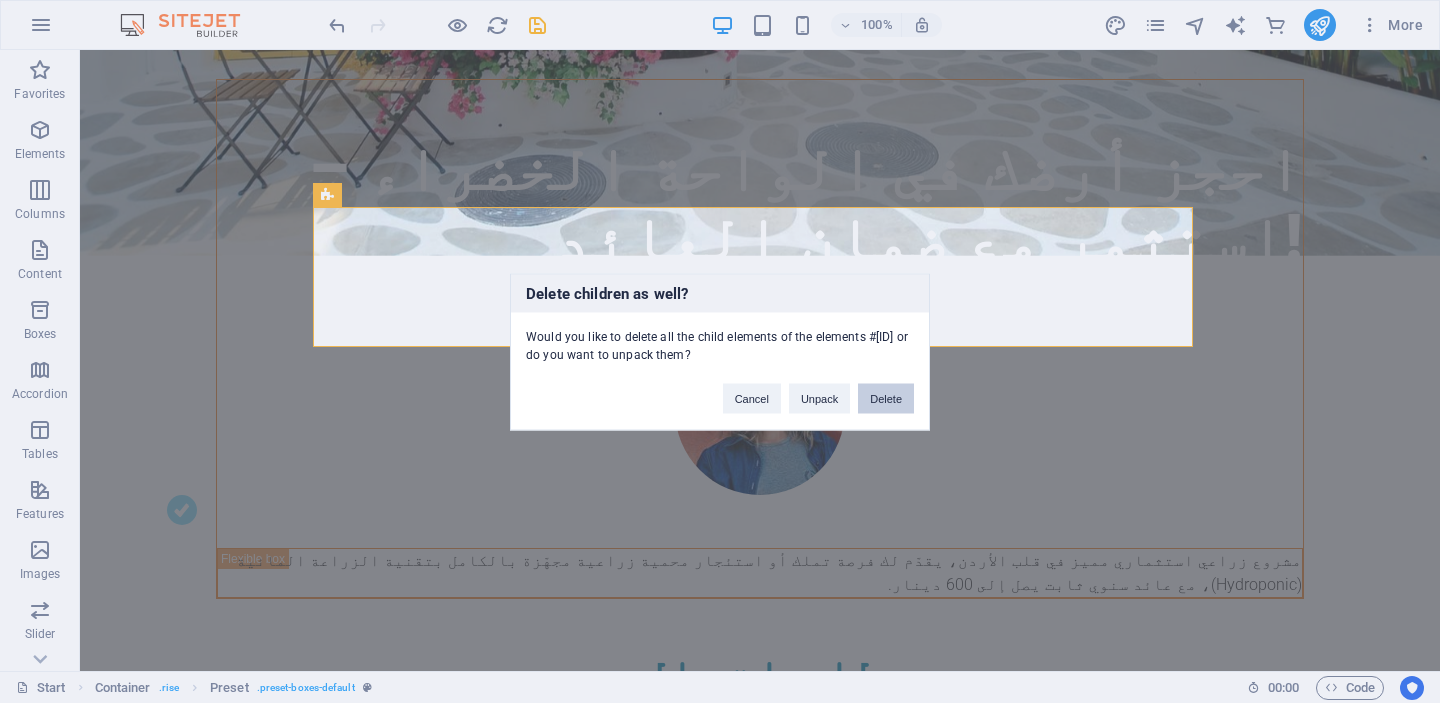 type 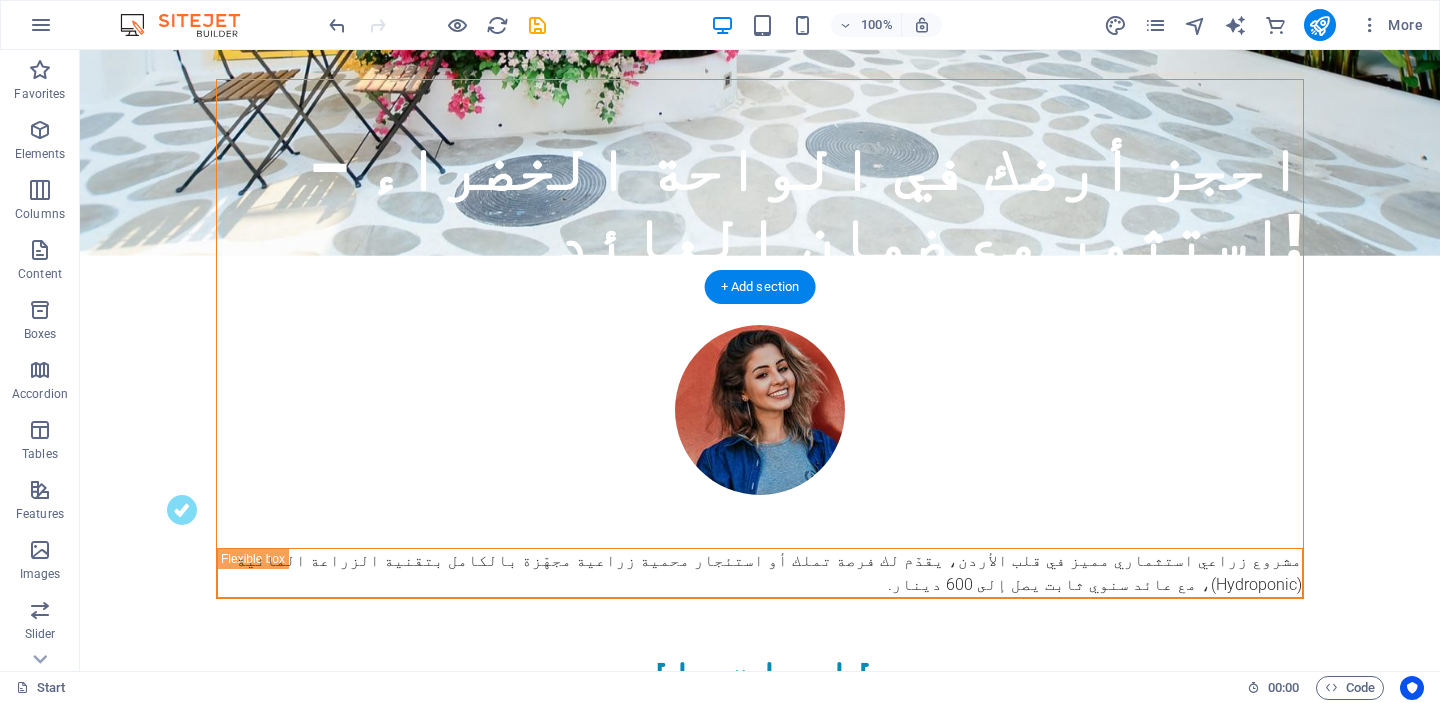 click at bounding box center [760, 1699] 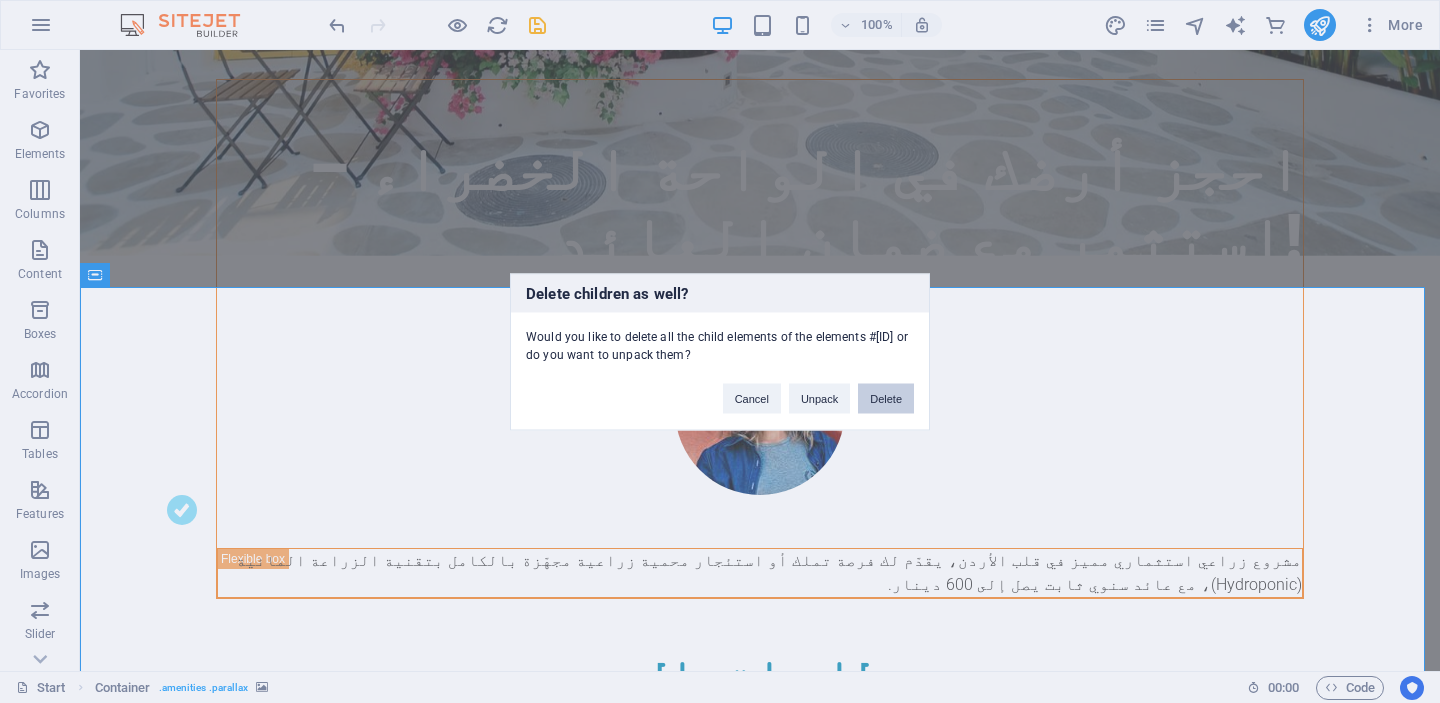 click on "Delete" at bounding box center [886, 398] 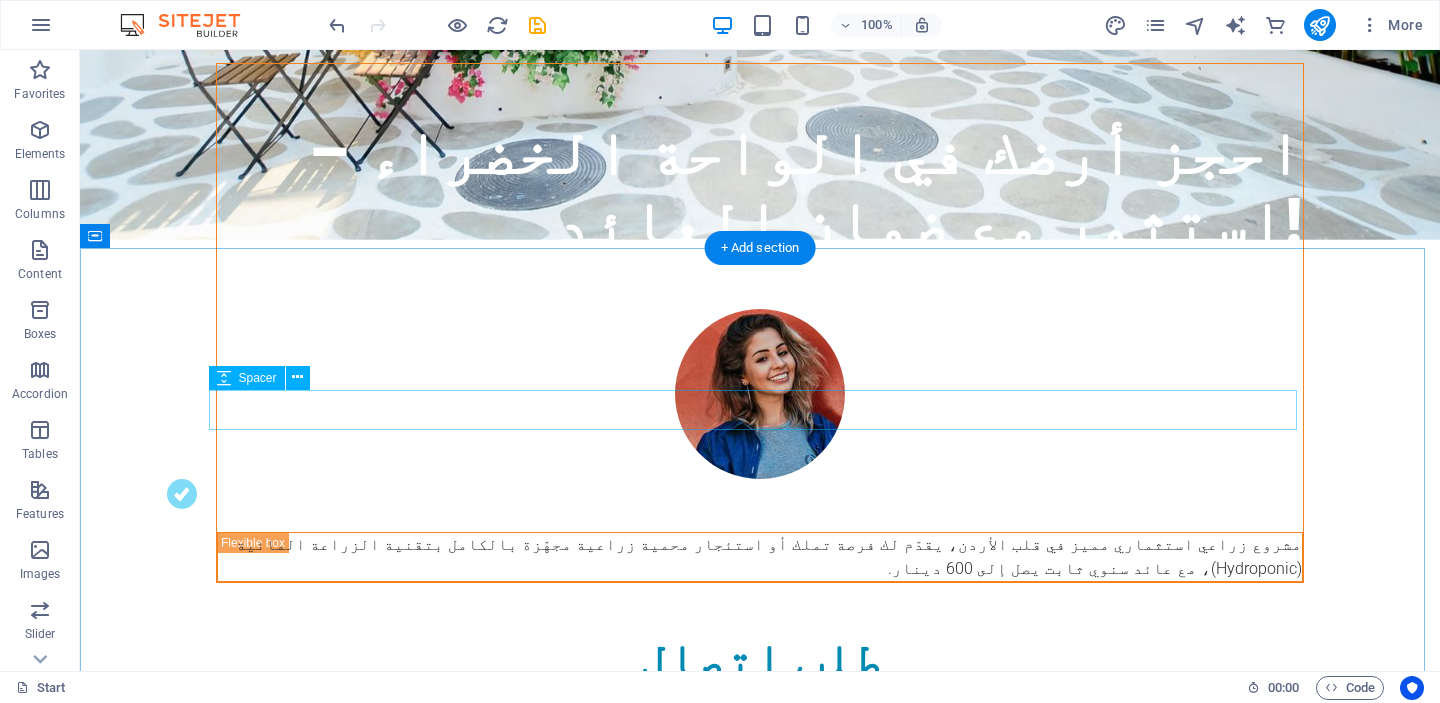 scroll, scrollTop: 902, scrollLeft: 0, axis: vertical 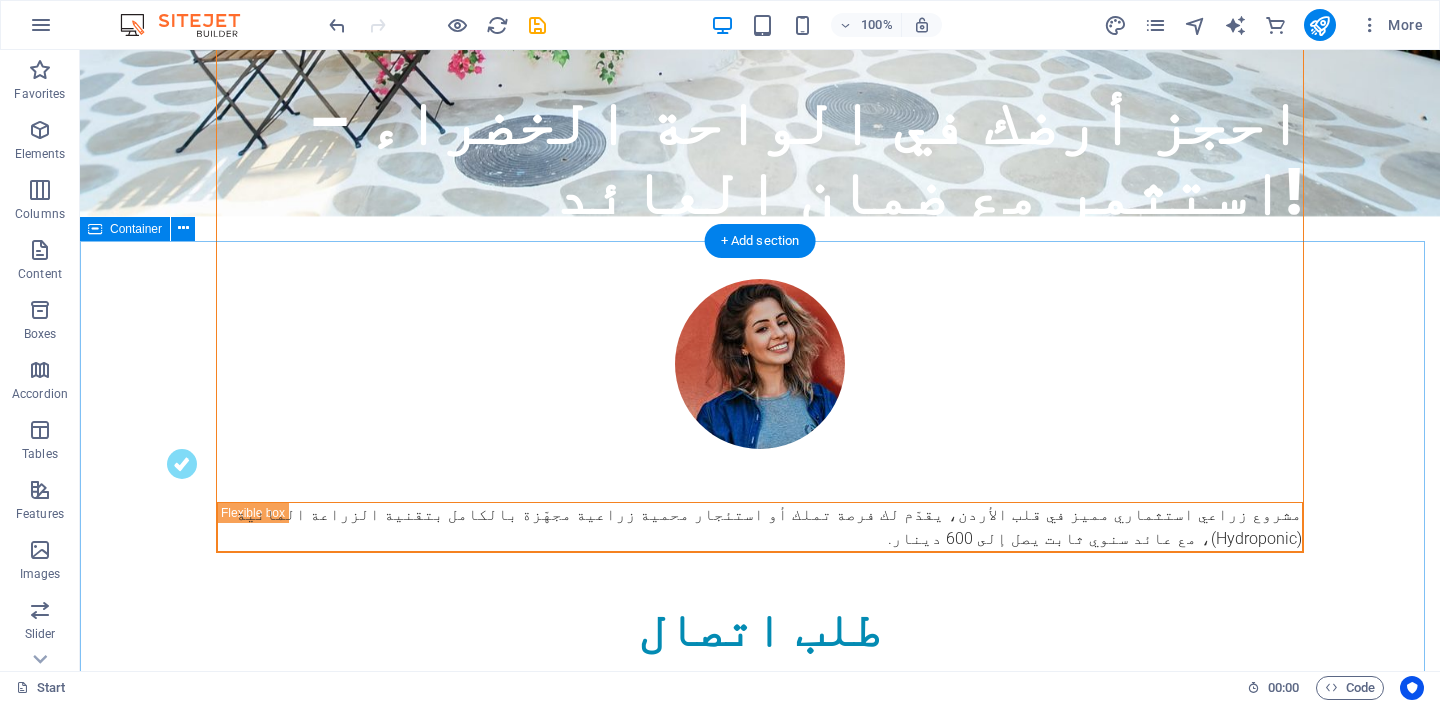 click on "The Apartment Live in spacious luxury and have access to all amenities at your fingertips. Send a Booking Request" at bounding box center [760, 1718] 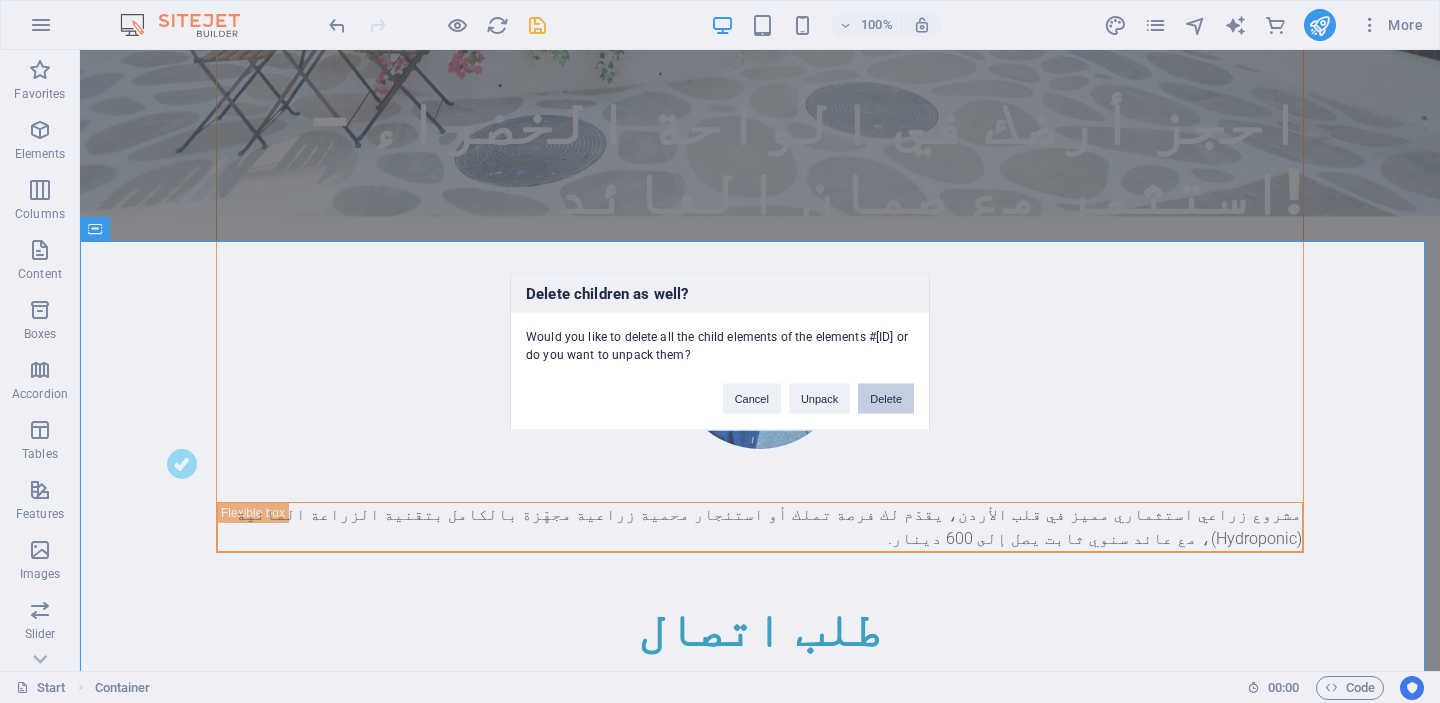 click on "Delete" at bounding box center [886, 398] 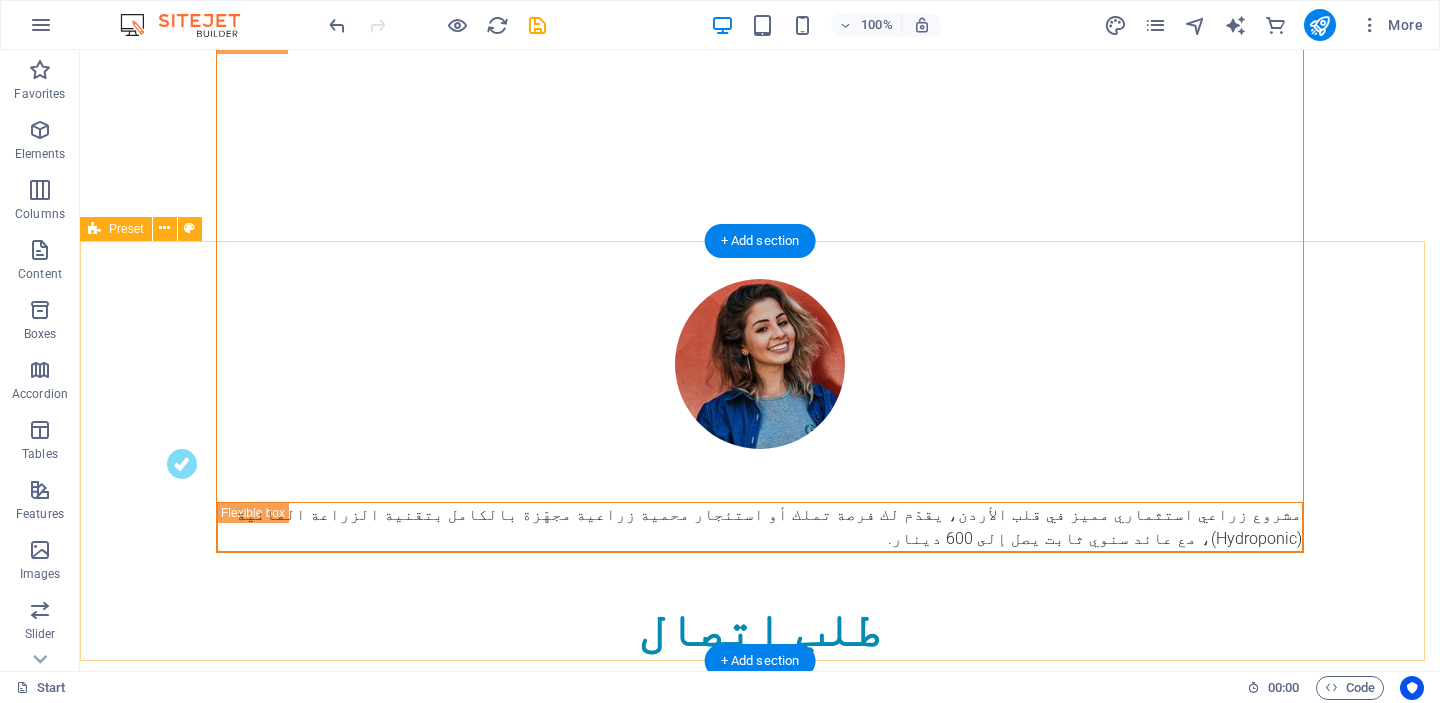 click on "Request a booking Lorem ipsum dolor sit amet, consetetur sadipscing elitr, sed diam nonumy eirmod tempor invidunt ut labore et dolore magna, sed diam voluptua. Request a booking Lorem ipsum dolor sit amet, consetetur sadipscing elitr, sed diam nonumy eirmod tempor invidunt ut labore et dolore magna, sed diam voluptua. Request a booking Lorem ipsum dolor sit amet, consetetur sadipscing elitr, sed diam nonumy eirmod tempor invidunt ut labore et dolore magna, sed diam voluptua." at bounding box center (760, 1826) 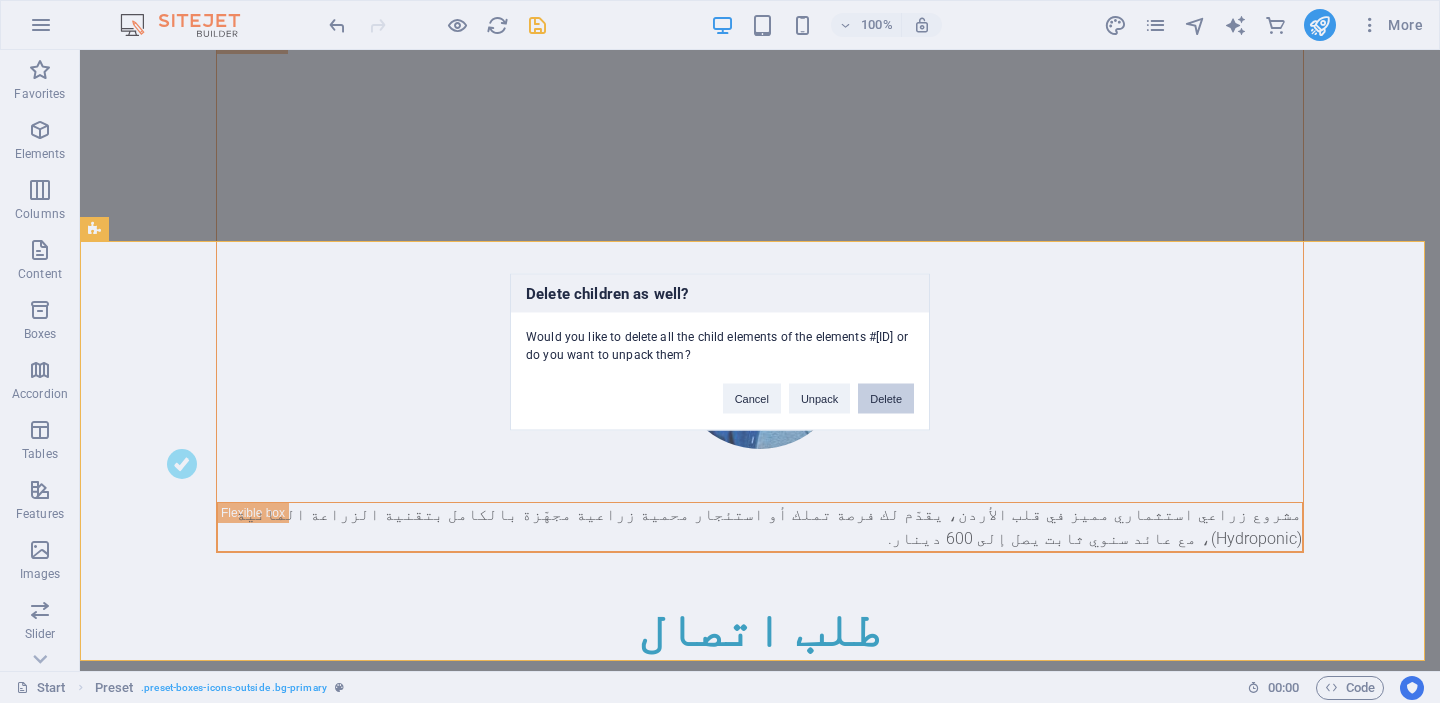 click on "Delete" at bounding box center [886, 398] 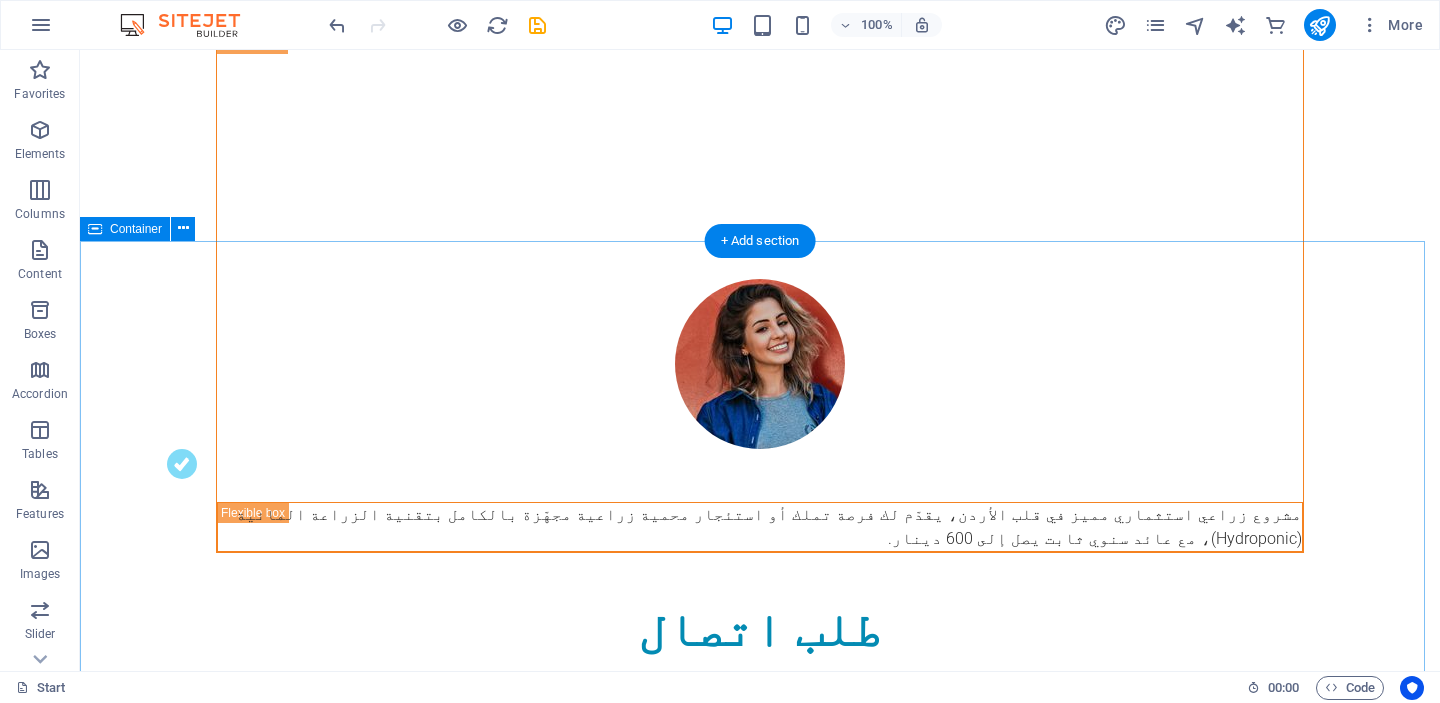 click on "Booked by Many This apartment has been booked by more than 100 people. Lorem ipsum dolor sit amet, consetetur sadipscing elitr, sed diam nonumy eirmod tempor invidunt ut labore et dolore magna aliquyam erat, sed diam voluptua. At vero eos et accusam et justo duo dolores et ea rebum. [FIRST] [LAST] Lorem ipsum dolor sit amet, consetetur sadipscing elitr, sed diam nonumy eirmod tempor invidunt ut labore et dolore magna aliquyam erat, sed diam voluptua. At vero eos et accusam et justo duo dolores et ea rebum. [FIRST] [LAST]" at bounding box center (760, 1901) 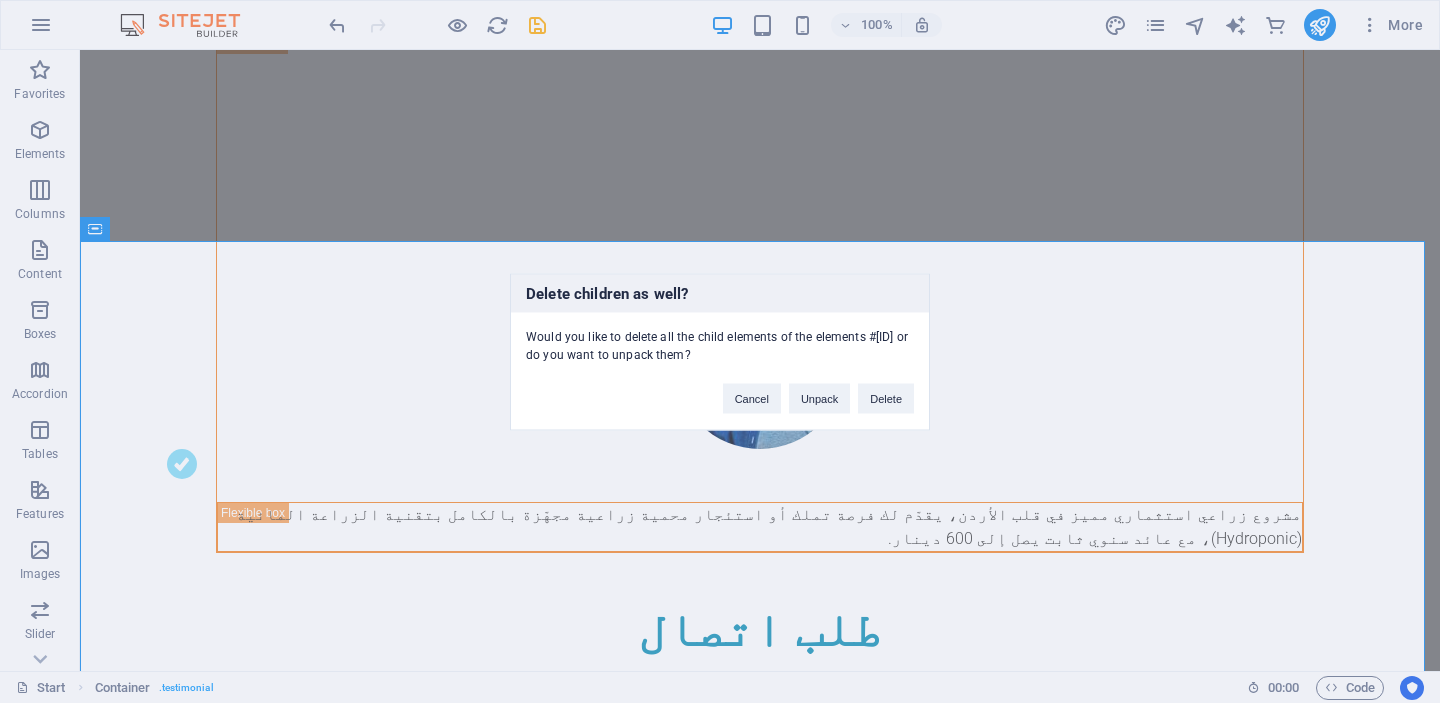 type 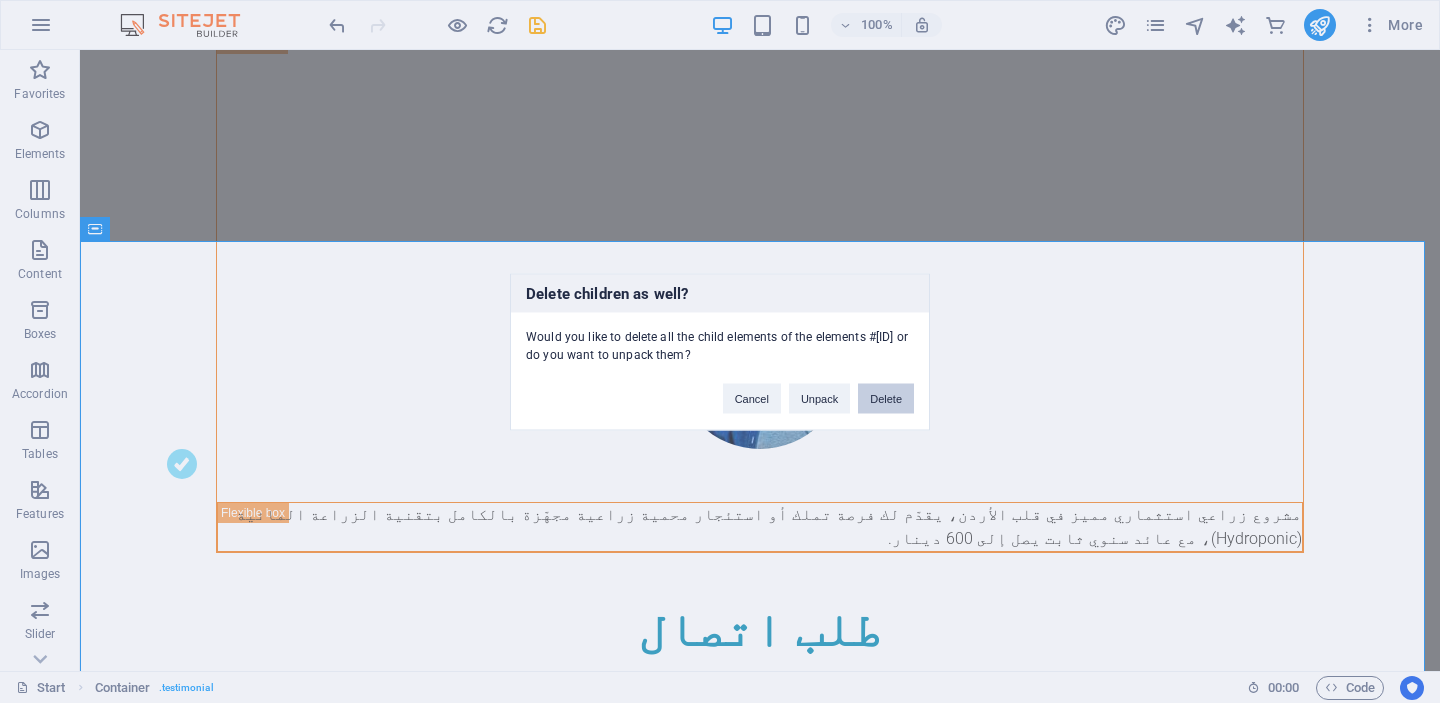click on "Delete" at bounding box center [886, 398] 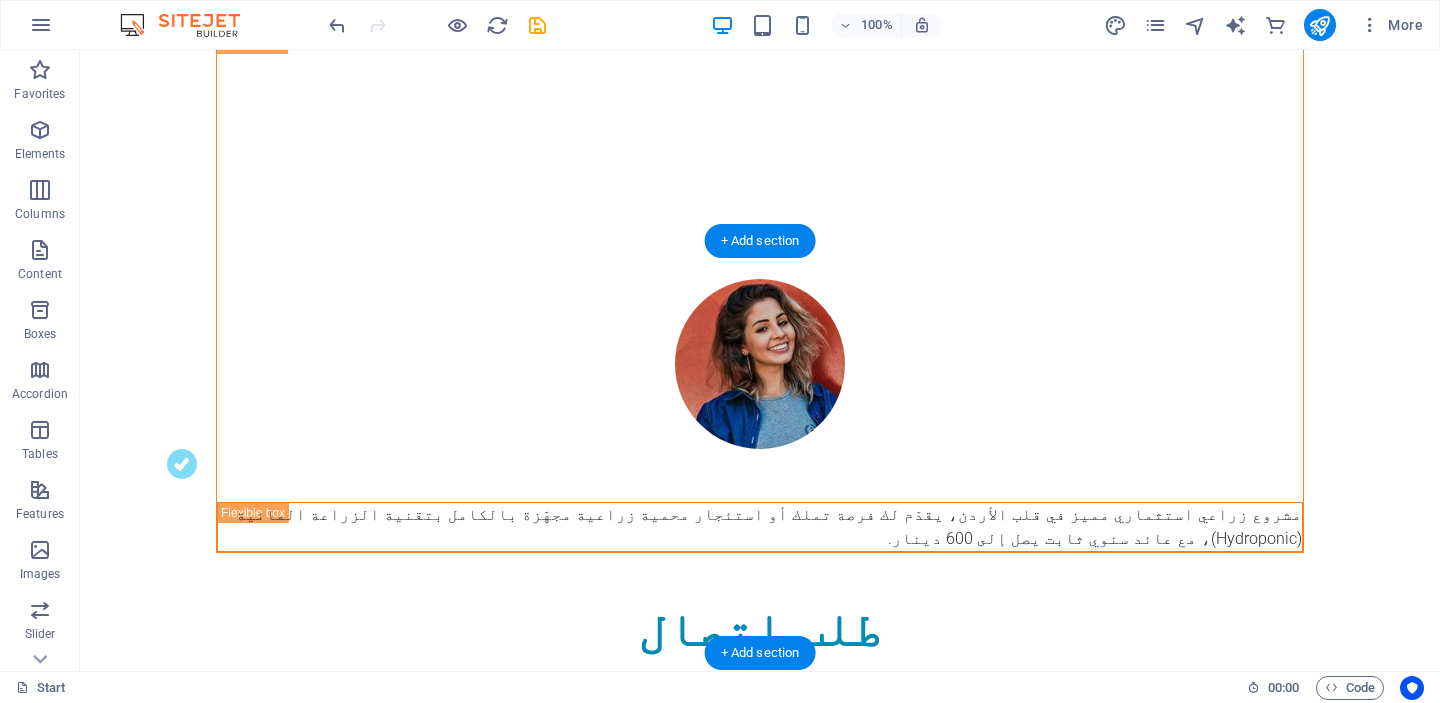 click at bounding box center [760, 1611] 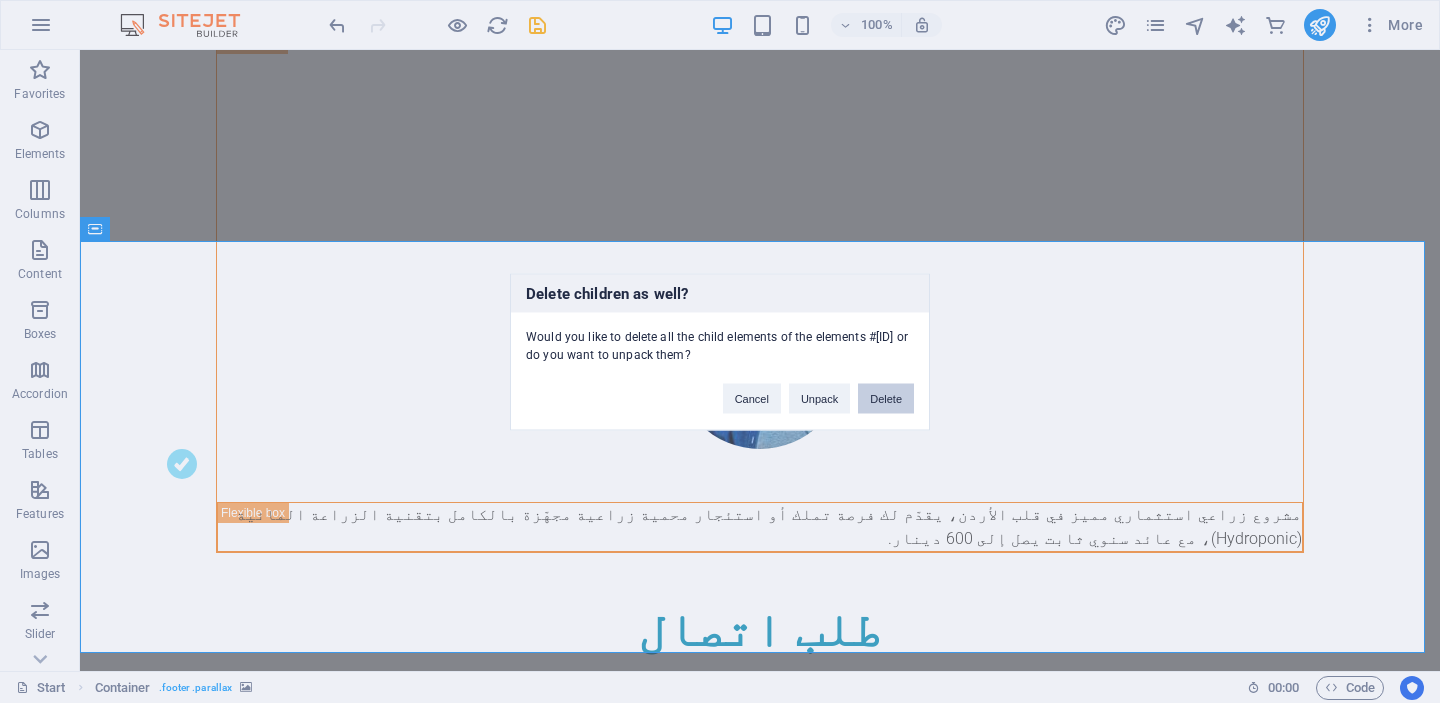 click on "Delete" at bounding box center (886, 398) 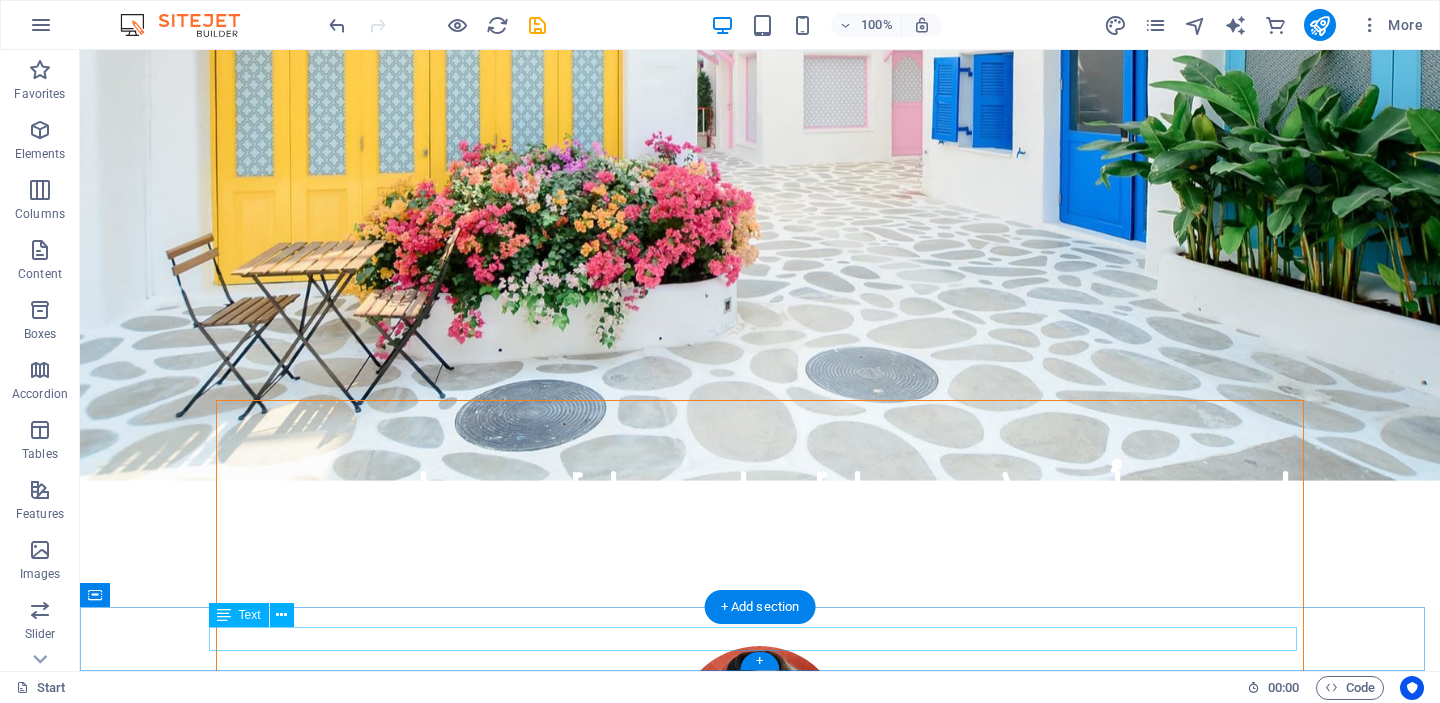 click on "Legal Notice  |  Privacy" at bounding box center [760, 1831] 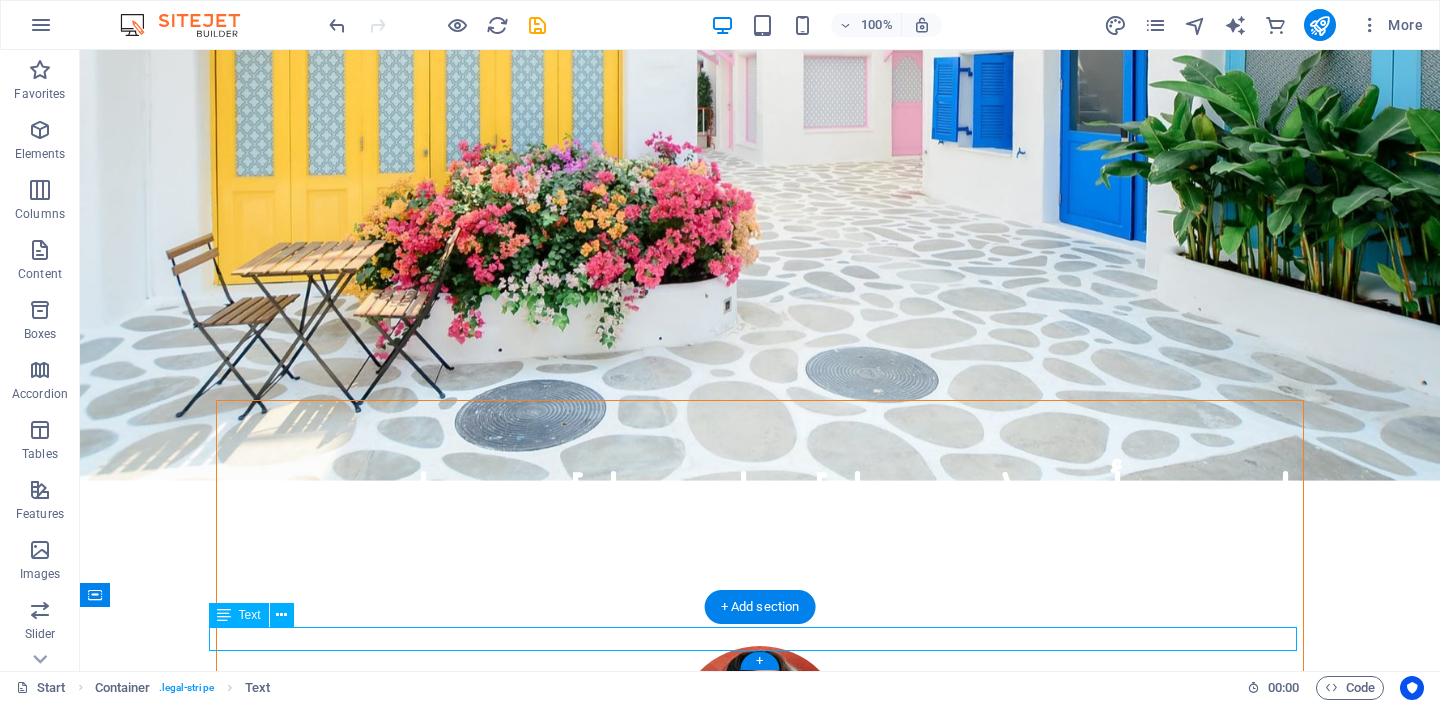 click on "Legal Notice  |  Privacy" at bounding box center (760, 1831) 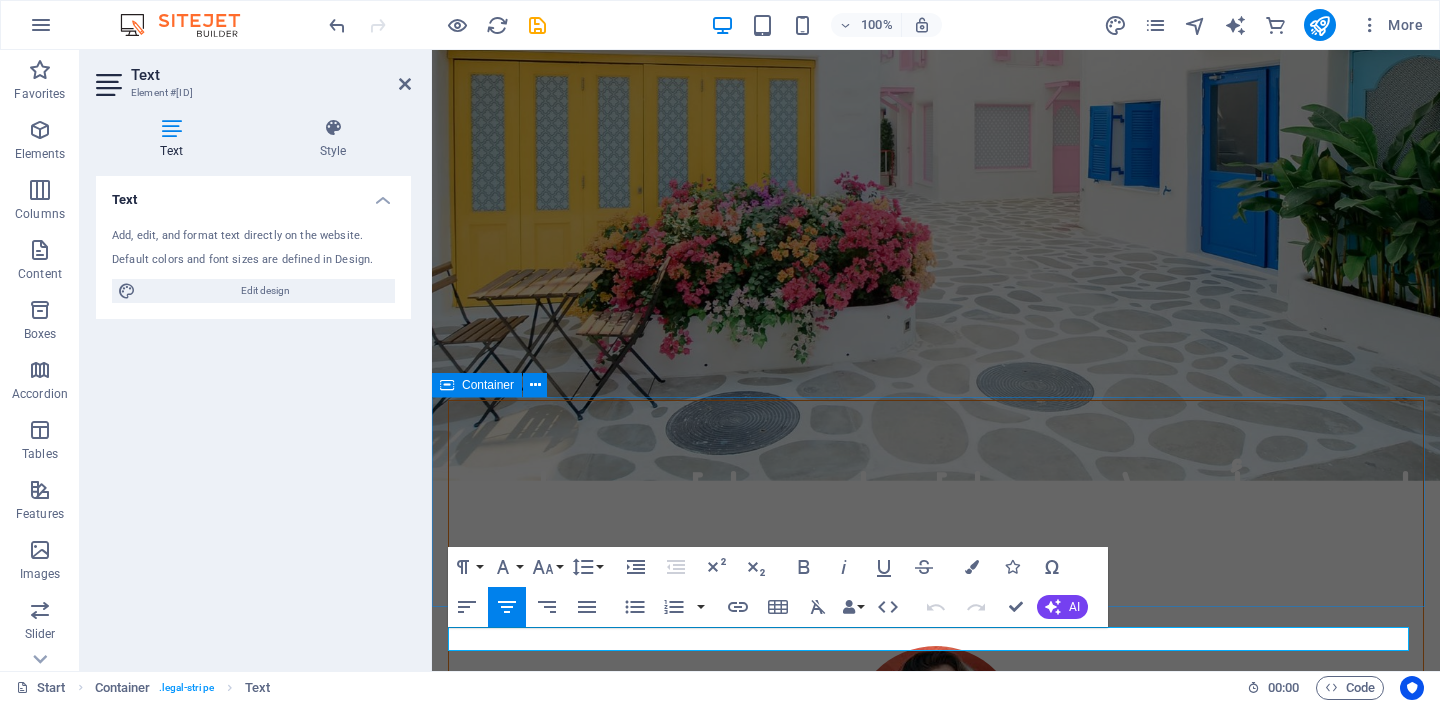 click at bounding box center (936, 1690) 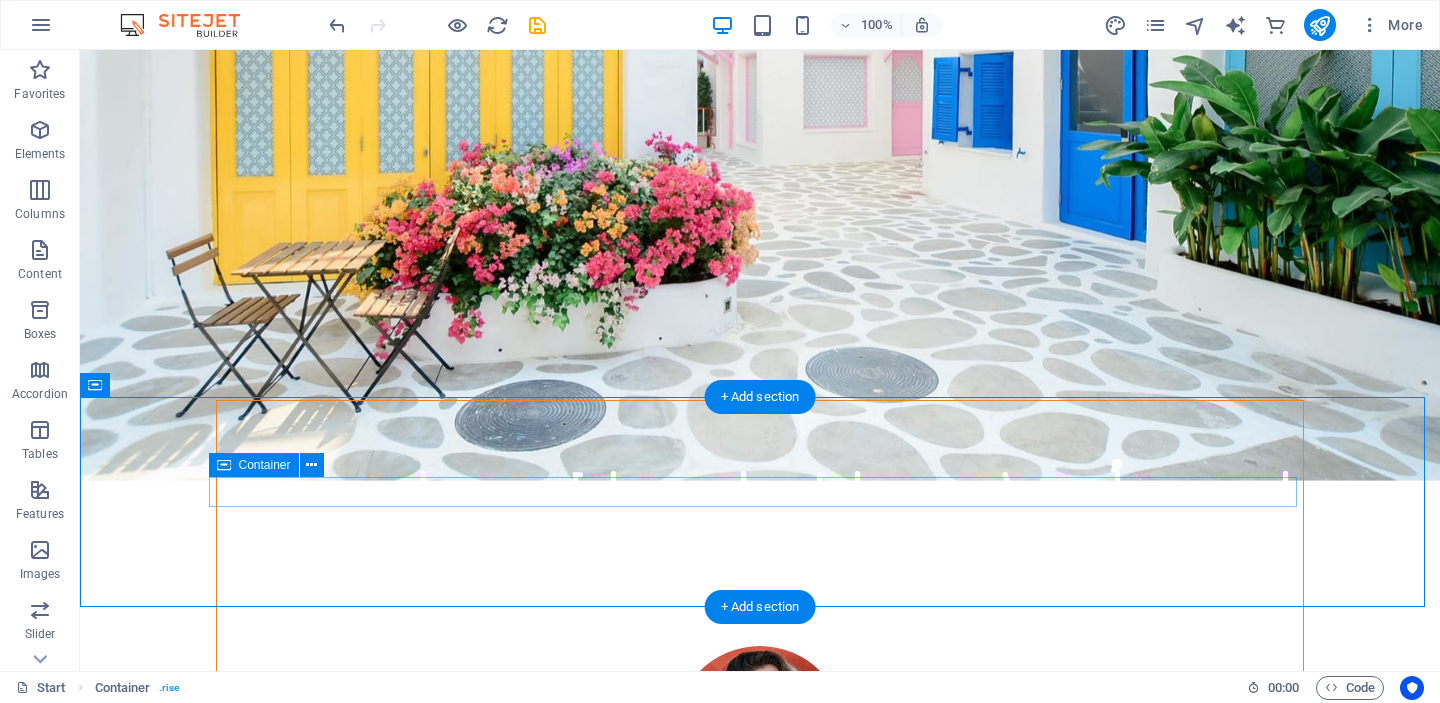 click at bounding box center [760, 1680] 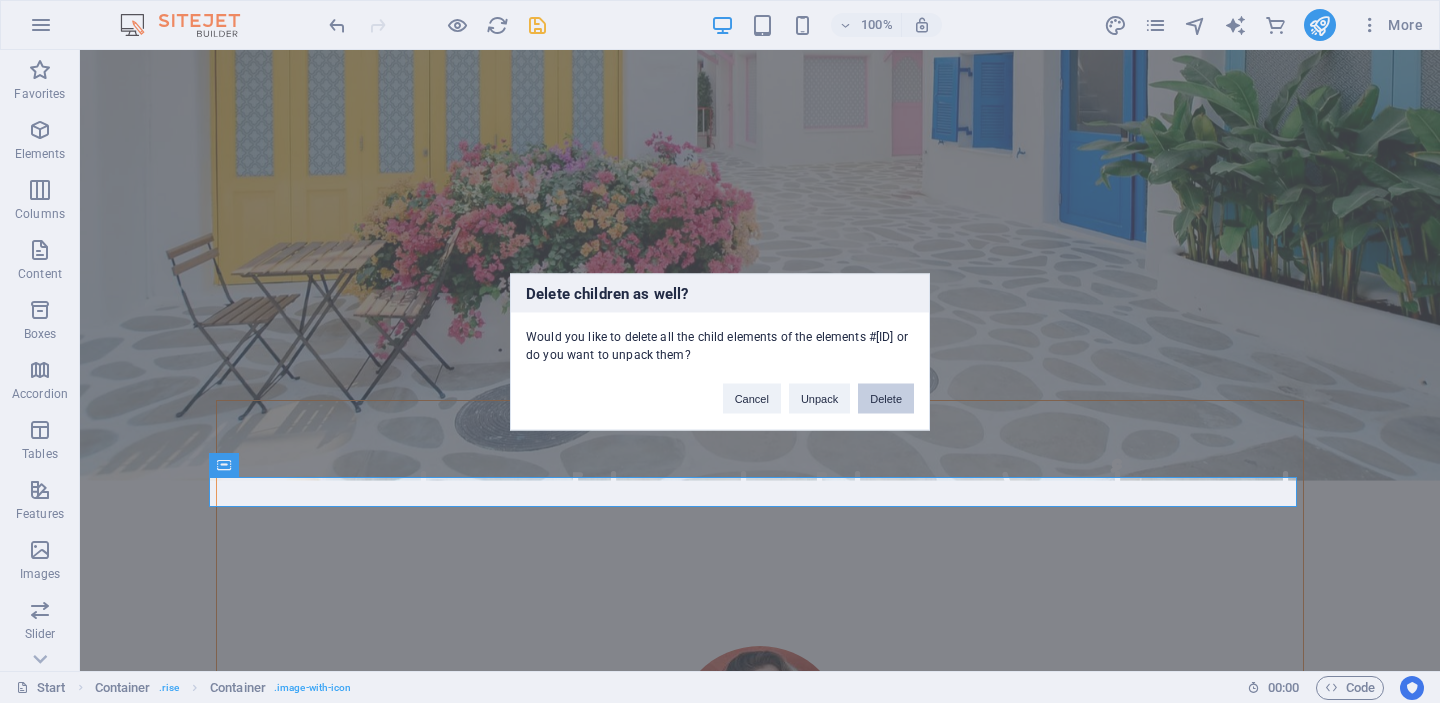 click on "Delete" at bounding box center (886, 398) 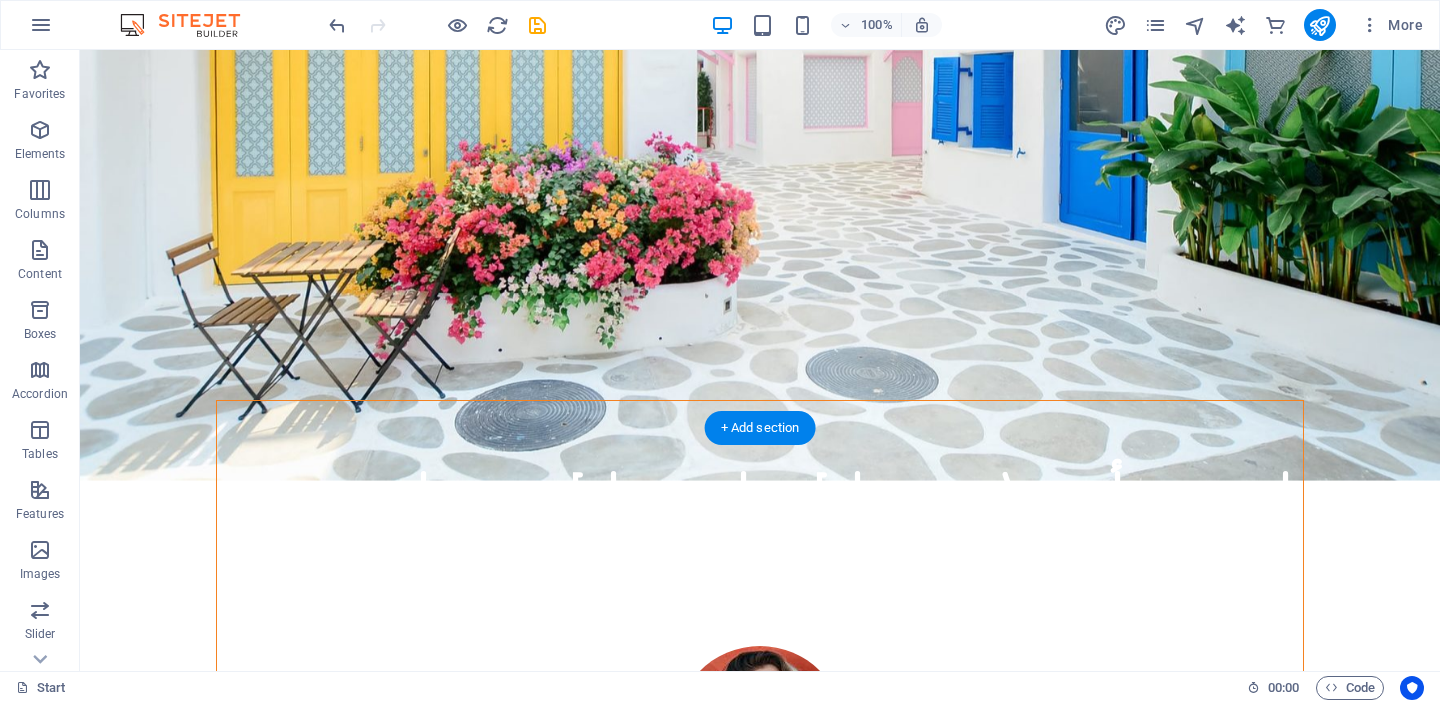 scroll, scrollTop: 505, scrollLeft: 0, axis: vertical 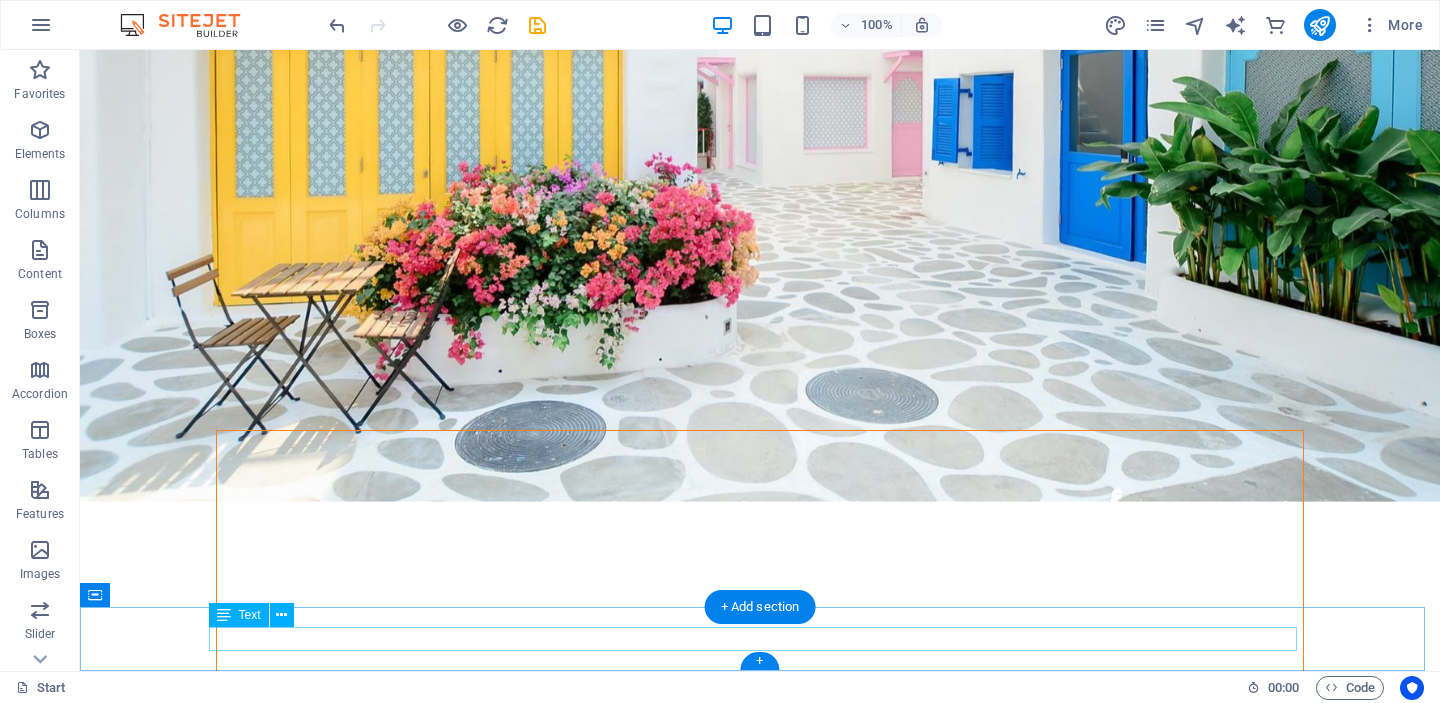click on "Legal Notice  |  Privacy" at bounding box center [760, 1824] 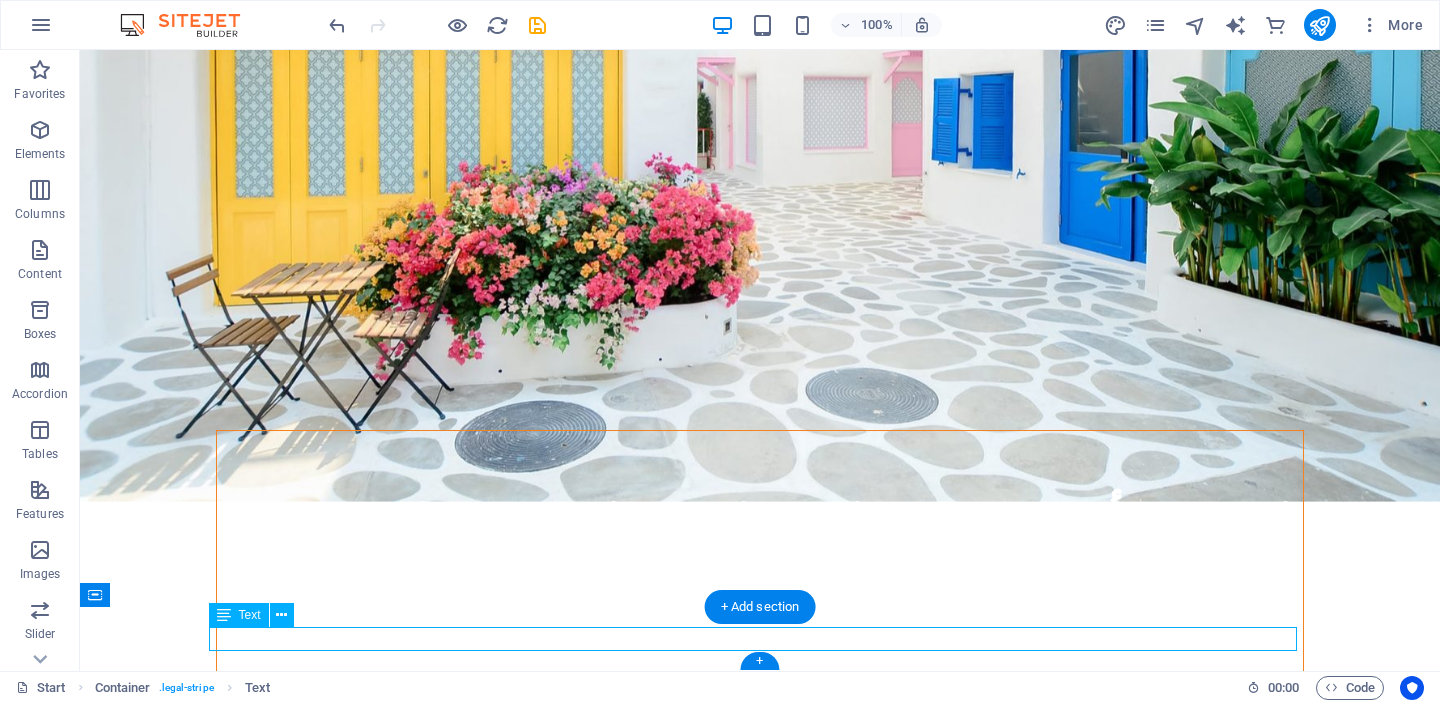 click on "Legal Notice  |  Privacy" at bounding box center (760, 1824) 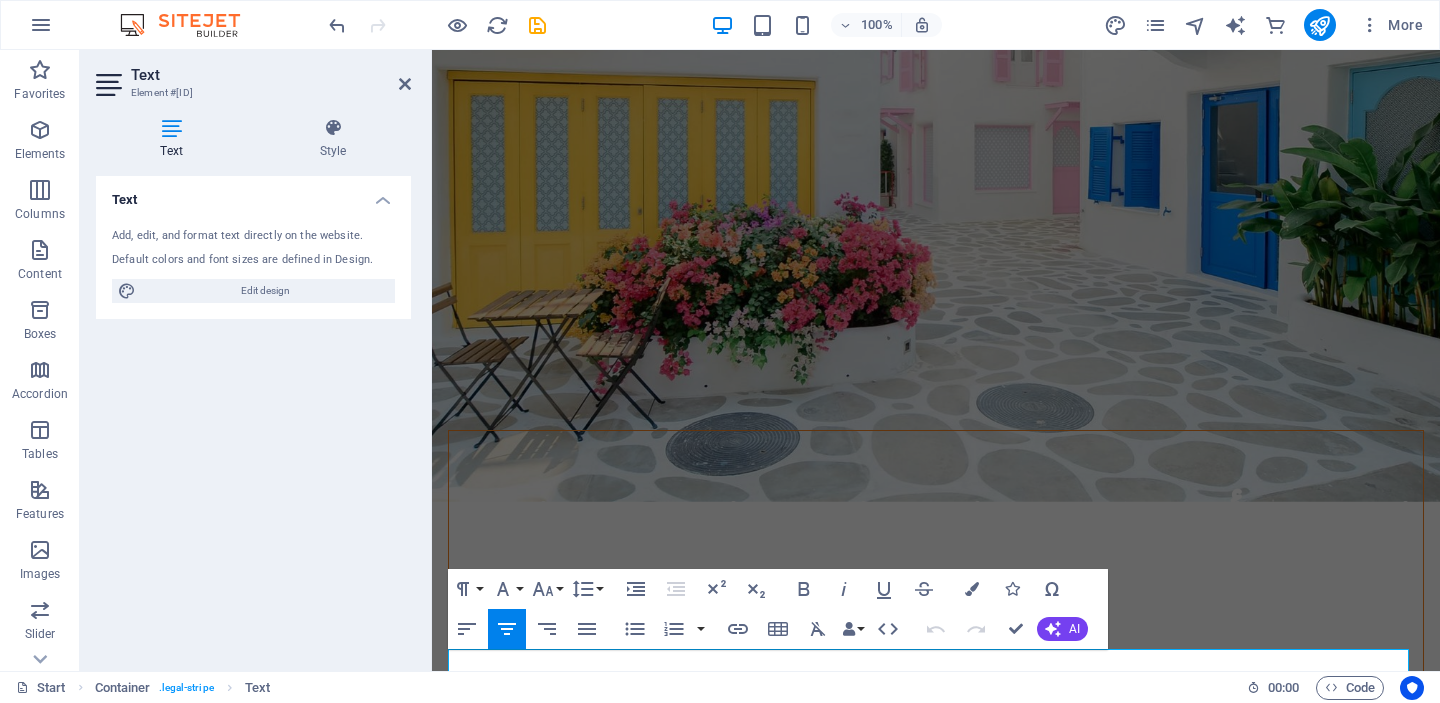 scroll, scrollTop: 483, scrollLeft: 0, axis: vertical 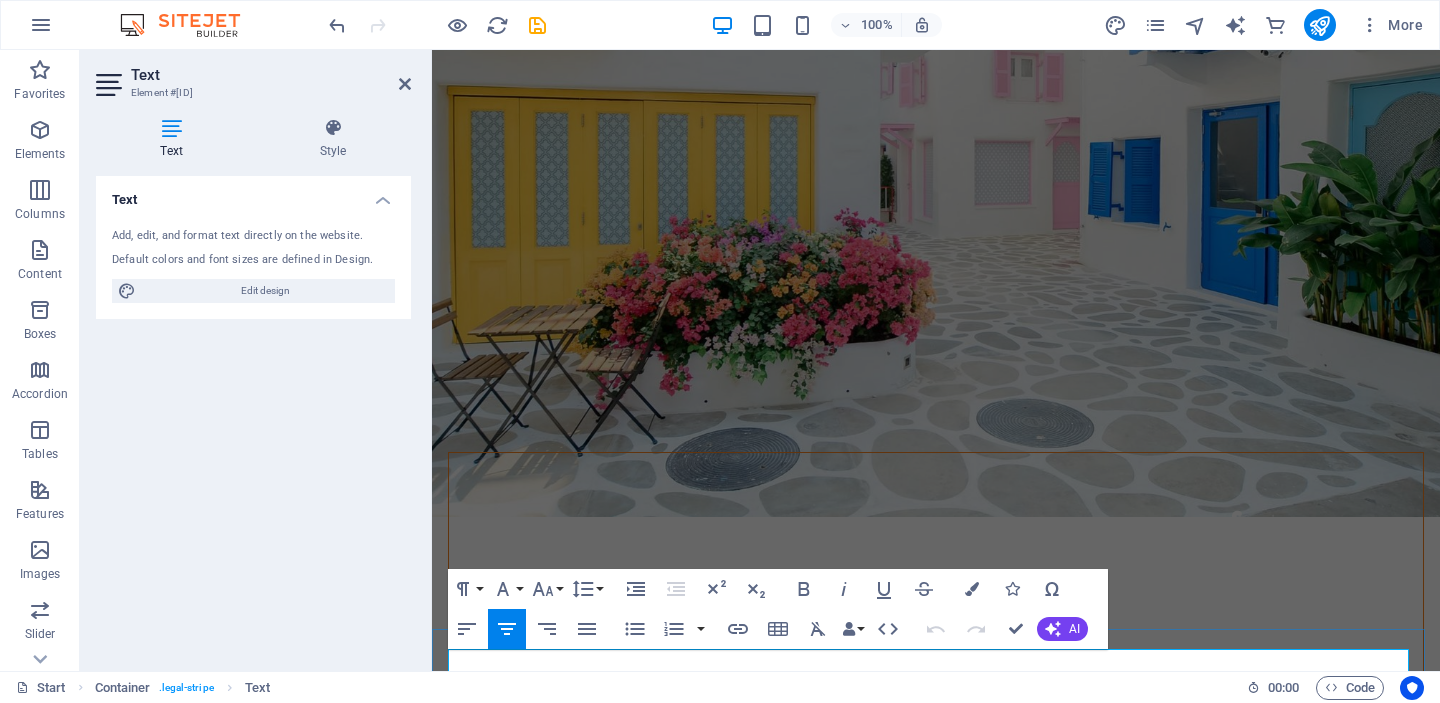 click on "Legal Notice" at bounding box center [908, 1845] 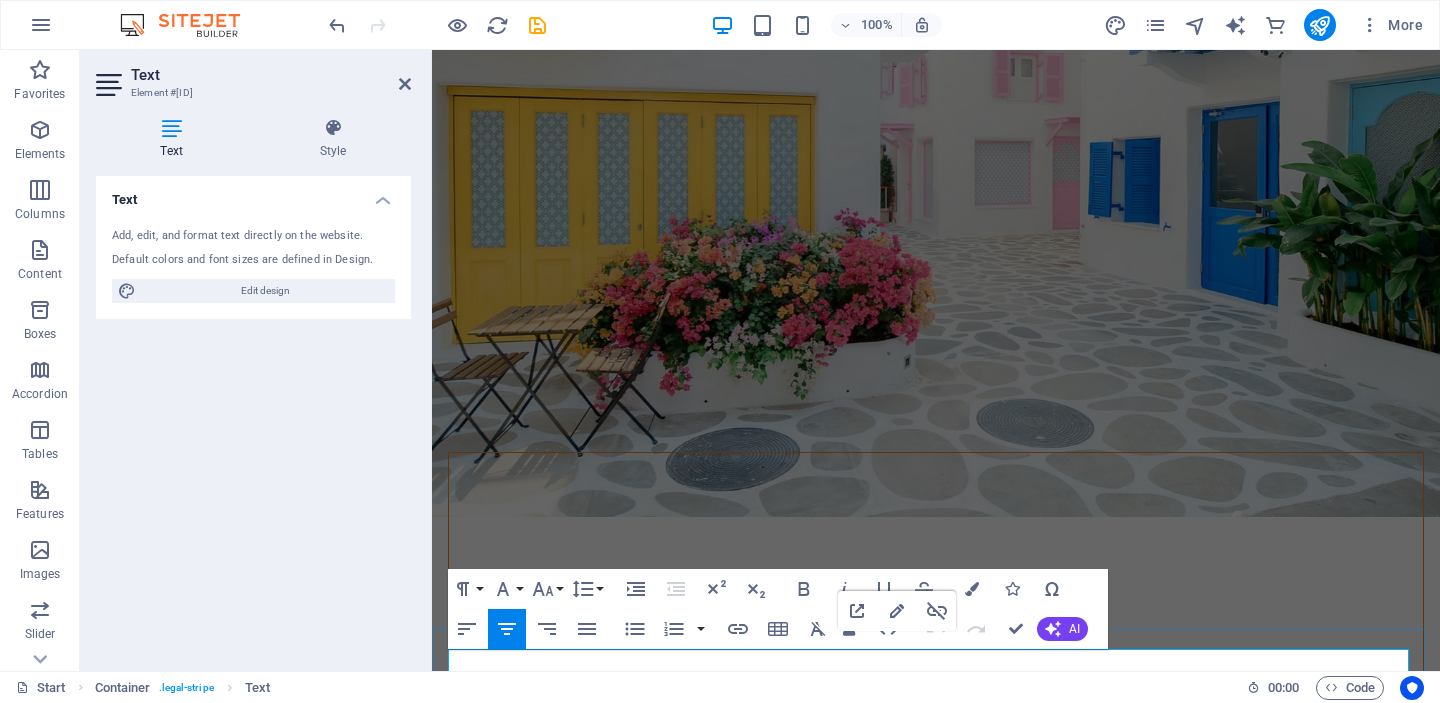 click on "Legal Notice" at bounding box center [908, 1845] 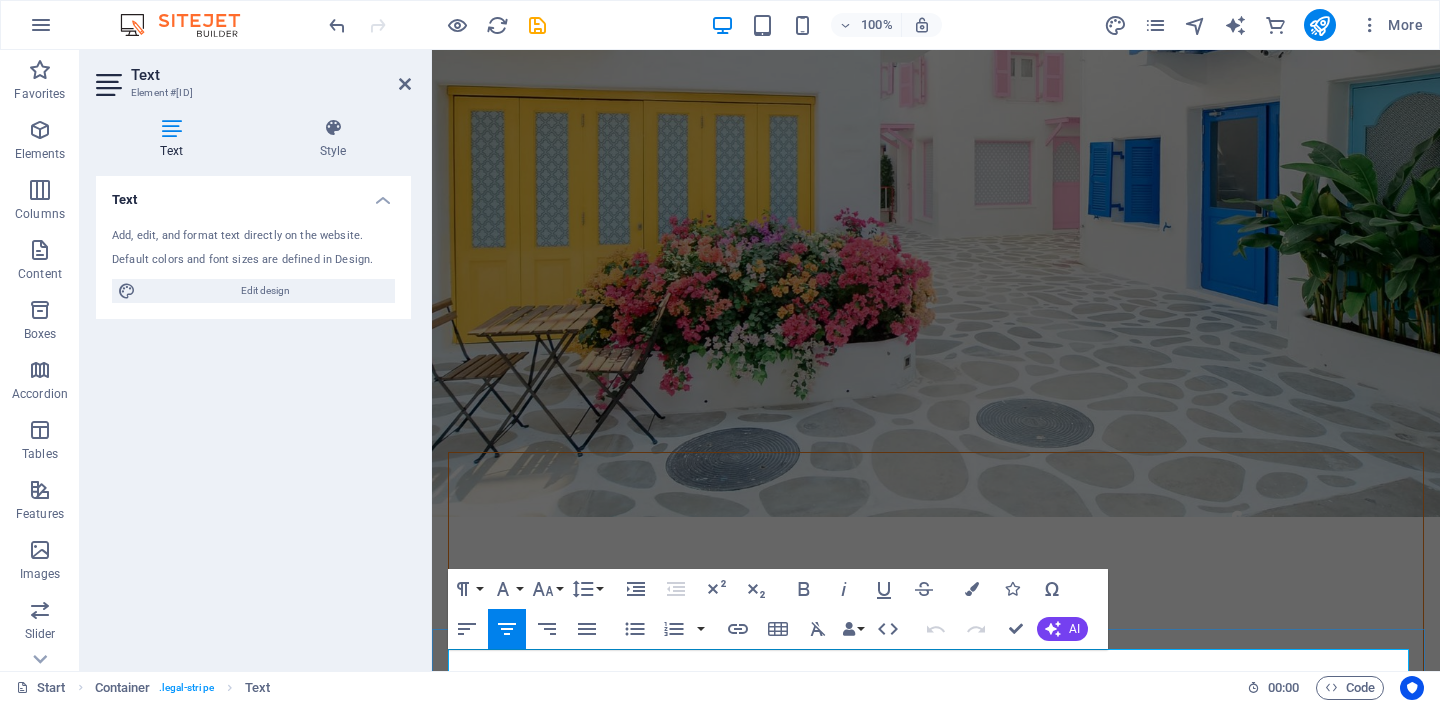 type 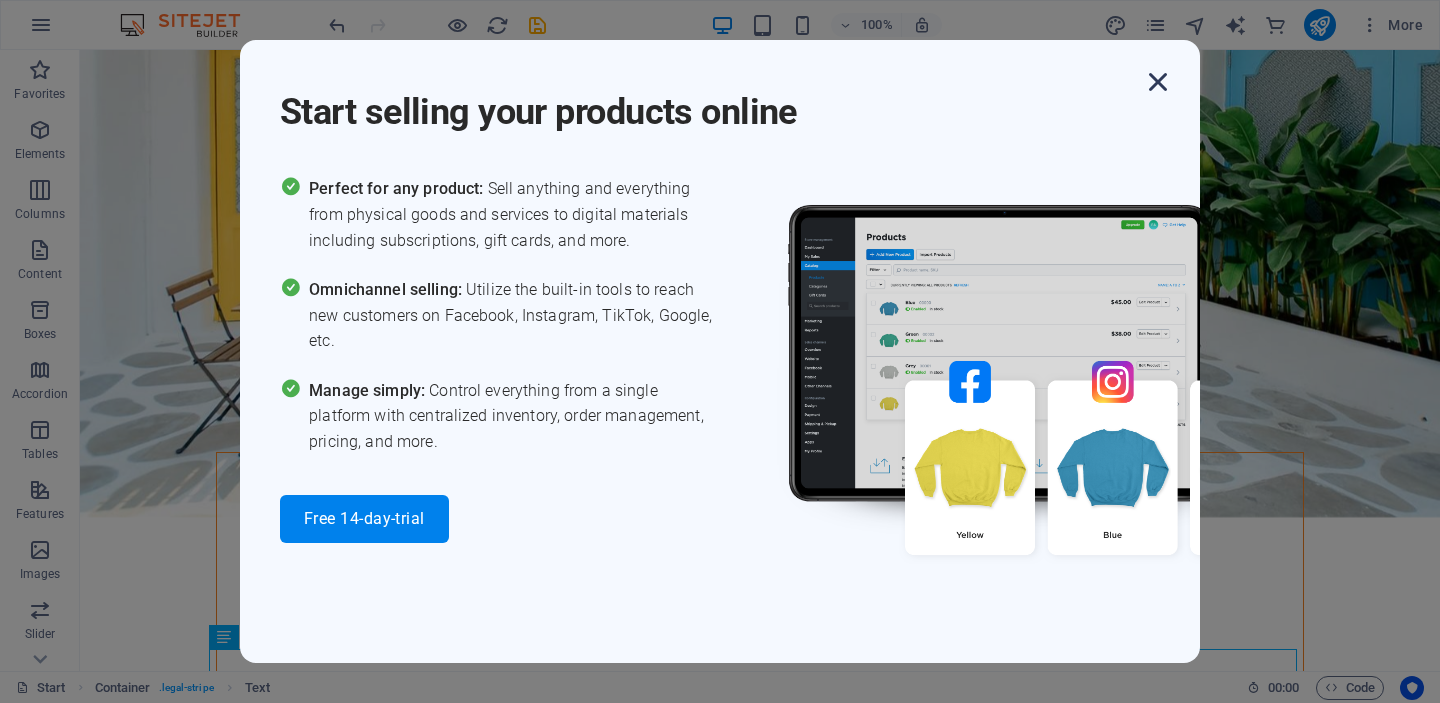 click at bounding box center (1158, 82) 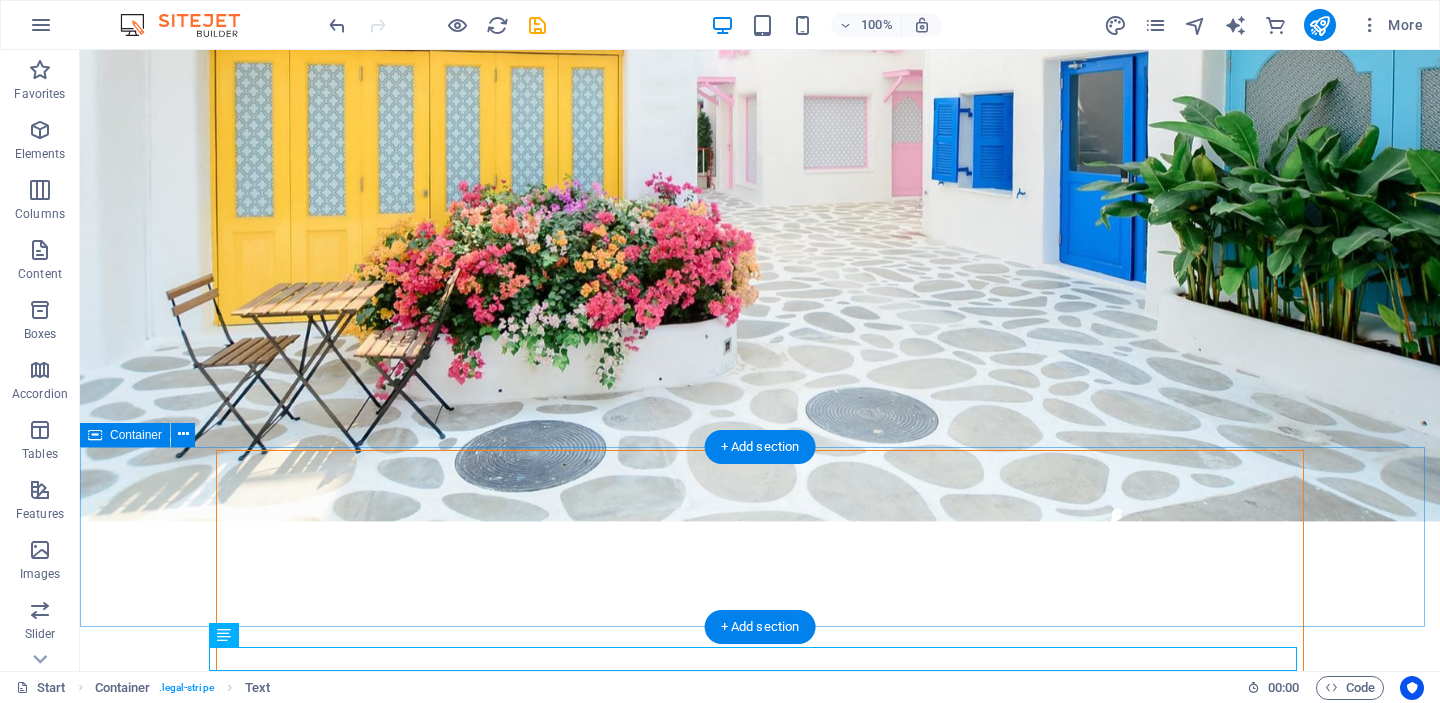 scroll, scrollTop: 511, scrollLeft: 0, axis: vertical 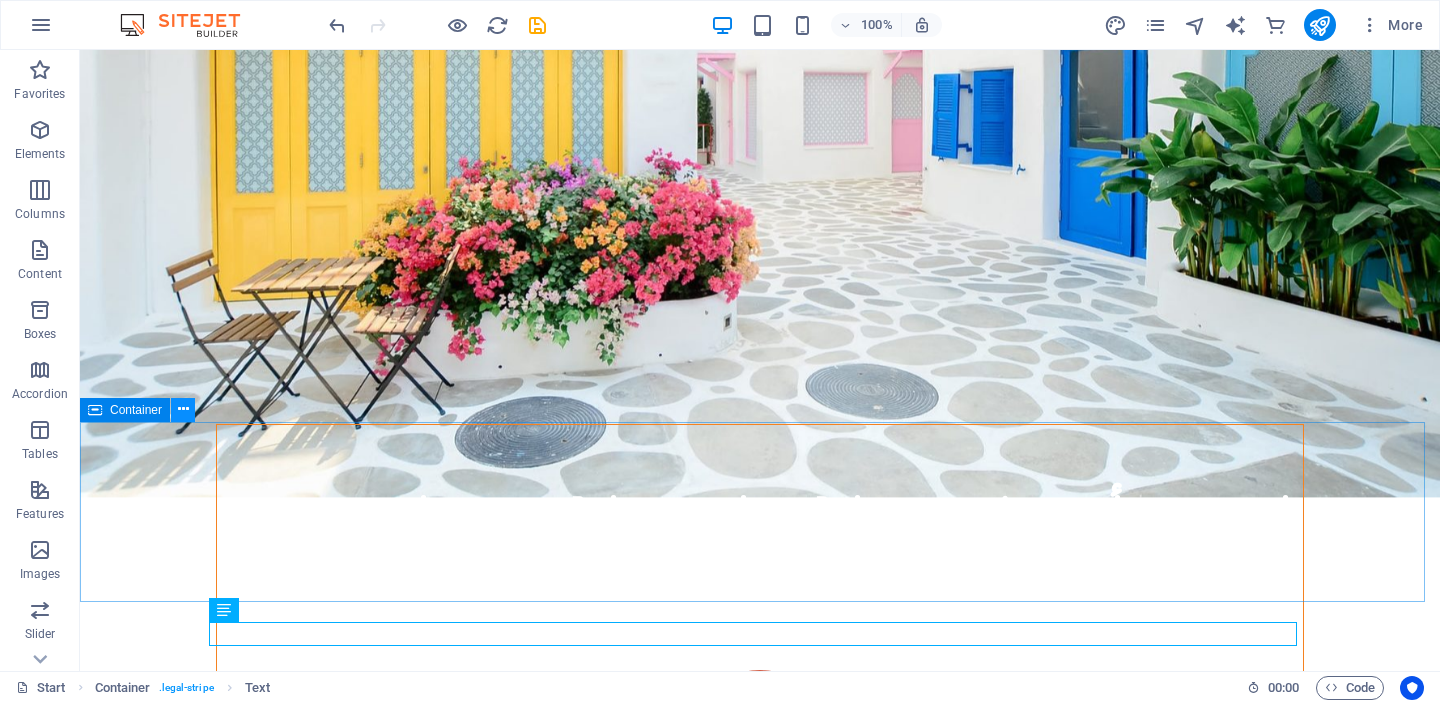 click at bounding box center (183, 409) 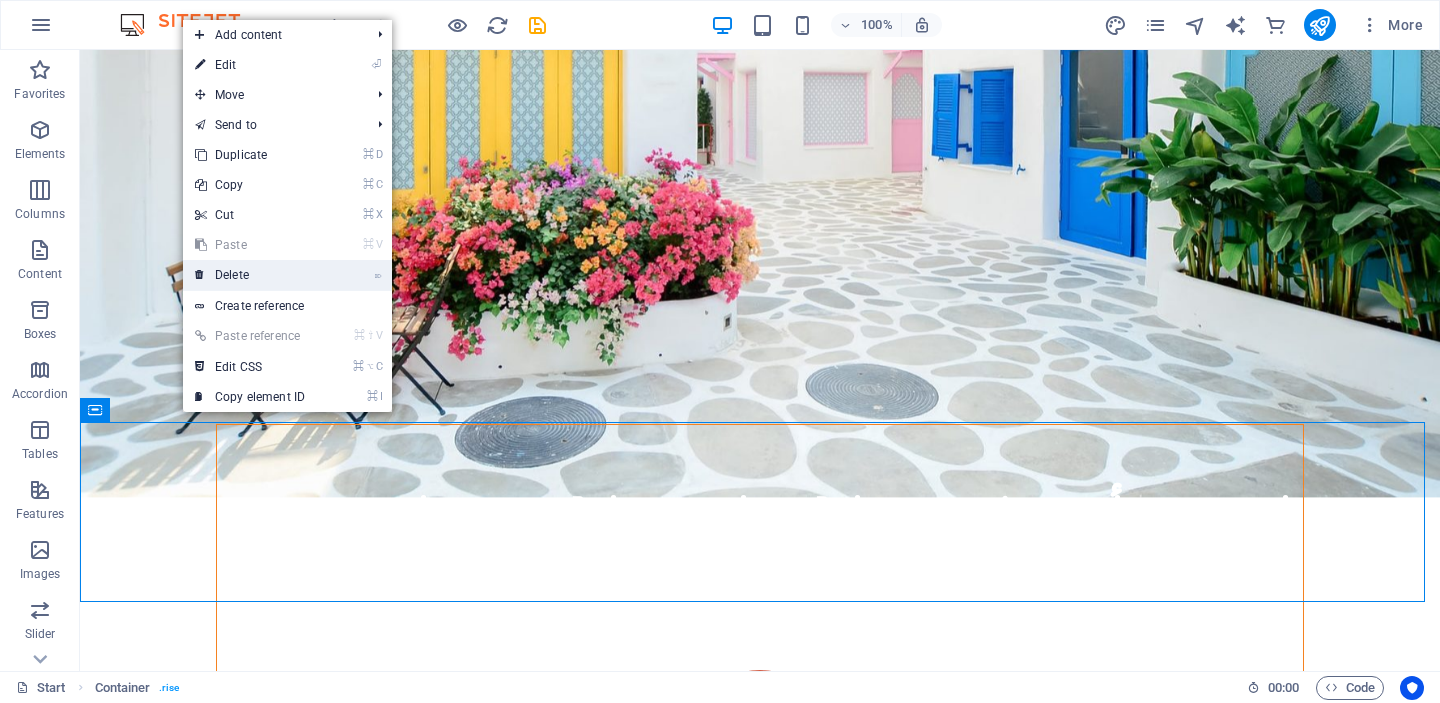click on "⌦  Delete" at bounding box center (287, 275) 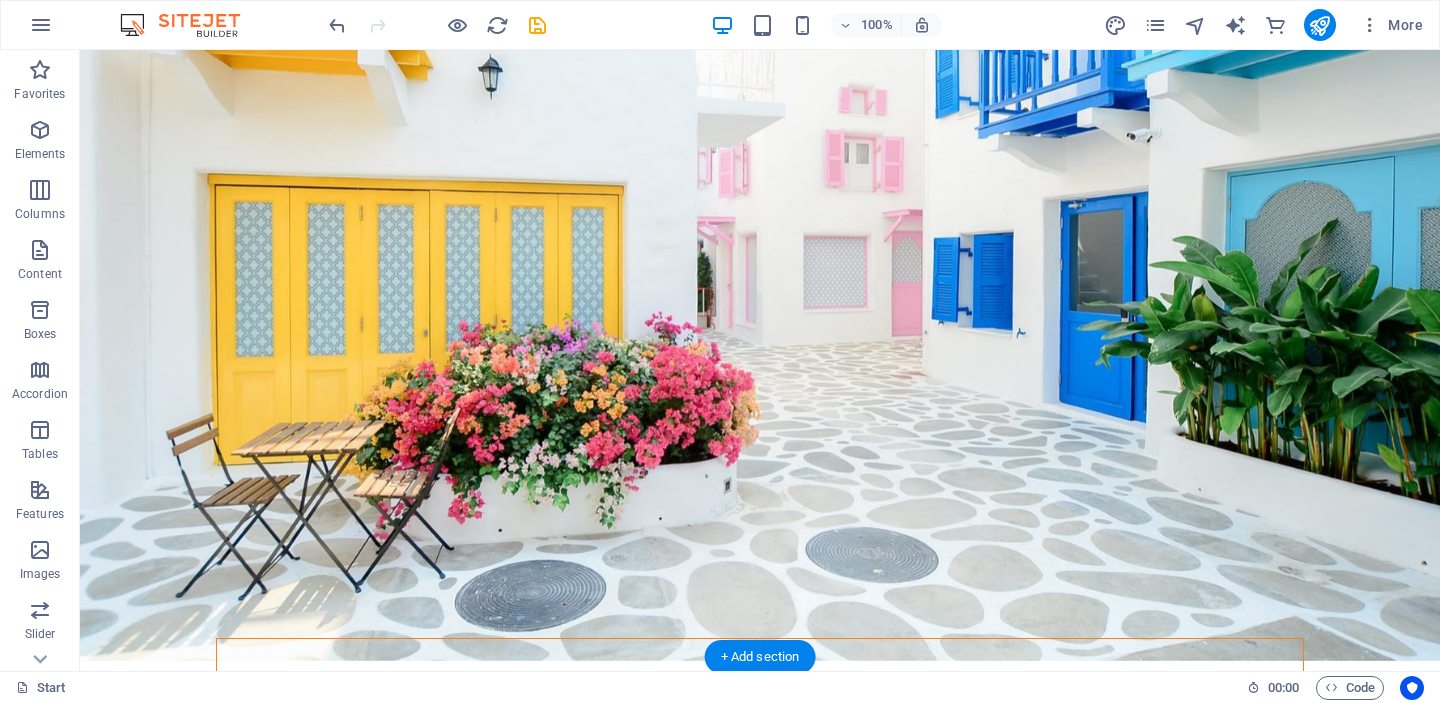 scroll, scrollTop: 262, scrollLeft: 0, axis: vertical 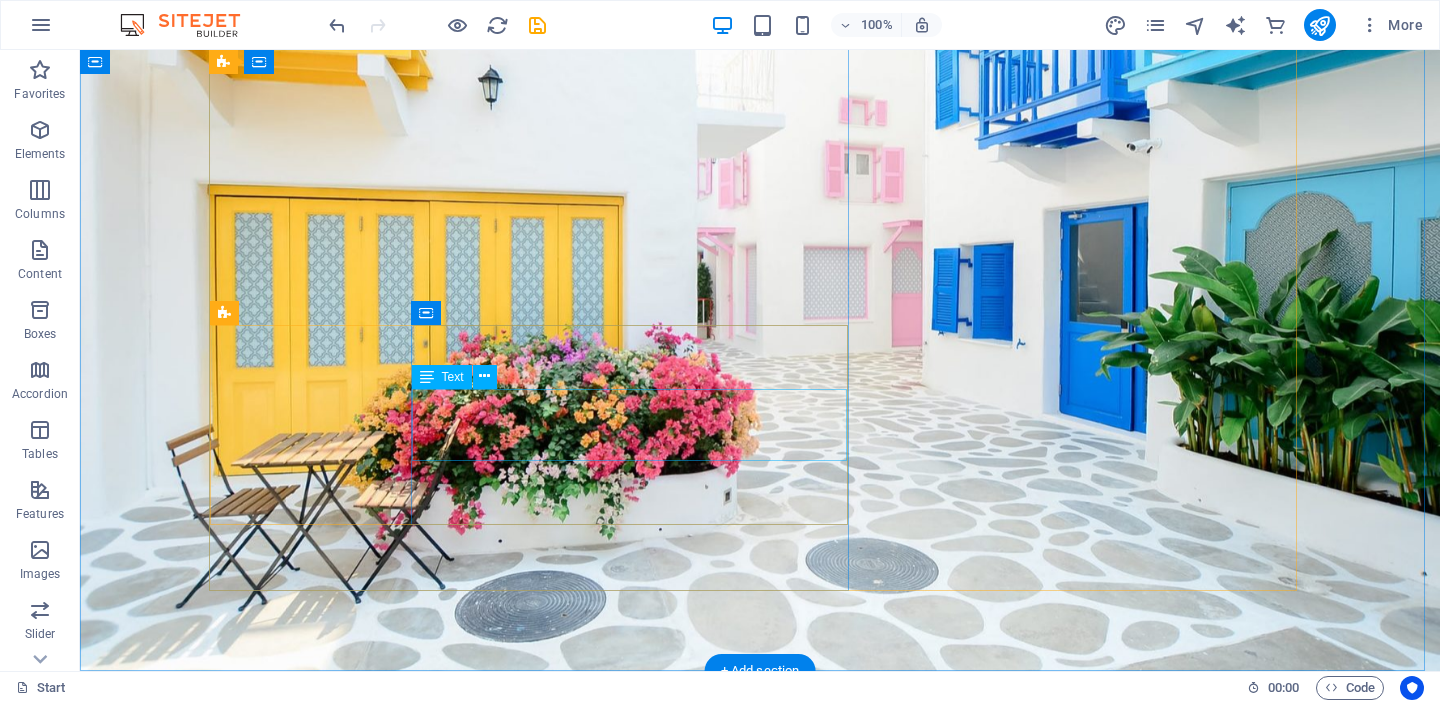 click on "مشروع زراعي استثماري مميز في قلب الأردن، يقدّم لك فرصة تملك أو استئجار محمية زراعية مجهّزة بالكامل بتقنية الزراعة المائية (Hydroponic)، مع عائد سنوي ثابت يصل إلى 600 دينار." at bounding box center [760, 1167] 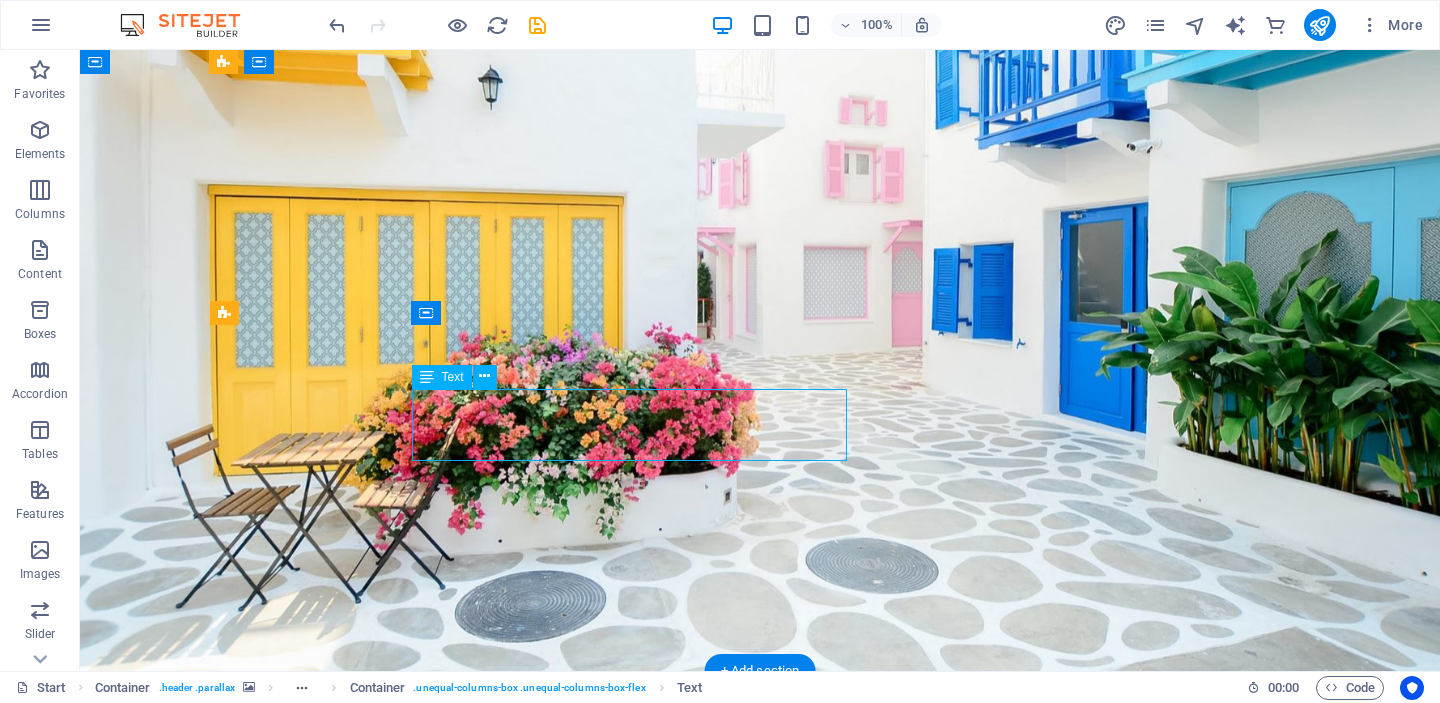 click on "مشروع زراعي استثماري مميز في قلب الأردن، يقدّم لك فرصة تملك أو استئجار محمية زراعية مجهّزة بالكامل بتقنية الزراعة المائية (Hydroponic)، مع عائد سنوي ثابت يصل إلى 600 دينار." at bounding box center (760, 1167) 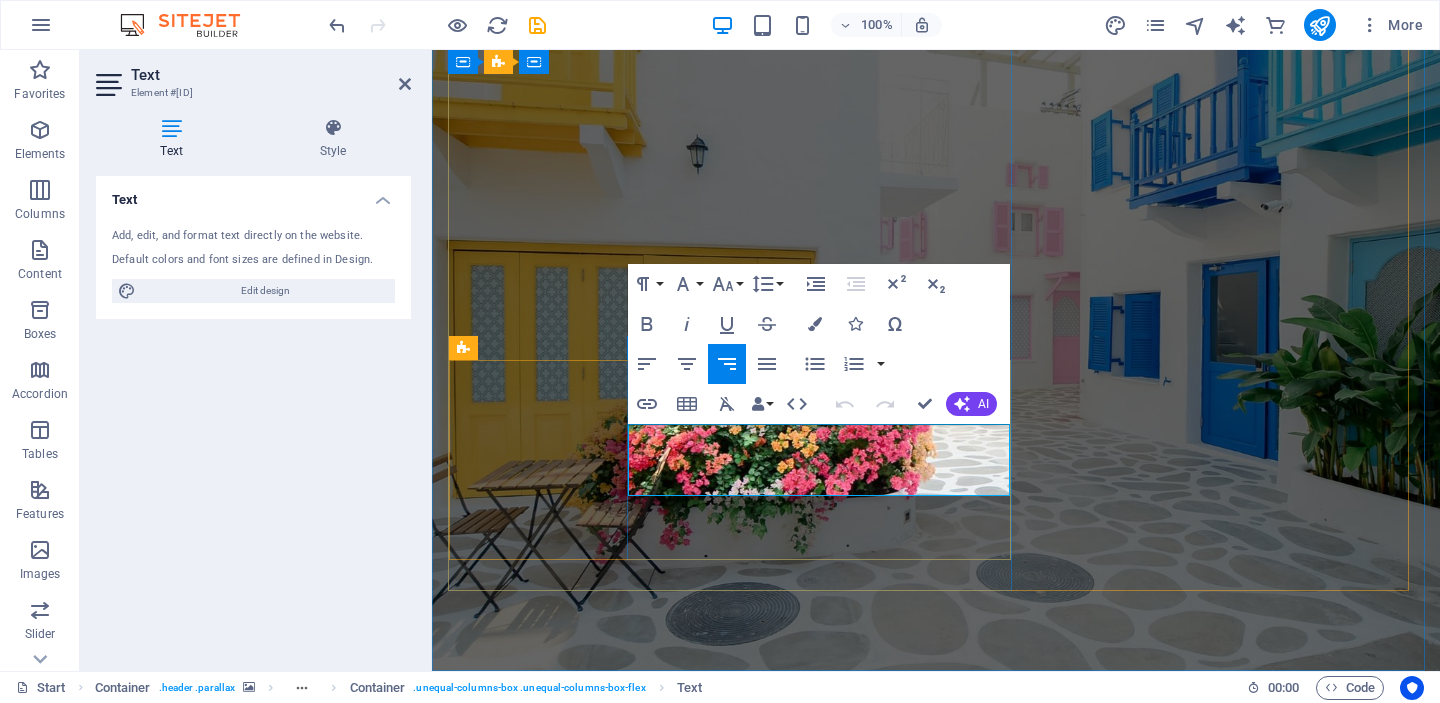 click on "مشروع زراعي استثماري مميز في قلب الأردن، يقدّم لك فرصة تملك أو استئجار محمية زراعية مجهّزة بالكامل بتقنية الزراعة المائية (Hydroponic)، مع عائد سنوي ثابت يصل إلى 600 دينار." at bounding box center [936, 1167] 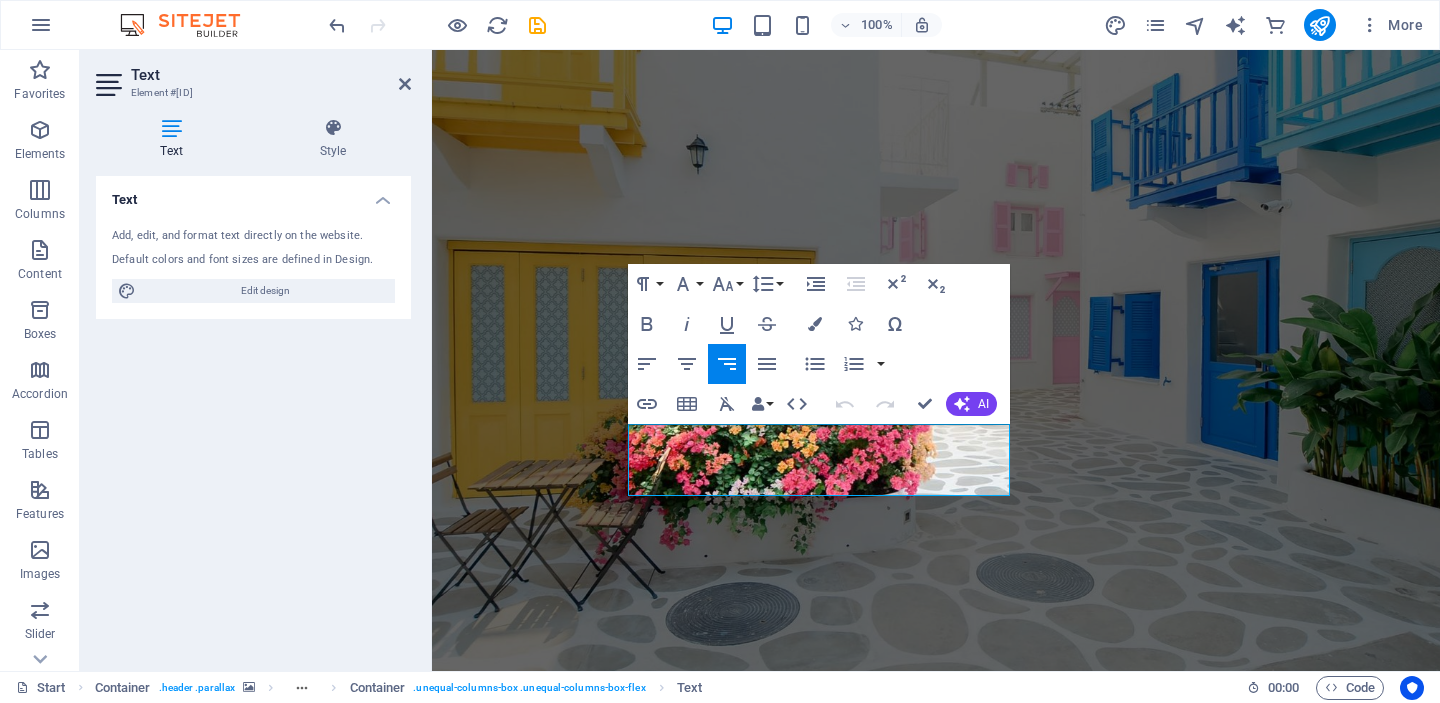 click on "Text Add, edit, and format text directly on the website. Default colors and font sizes are defined in Design. Edit design Alignment Left aligned Centered Right aligned" at bounding box center [253, 415] 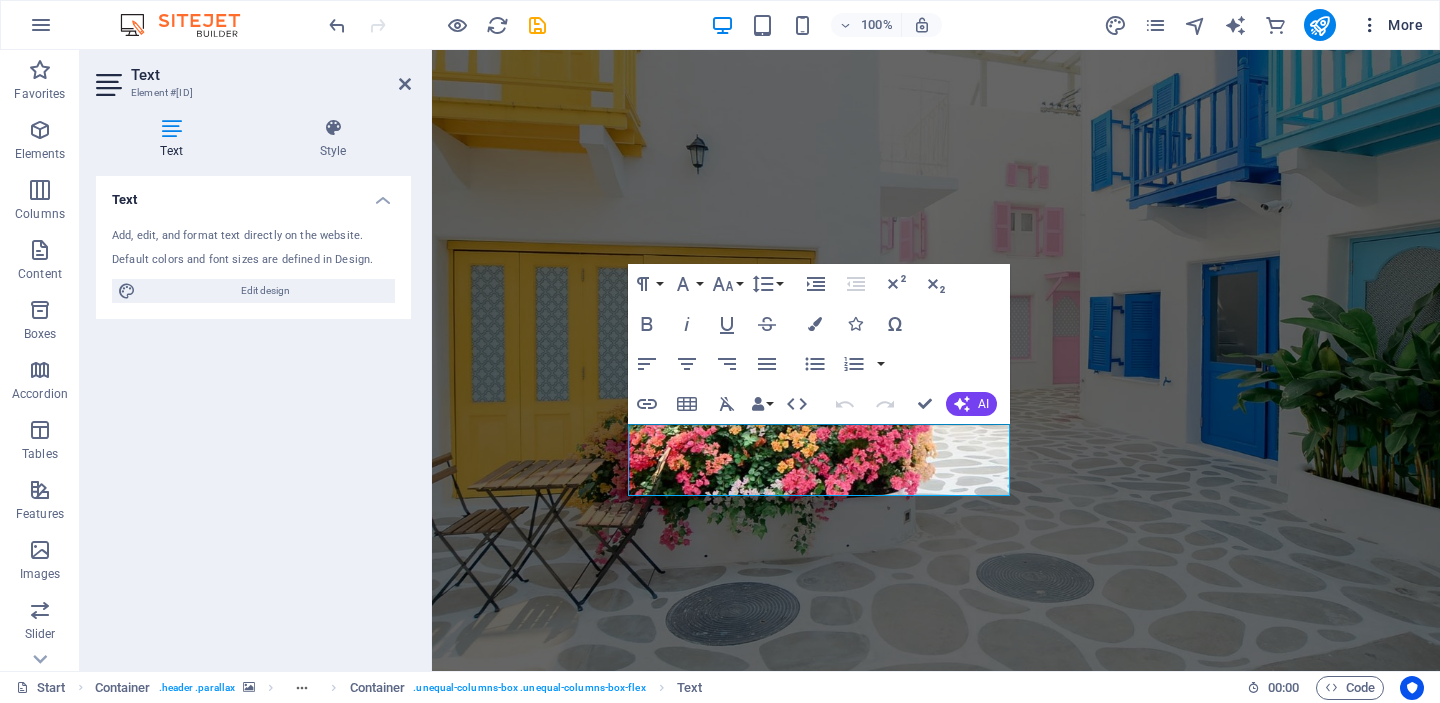 click on "More" at bounding box center [1391, 25] 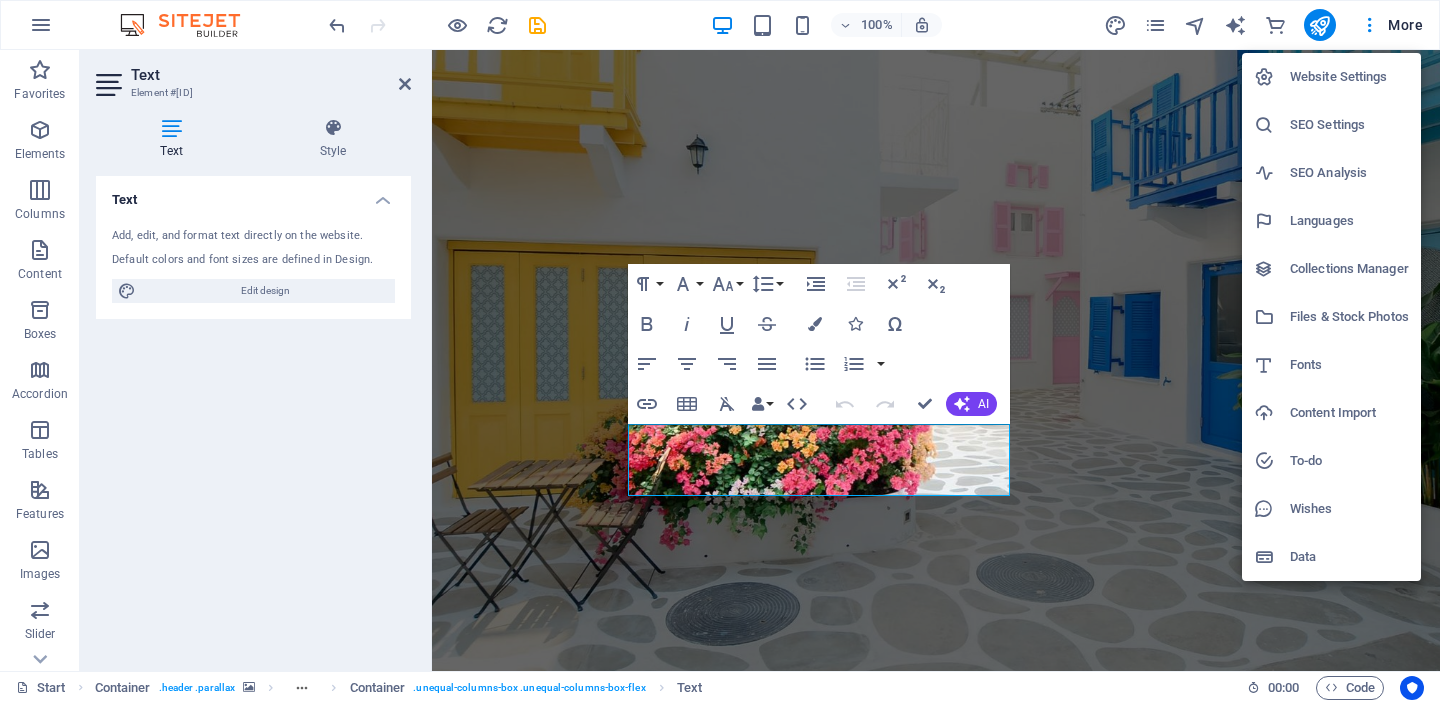 click at bounding box center [720, 351] 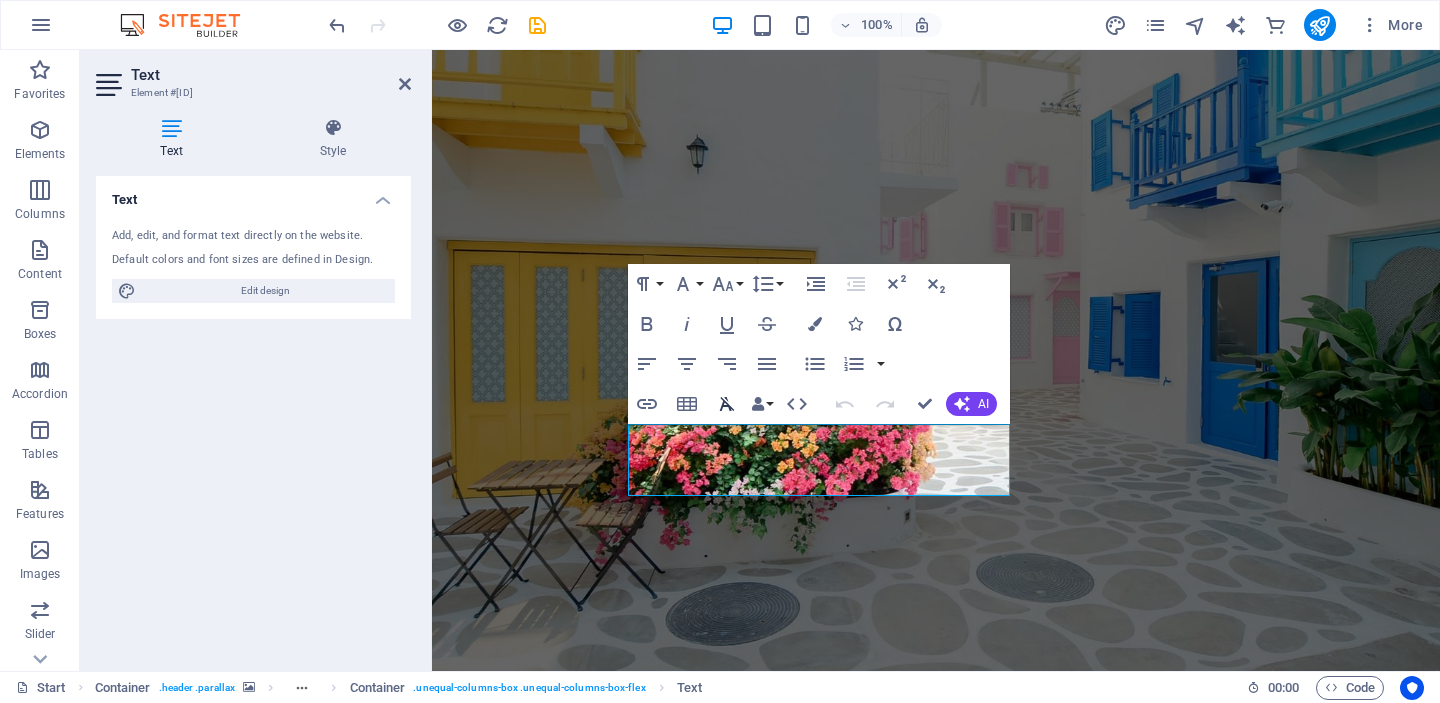 click 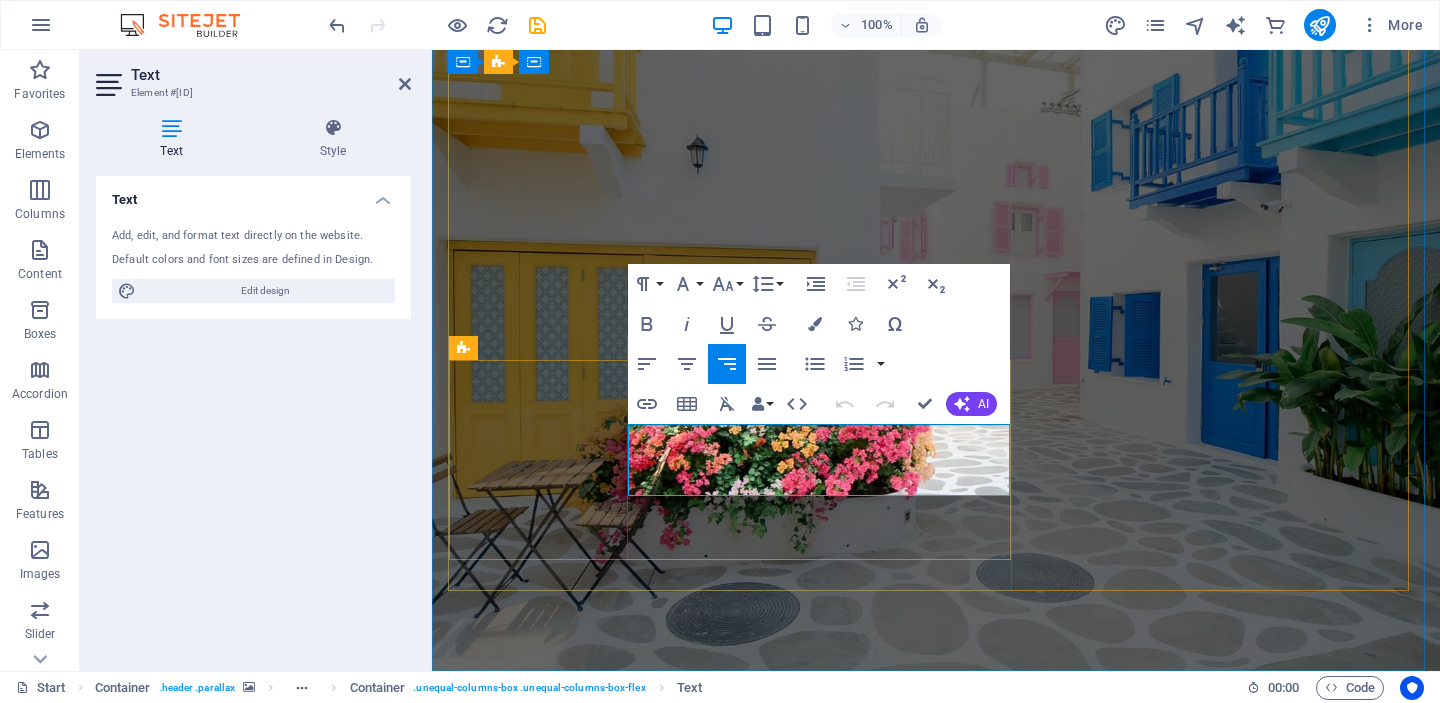 click on "مشروع زراعي استثماري مميز في قلب الأردن، يقدّم لك فرصة تملك أو استئجار محمية زراعية مجهّزة بالكامل بتقنية الزراعة المائية (Hydroponic)، مع عائد سنوي ثابت يصل إلى 600 دينار." at bounding box center [936, 1167] 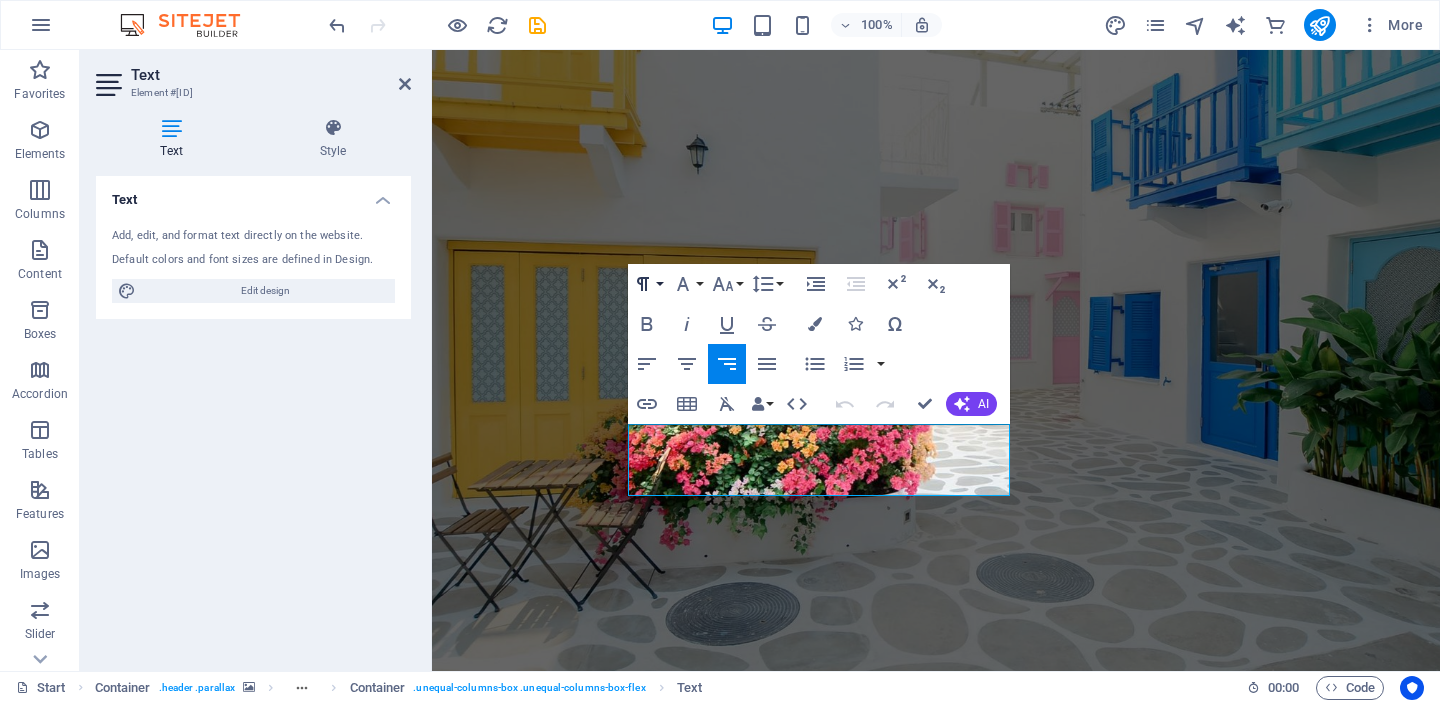 click 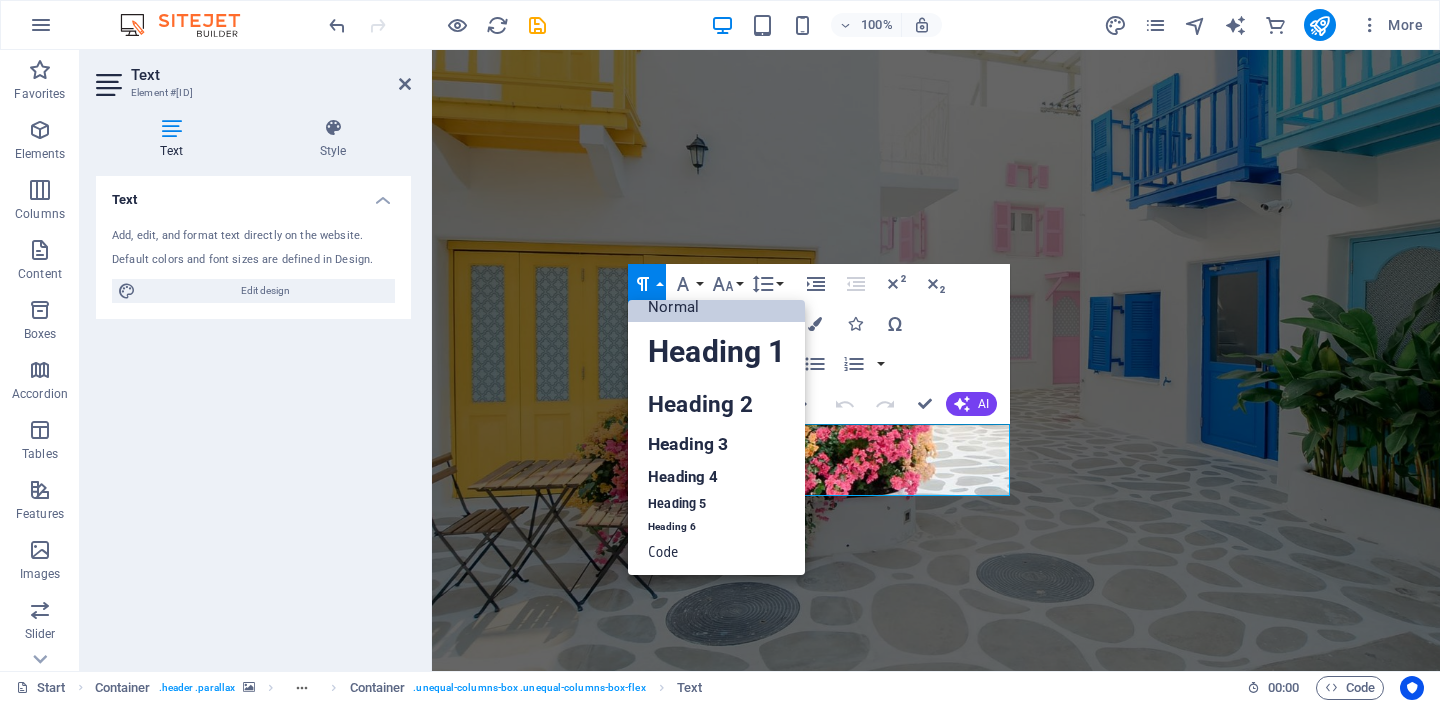 scroll, scrollTop: 16, scrollLeft: 0, axis: vertical 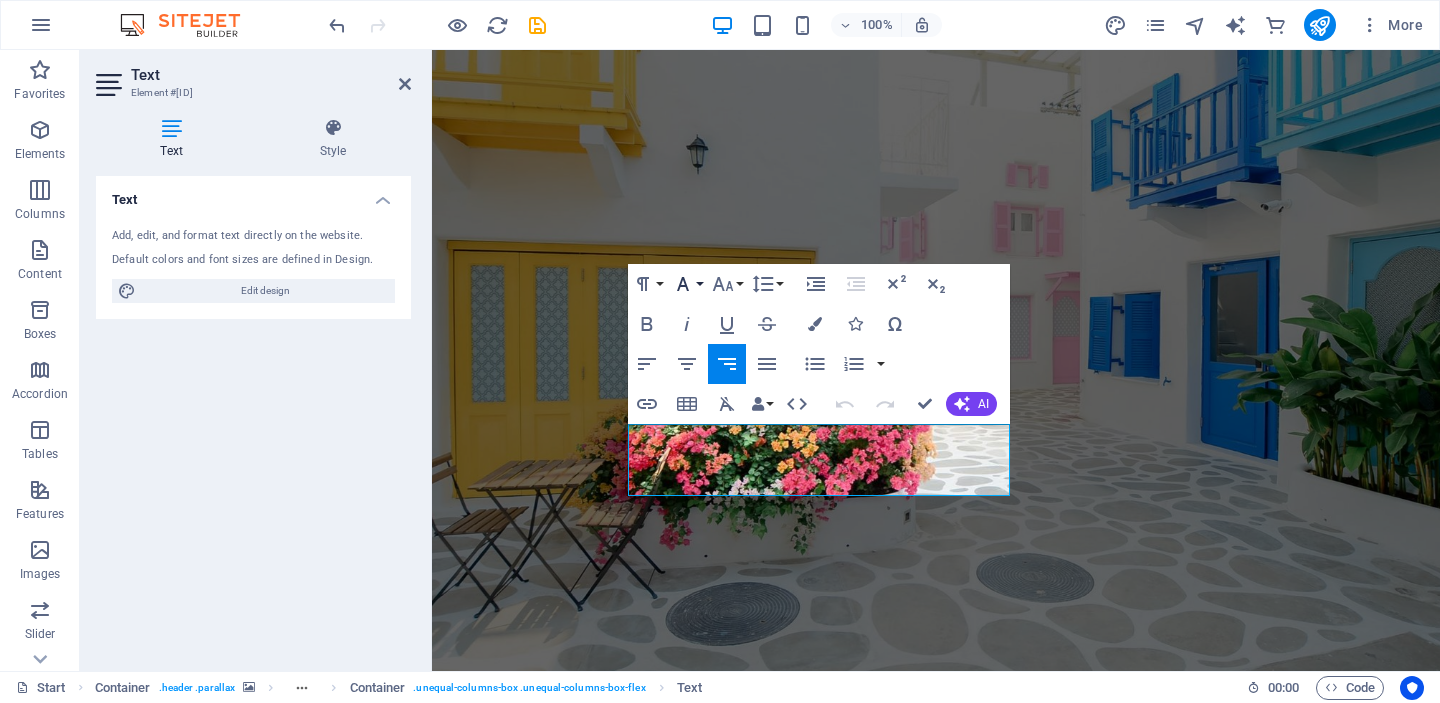 click 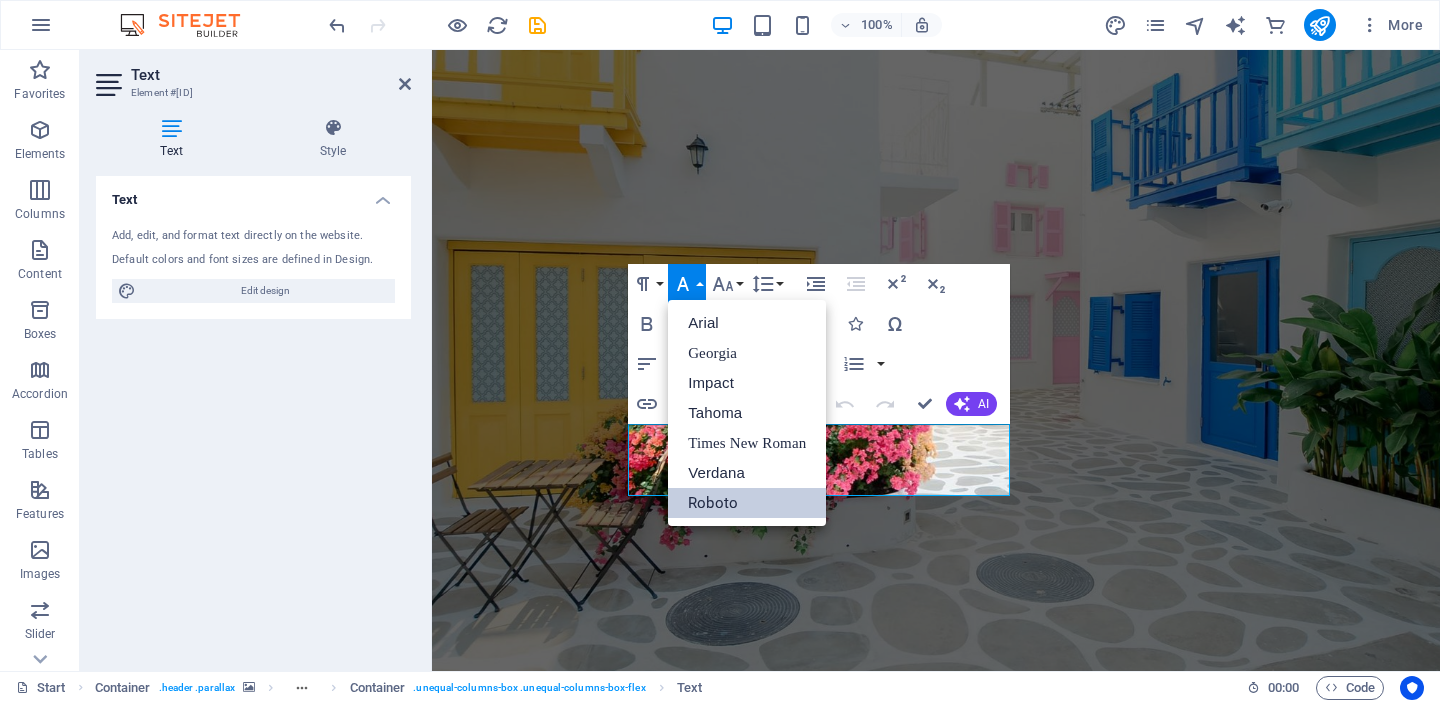 scroll, scrollTop: 0, scrollLeft: 0, axis: both 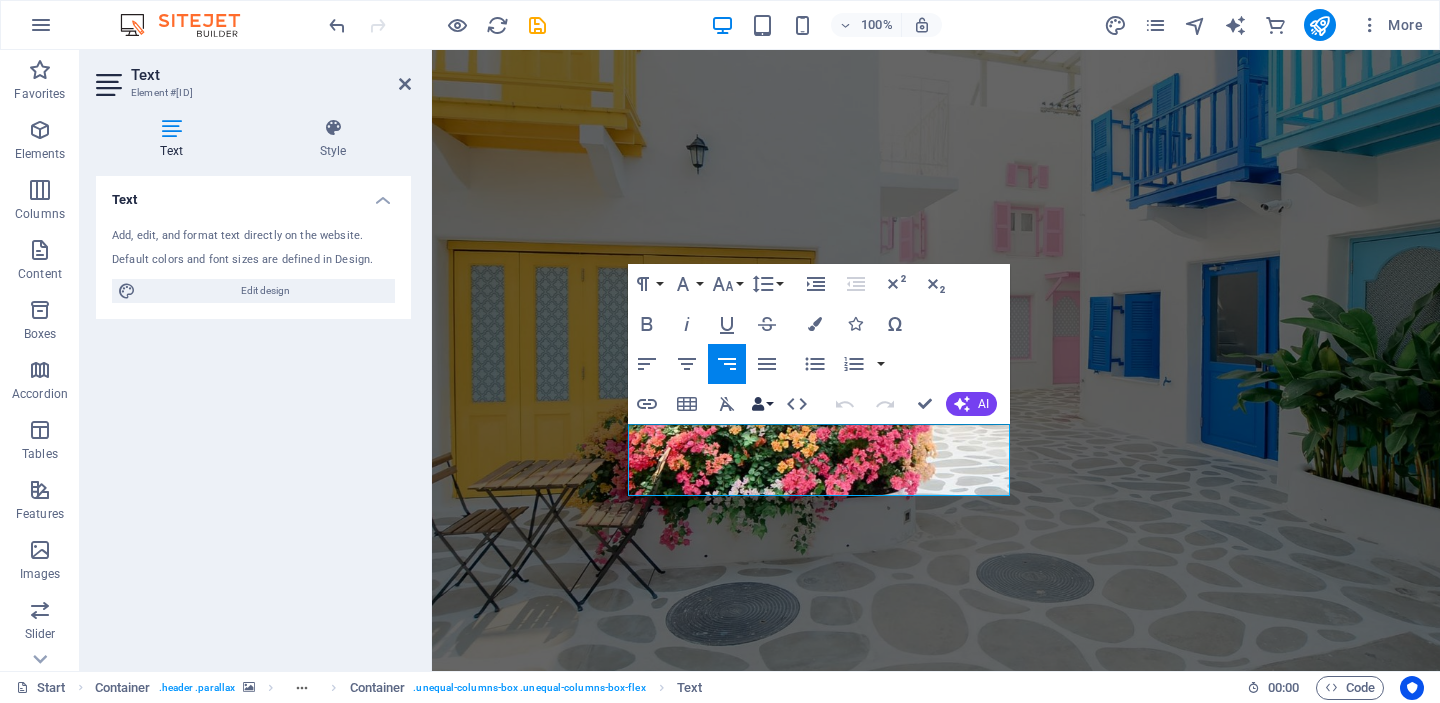 click on "Data Bindings" at bounding box center [762, 404] 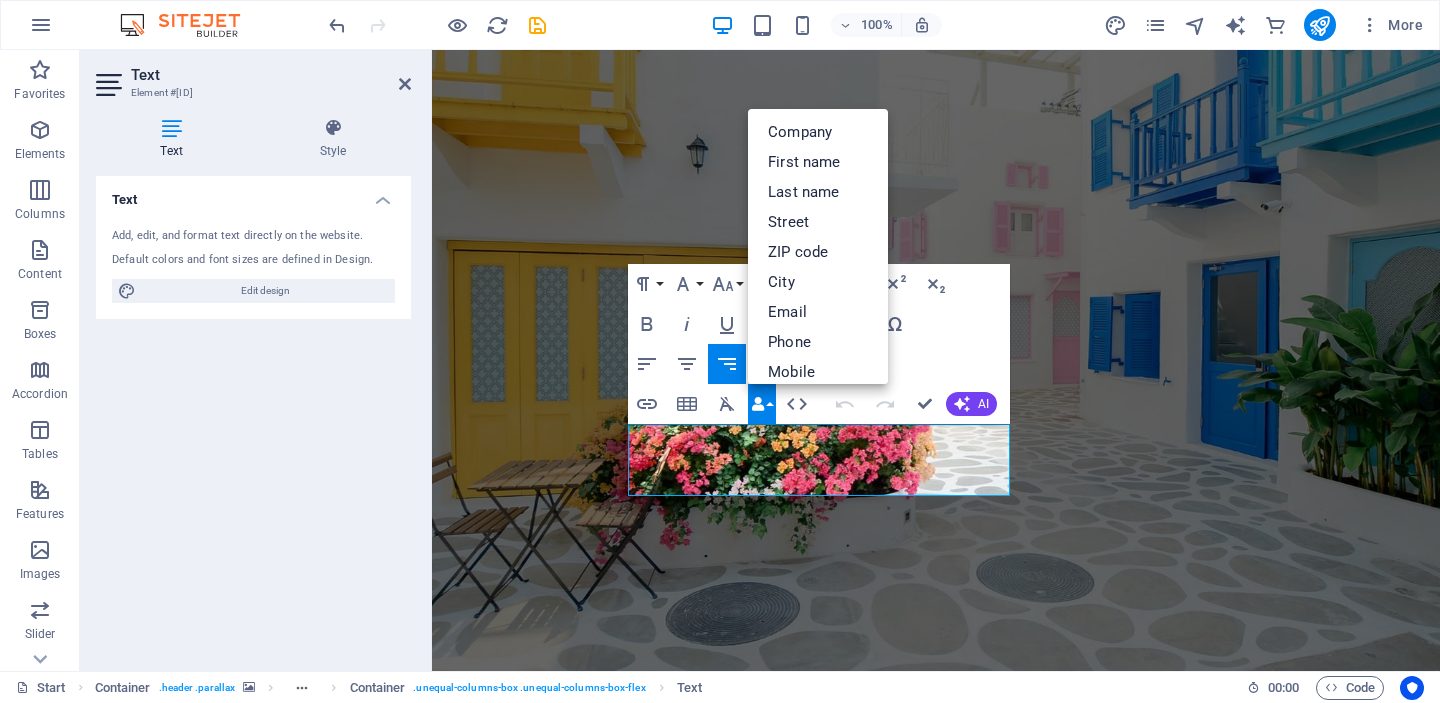 click on "Data Bindings" at bounding box center [762, 404] 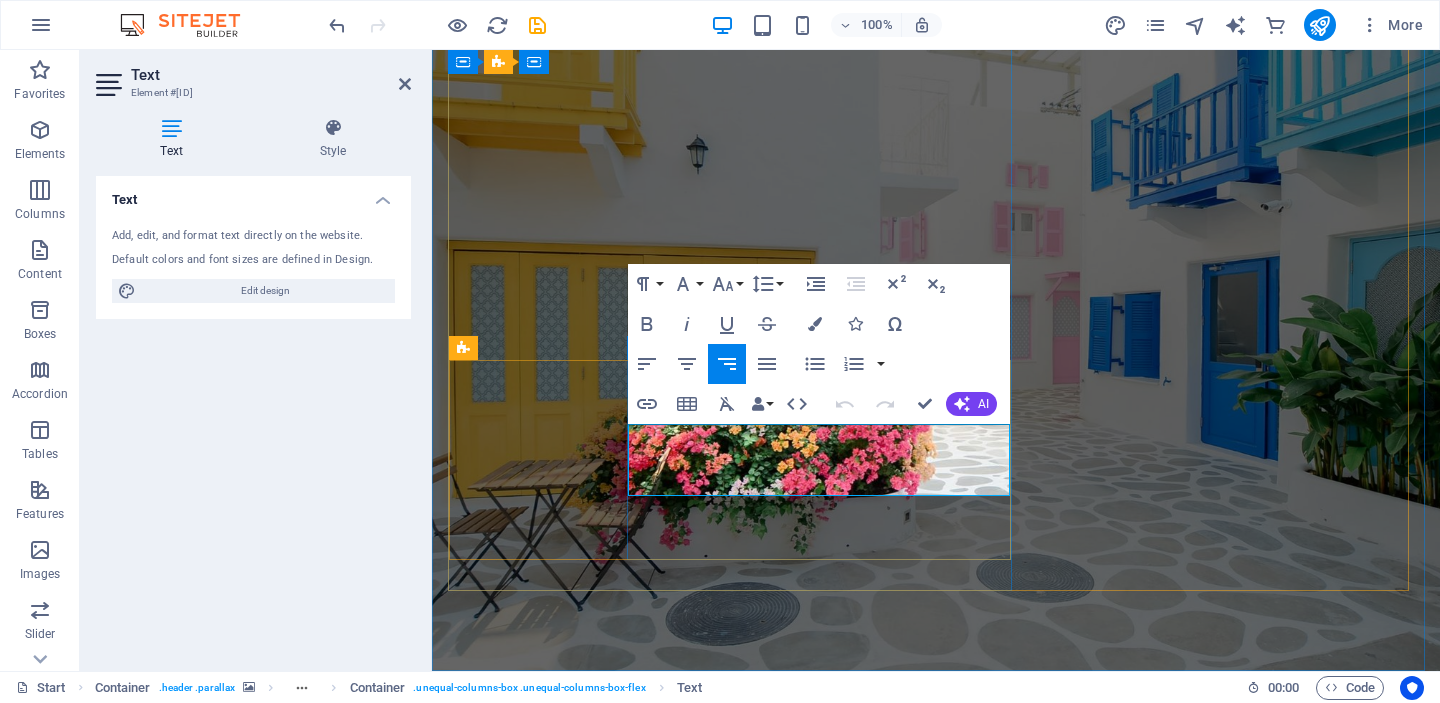 click on "مشروع زراعي استثماري مميز في قلب الأردن، يقدّم لك فرصة تملك أو استئجار محمية زراعية مجهّزة بالكامل بتقنية الزراعة المائية (Hydroponic)، مع عائد سنوي ثابت يصل إلى 600 دينار." at bounding box center [936, 1167] 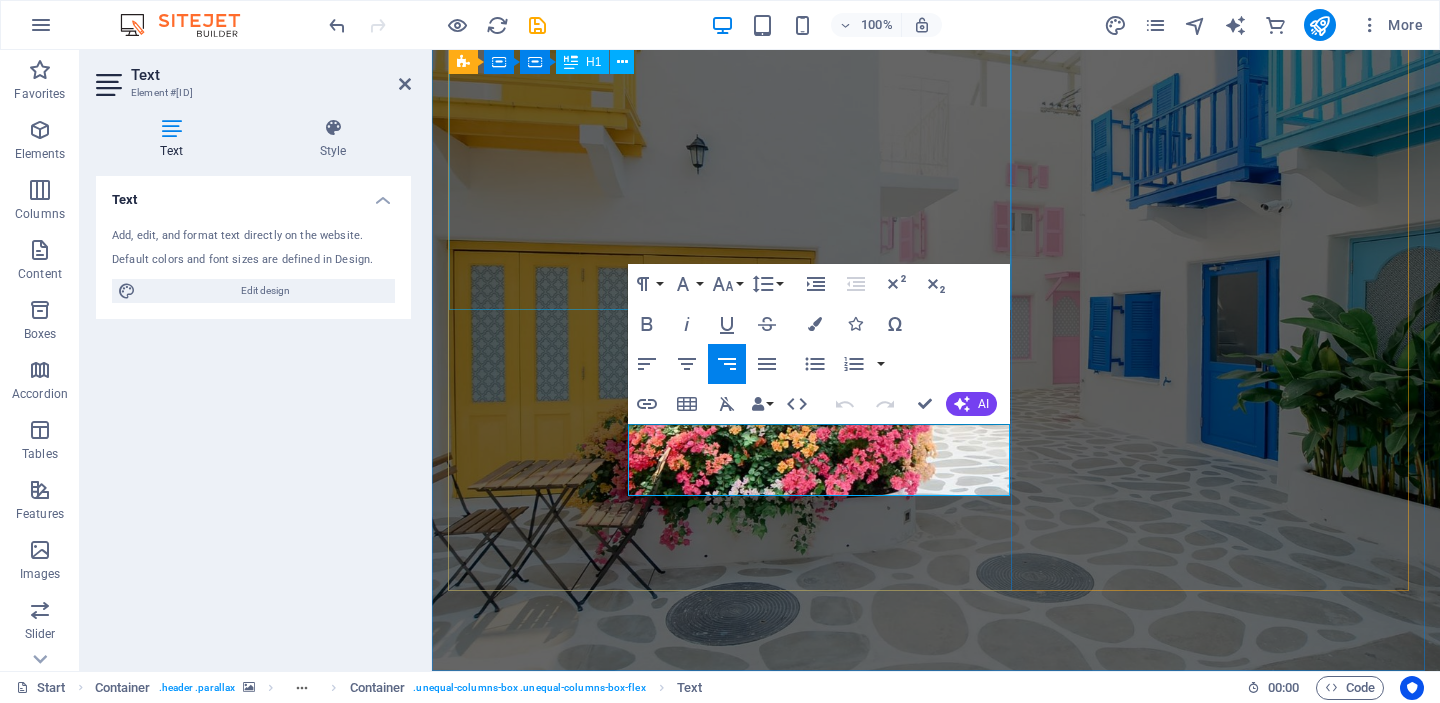 click on "احجز أرضك في الواحة الخضراء – استثمر مع ضمان العائد!" at bounding box center [936, 798] 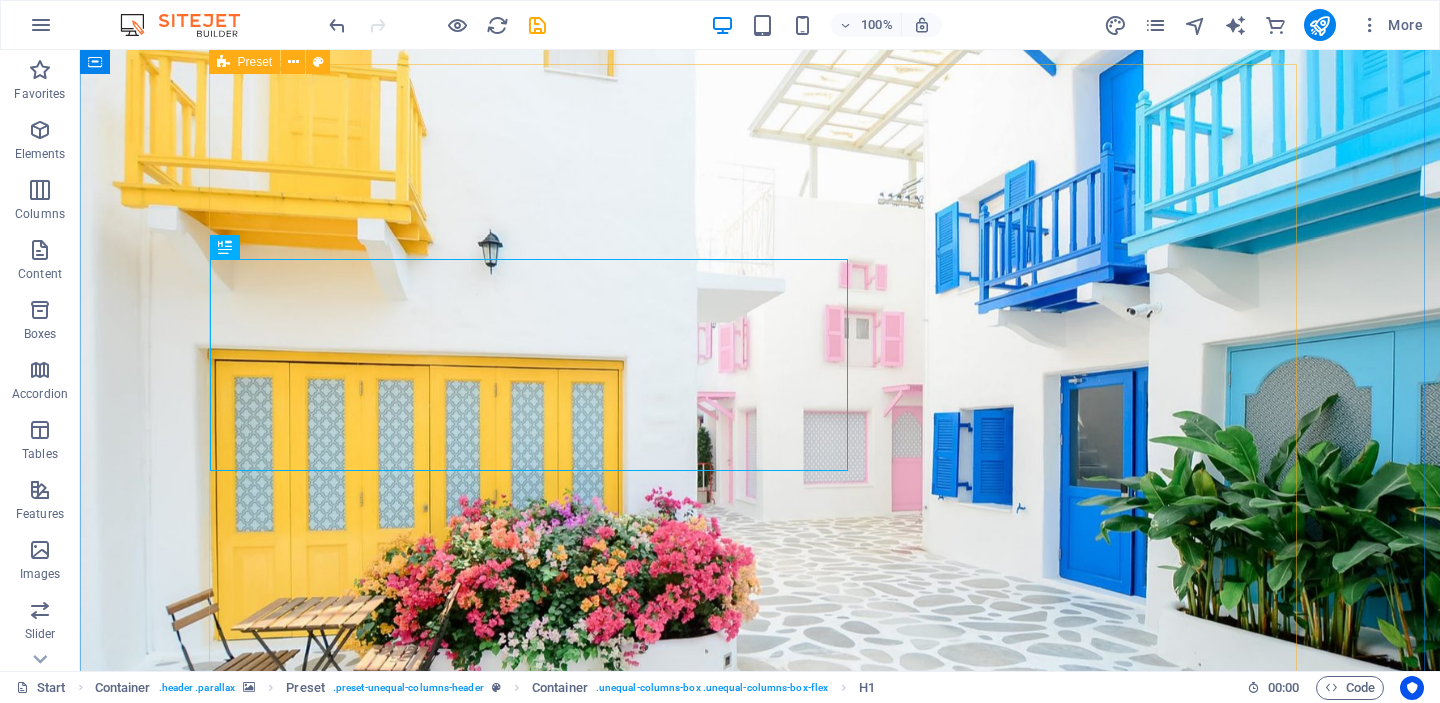 scroll, scrollTop: 0, scrollLeft: 0, axis: both 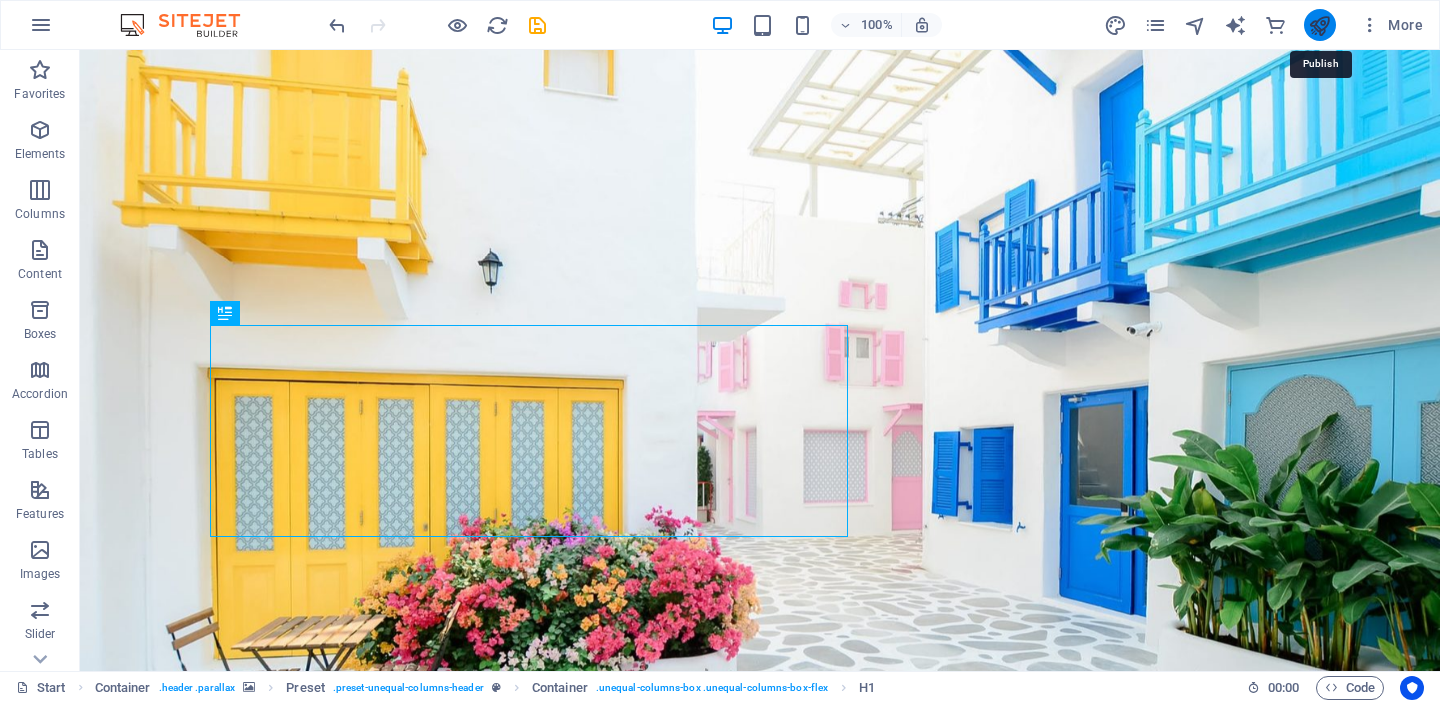 click at bounding box center (1319, 25) 